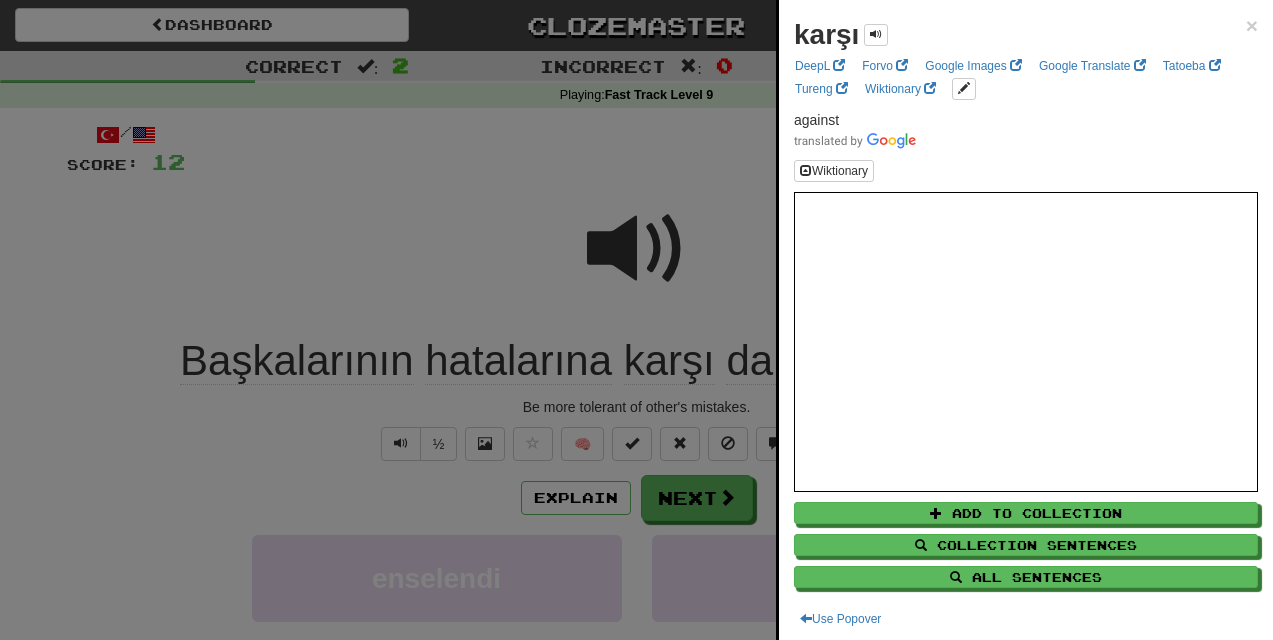 scroll, scrollTop: 0, scrollLeft: 0, axis: both 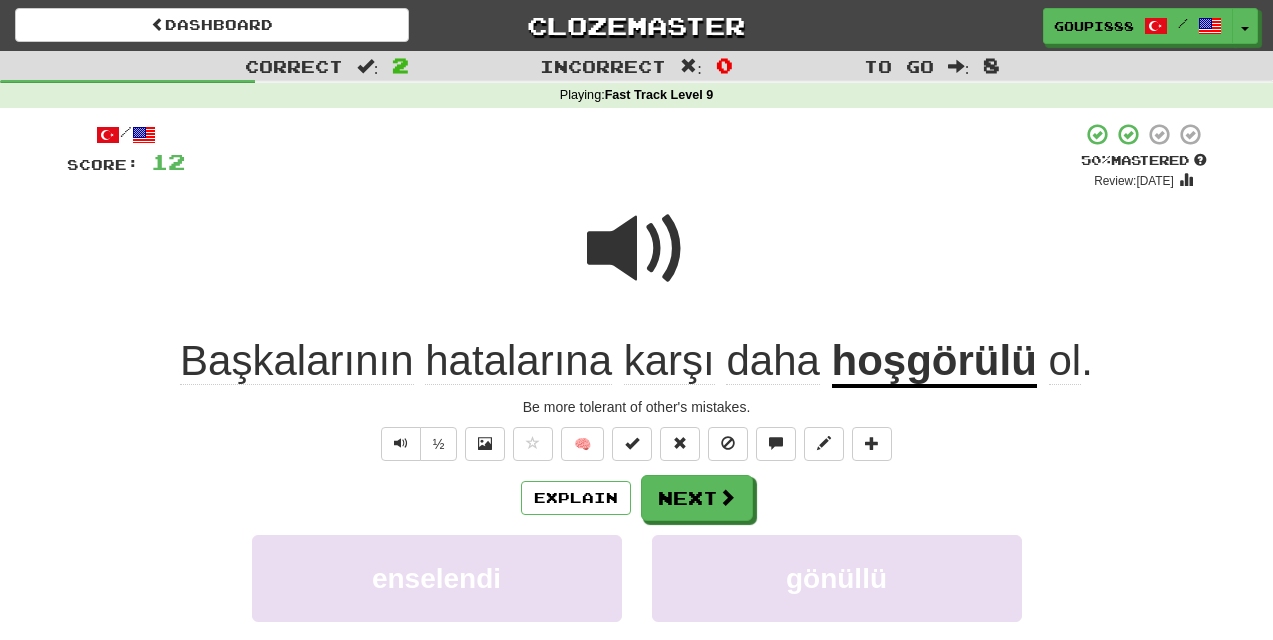 click at bounding box center [637, 249] 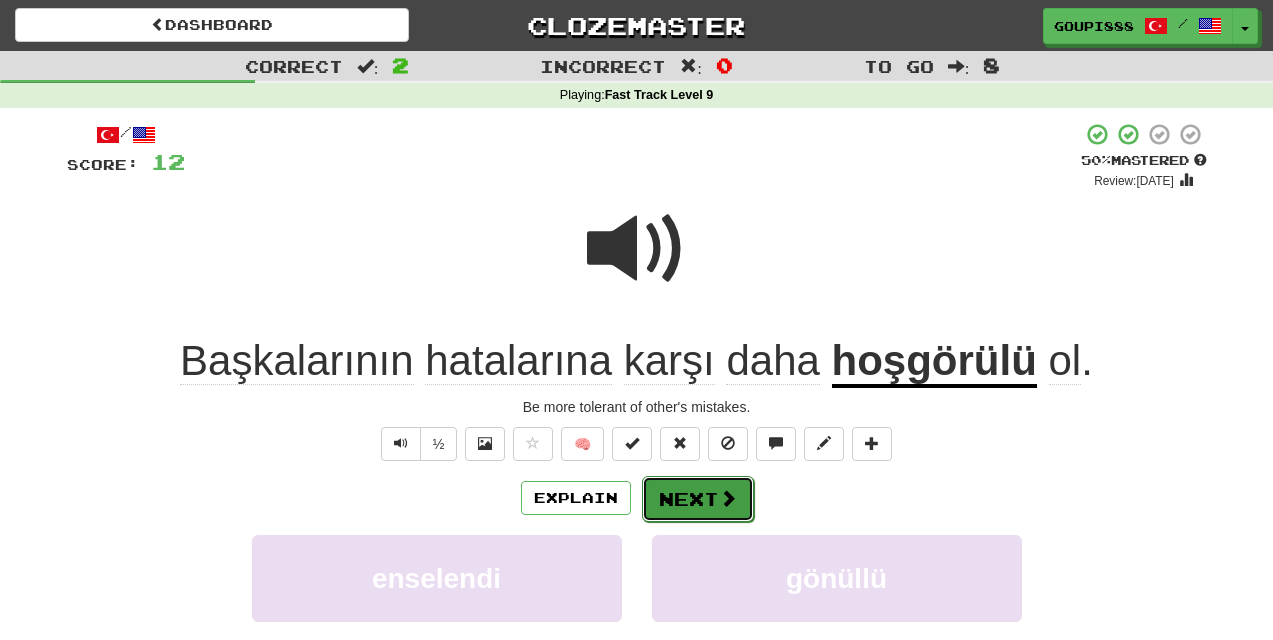 click on "Next" at bounding box center [698, 499] 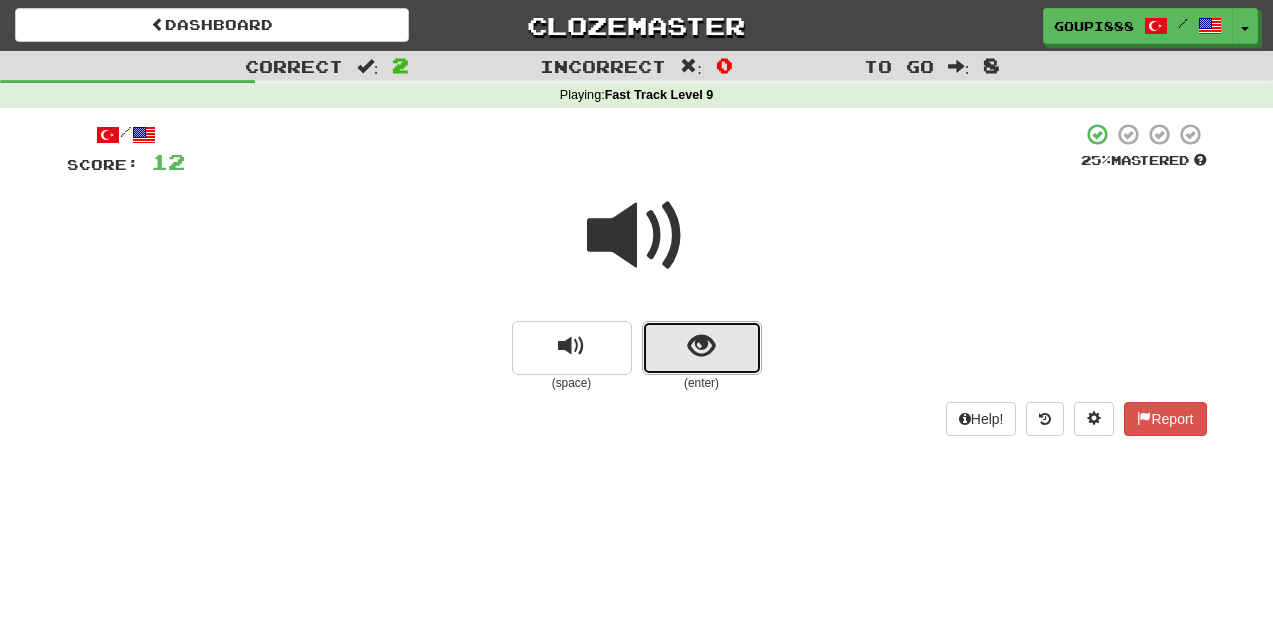 click at bounding box center (701, 346) 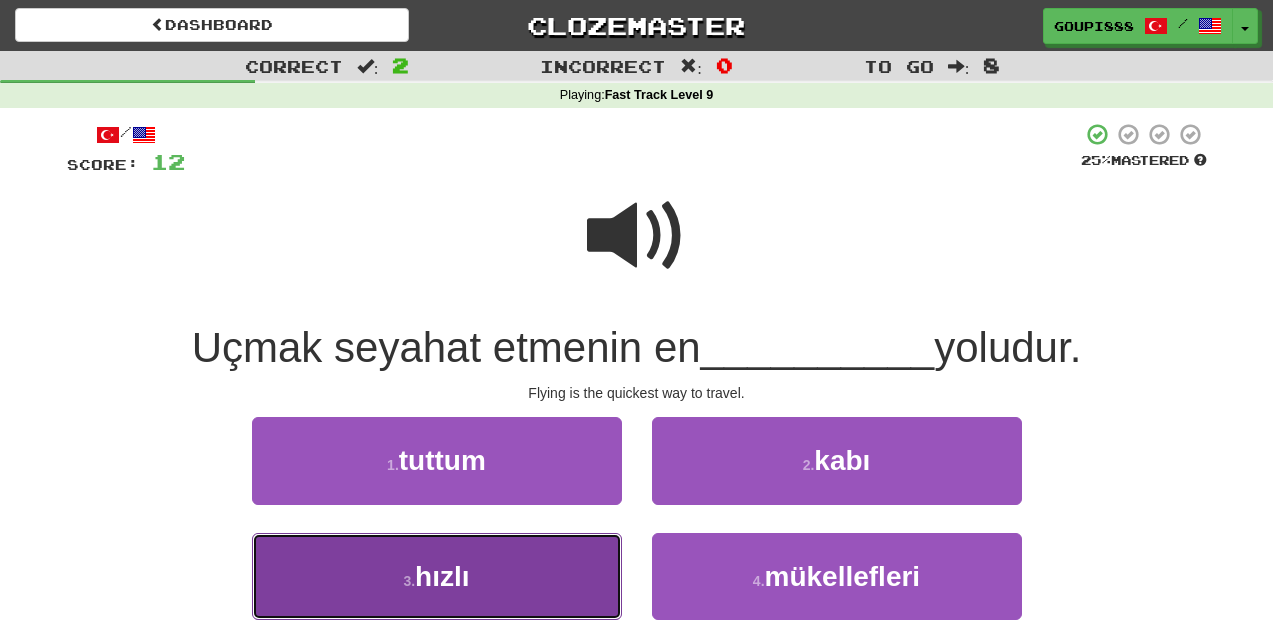 click on "3 .  hızlı" at bounding box center (437, 576) 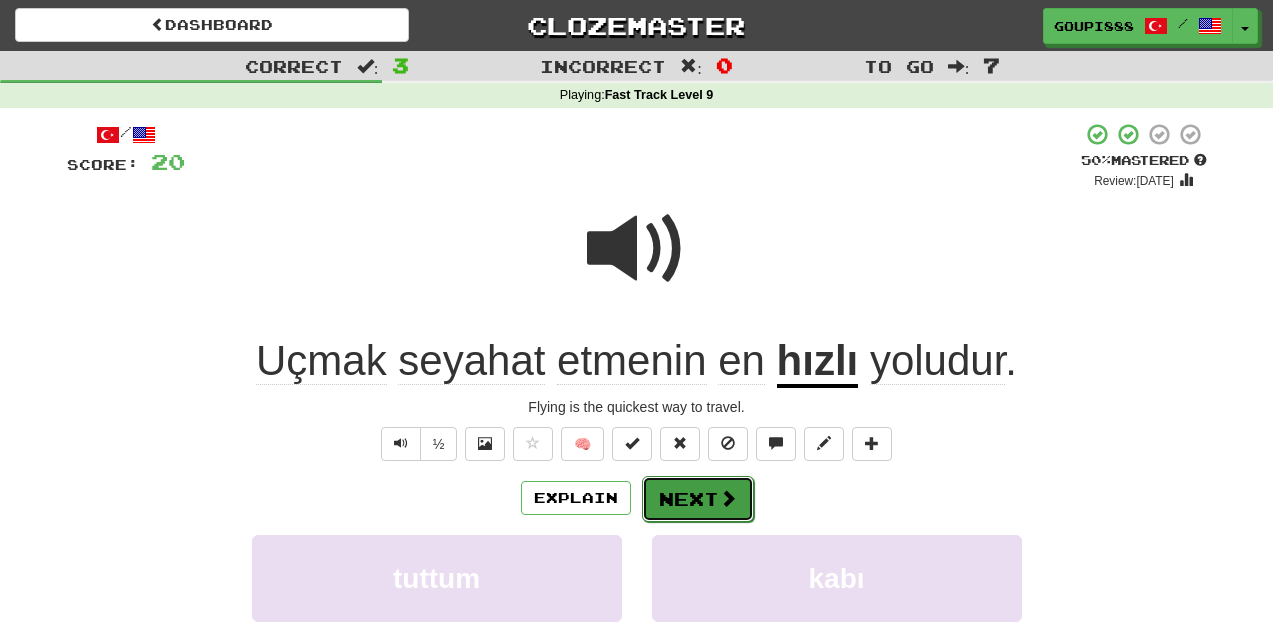 click at bounding box center [728, 498] 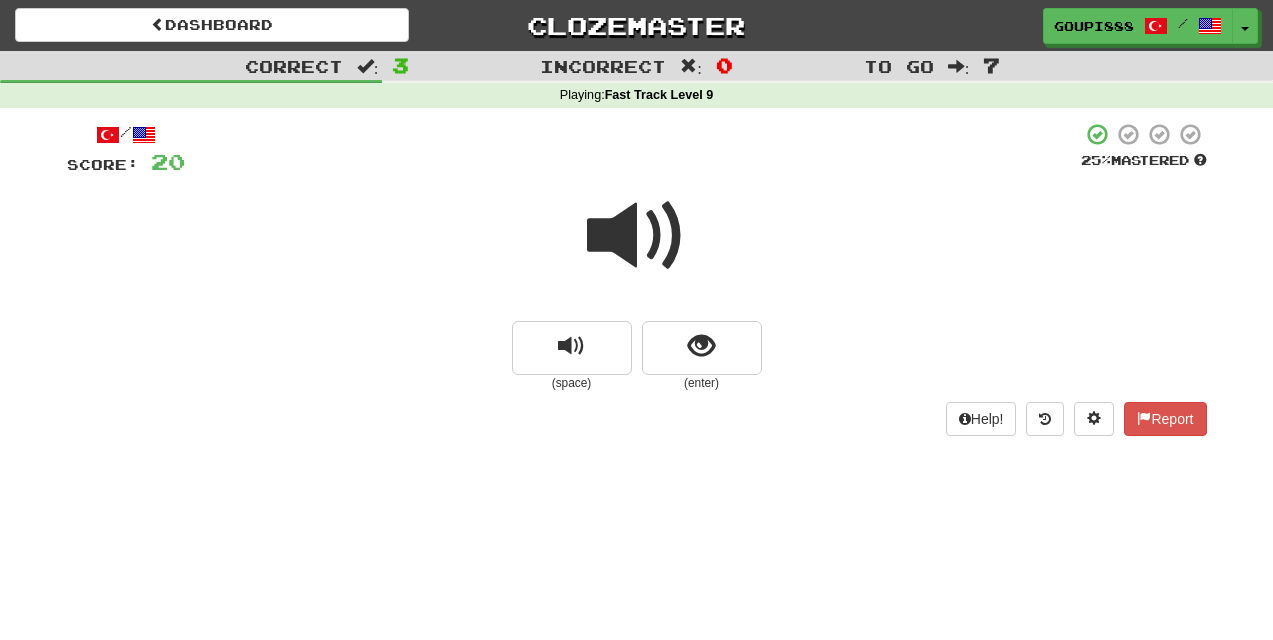 click at bounding box center [637, 236] 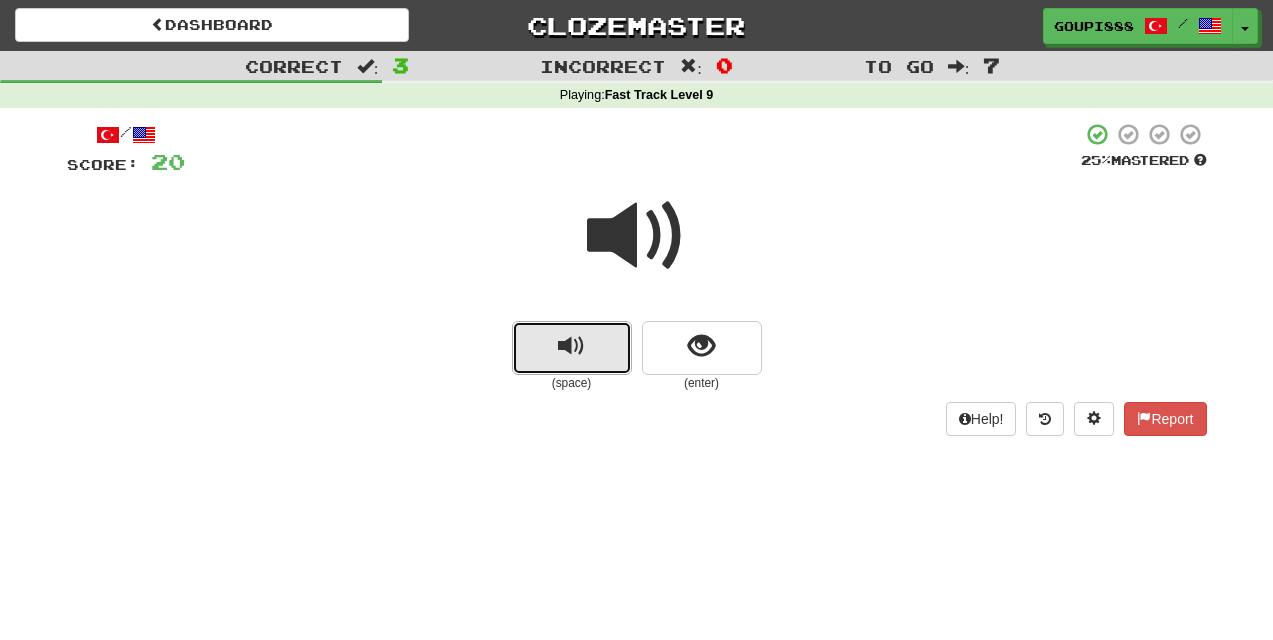 click at bounding box center [571, 346] 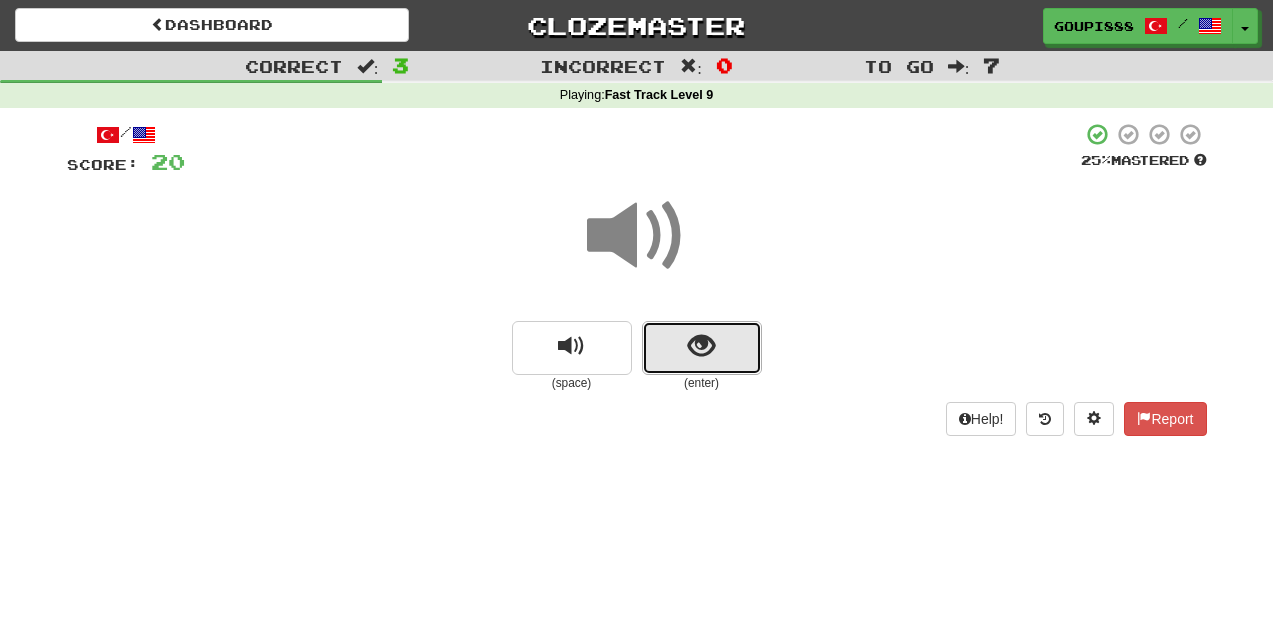 click at bounding box center [701, 346] 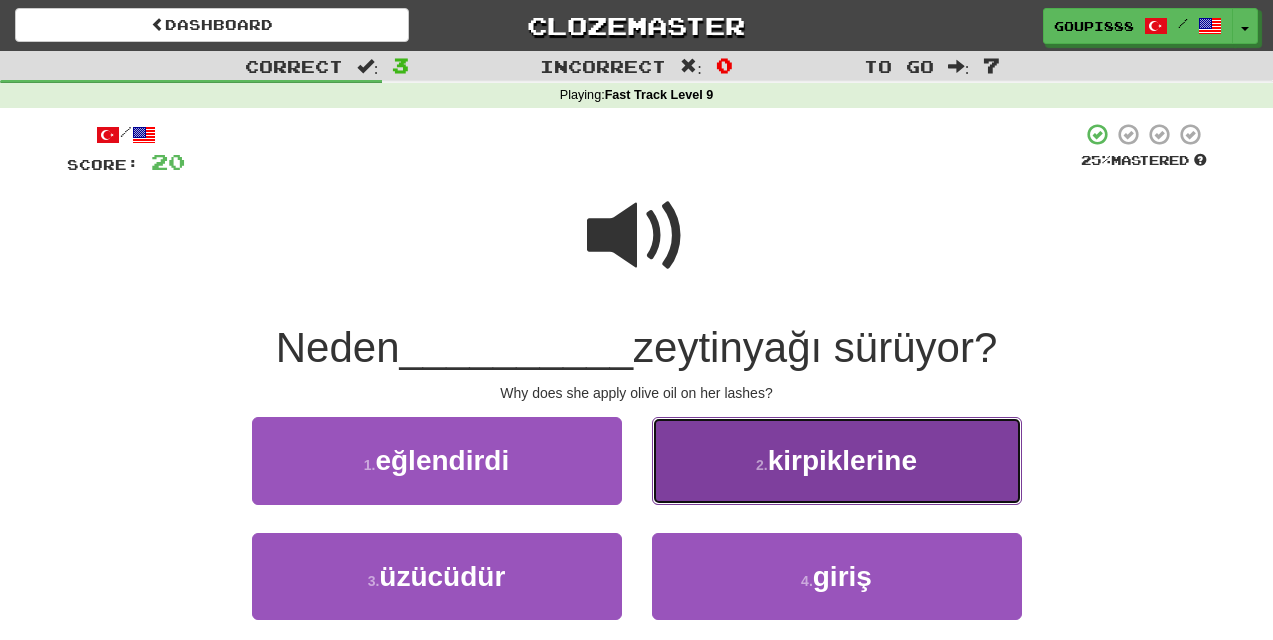 click on "kirpiklerine" at bounding box center [842, 460] 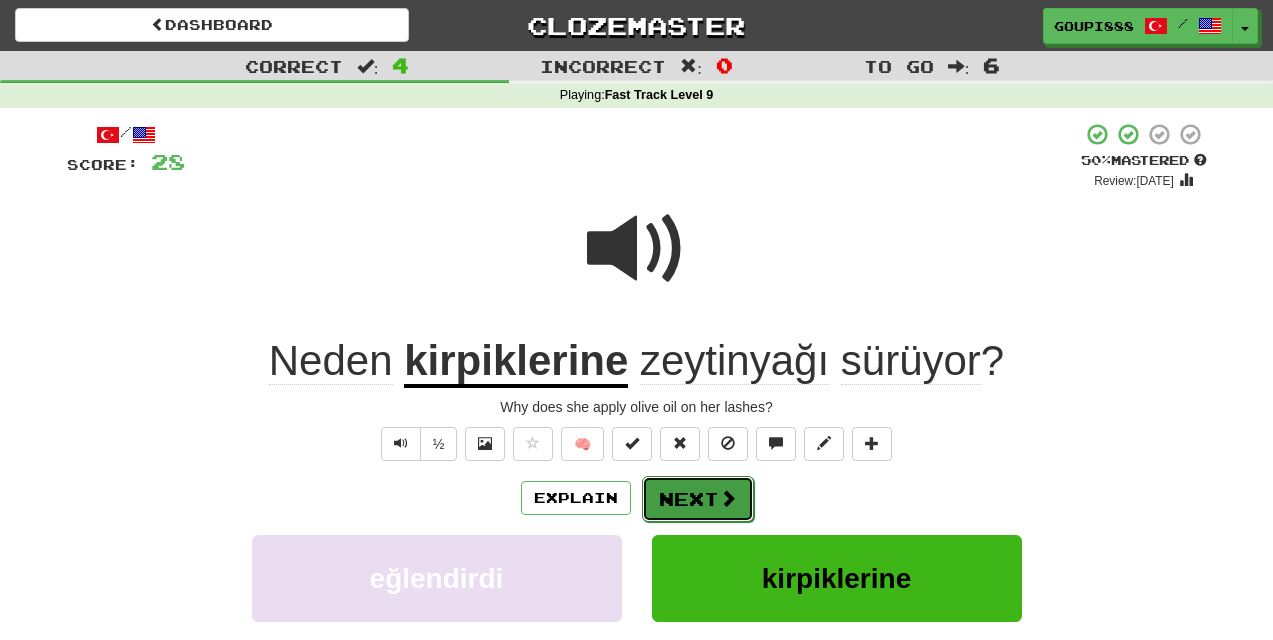 click on "Next" at bounding box center [698, 499] 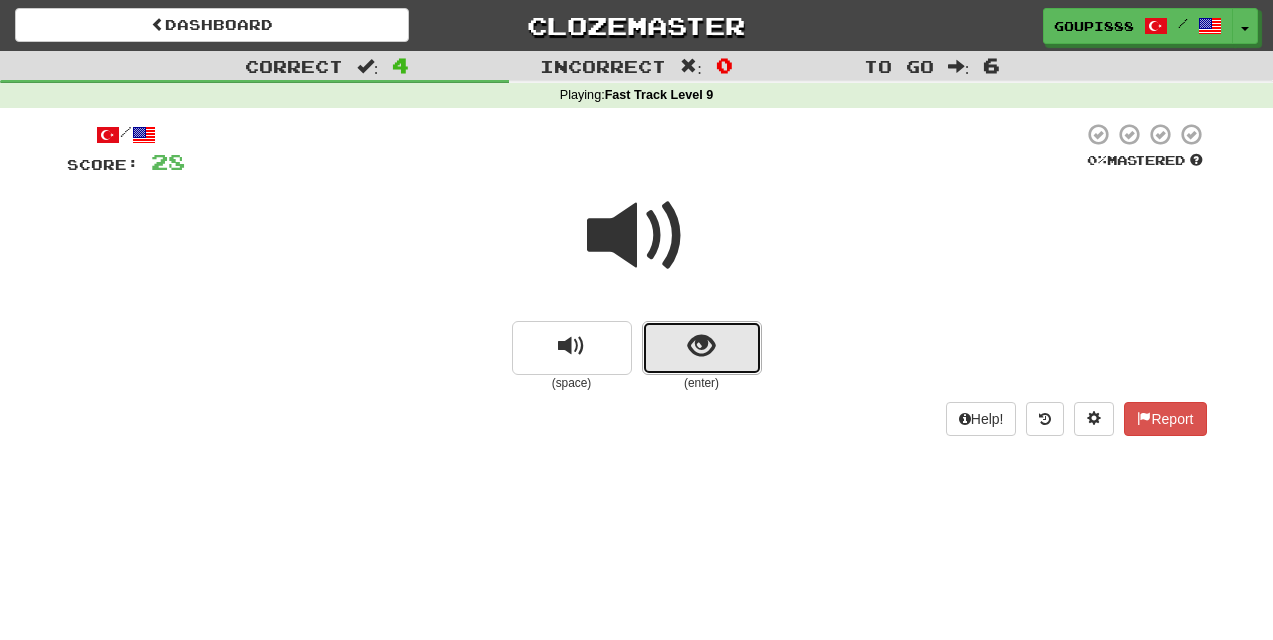 click at bounding box center [701, 346] 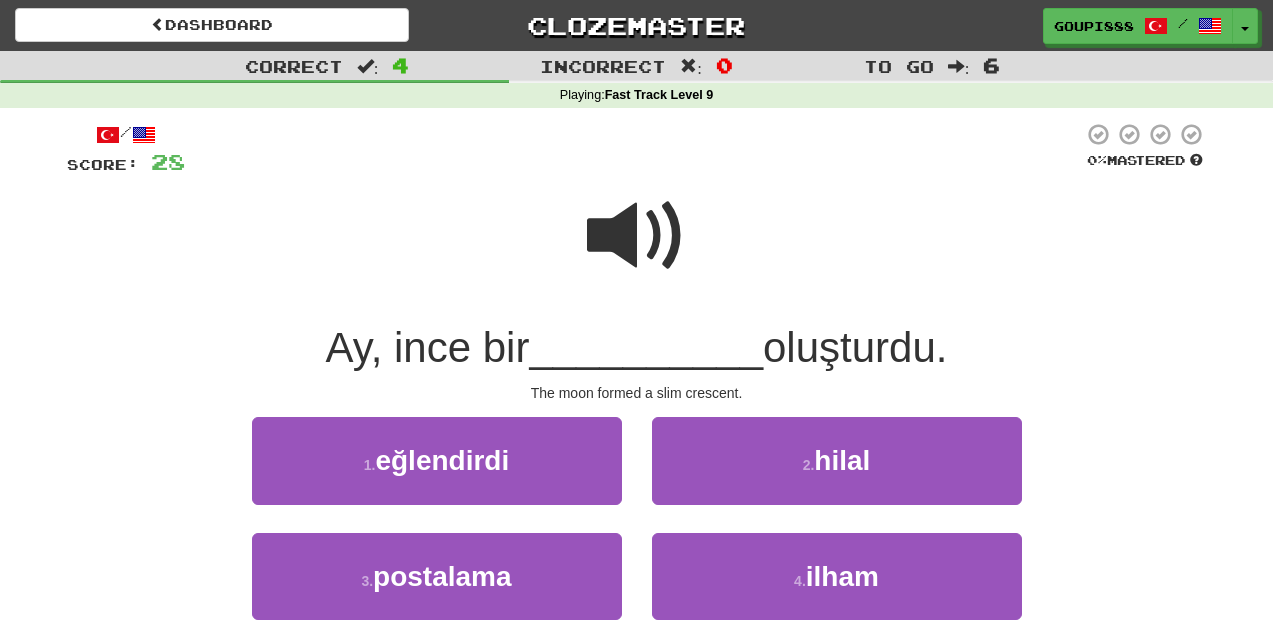 click at bounding box center [637, 236] 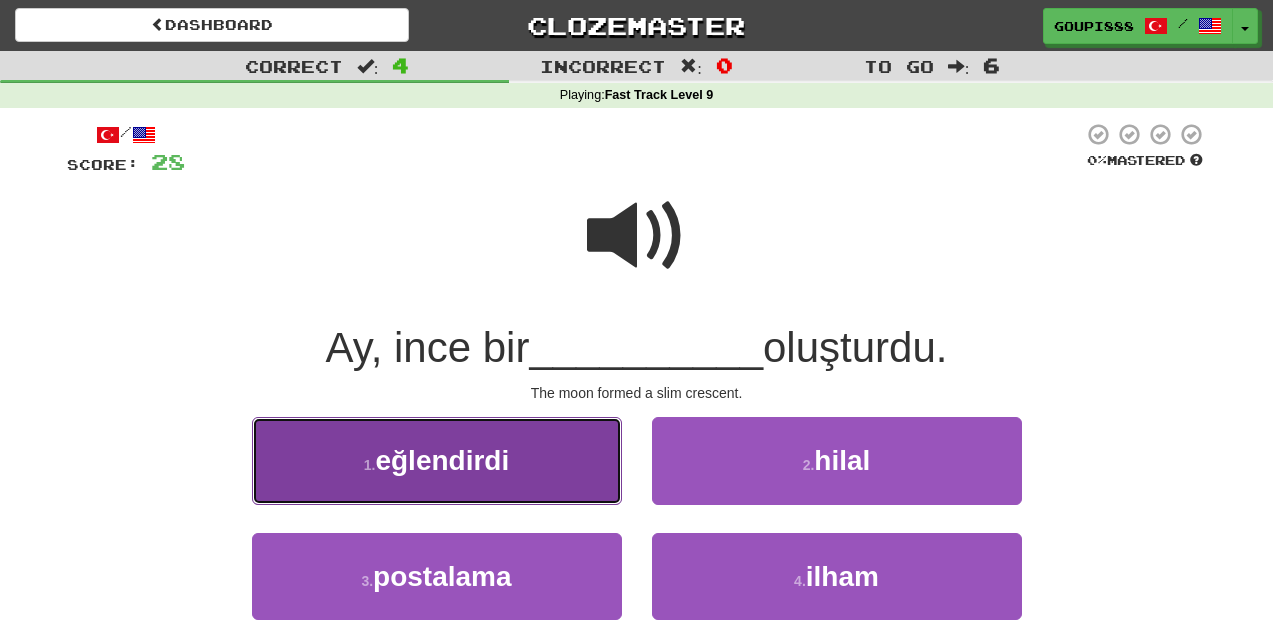 click on "1 .  eğlendirdi" at bounding box center (437, 460) 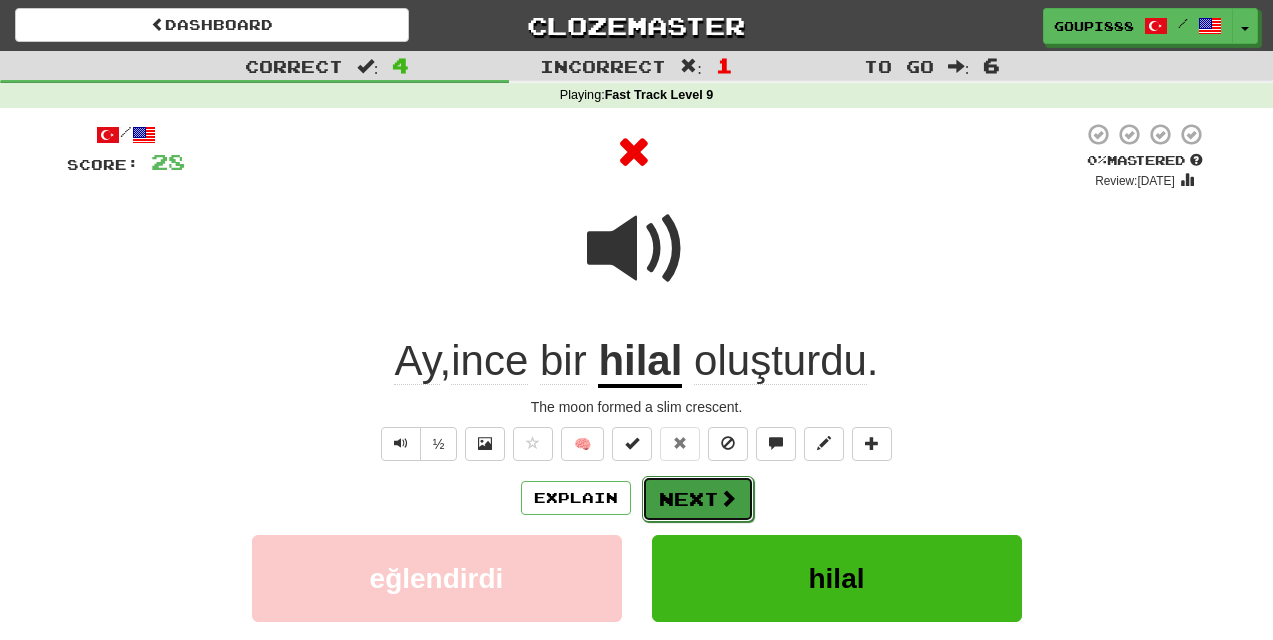 click at bounding box center [728, 498] 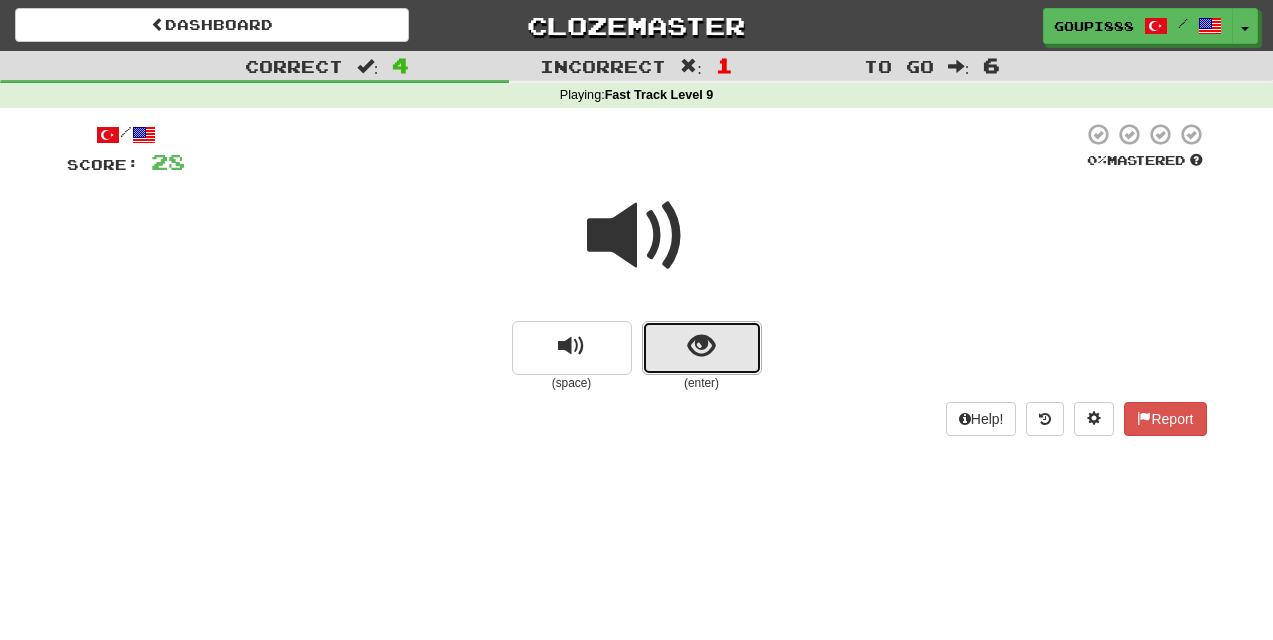 click at bounding box center [701, 346] 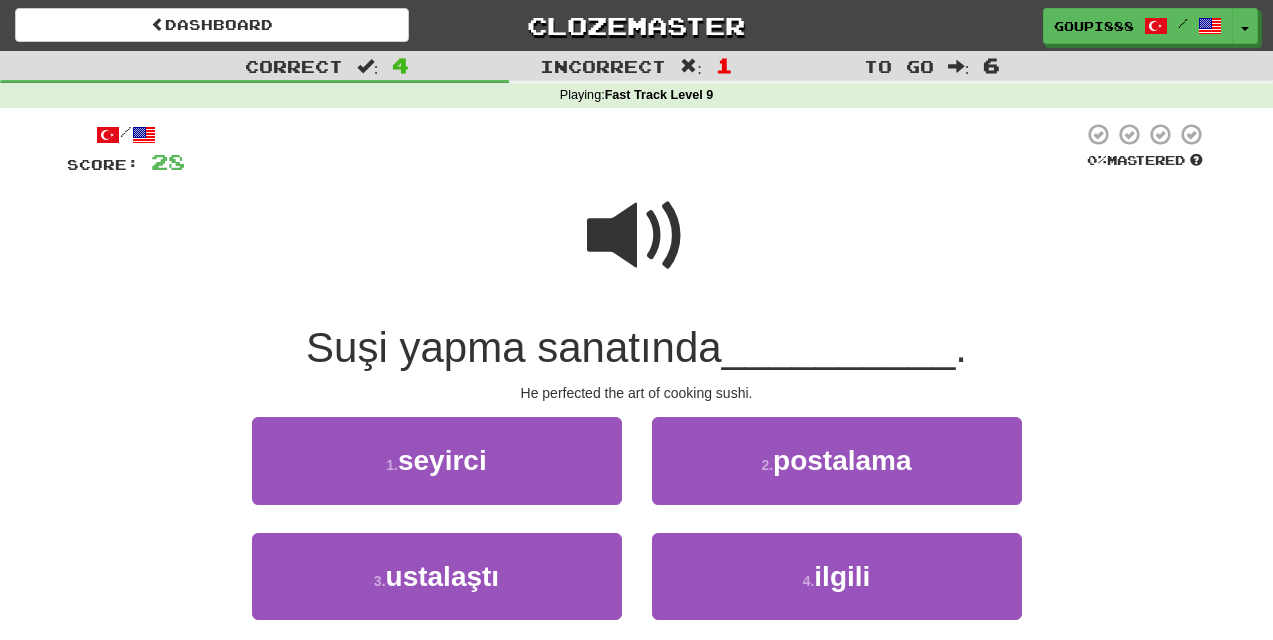 click at bounding box center [637, 236] 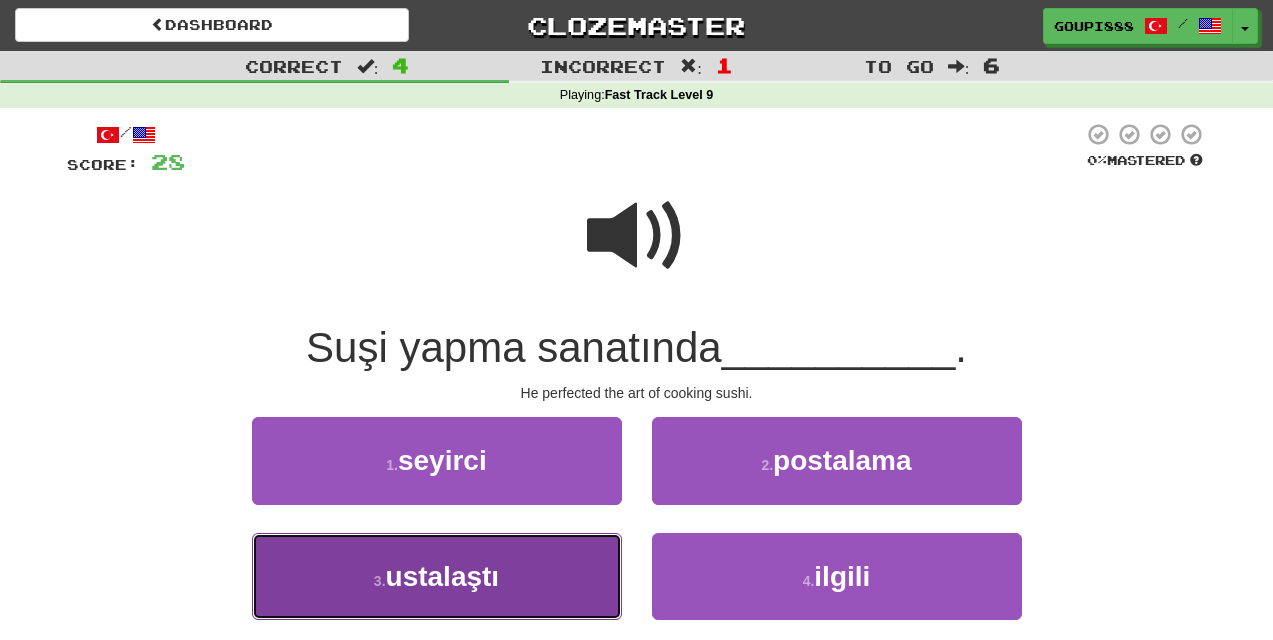 click on "3 .  ustalaştı" at bounding box center [437, 576] 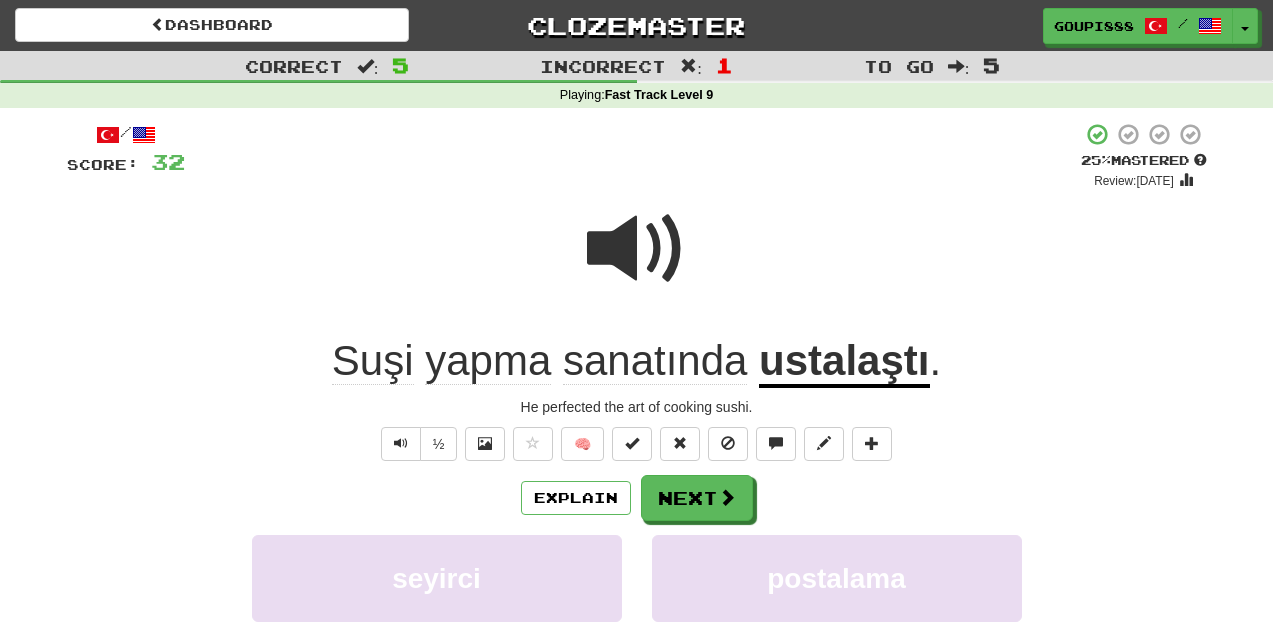 click at bounding box center (637, 249) 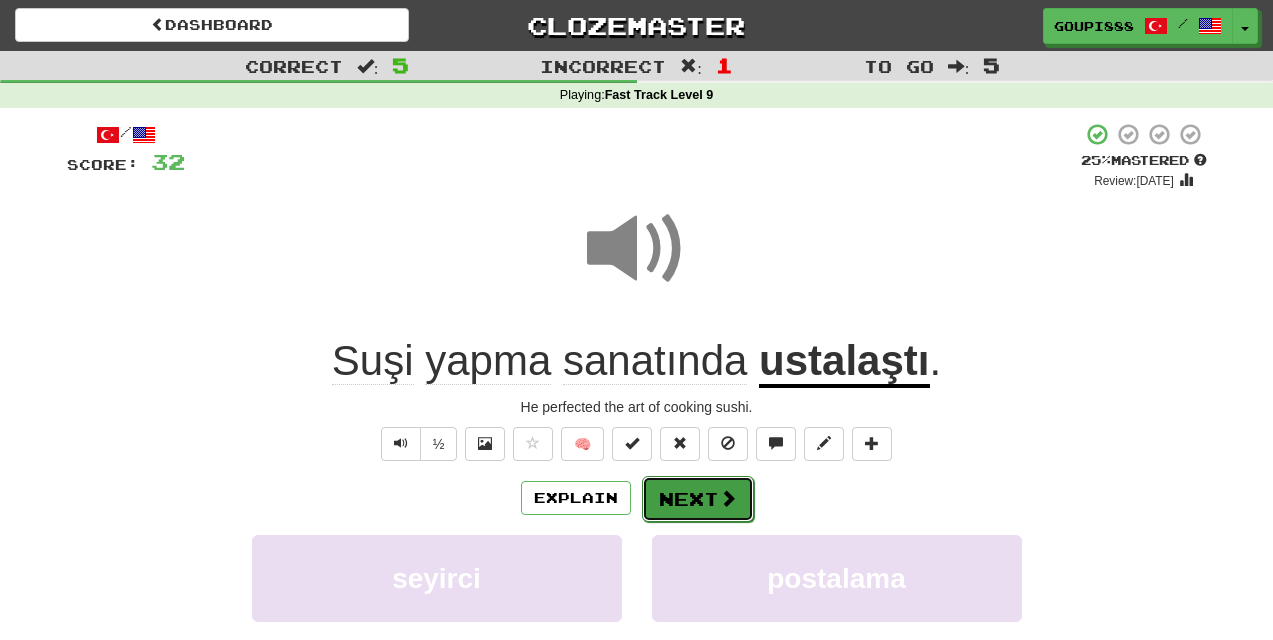 click on "Next" at bounding box center (698, 499) 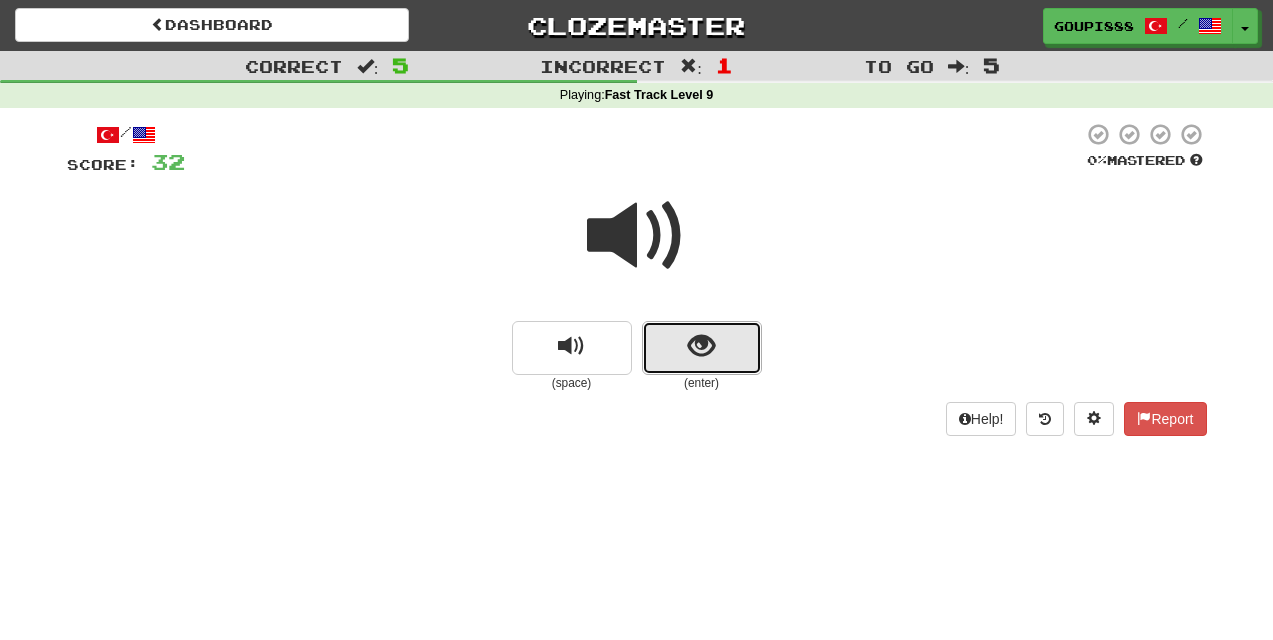 click at bounding box center [701, 346] 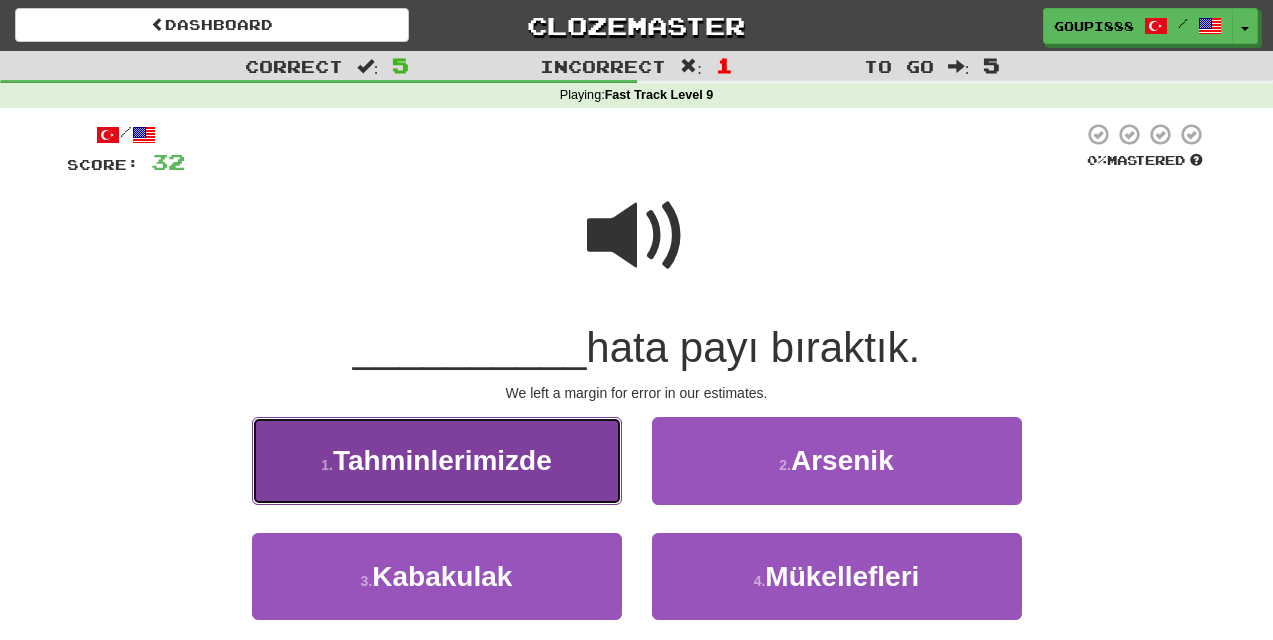 click on "Tahminlerimizde" at bounding box center (442, 460) 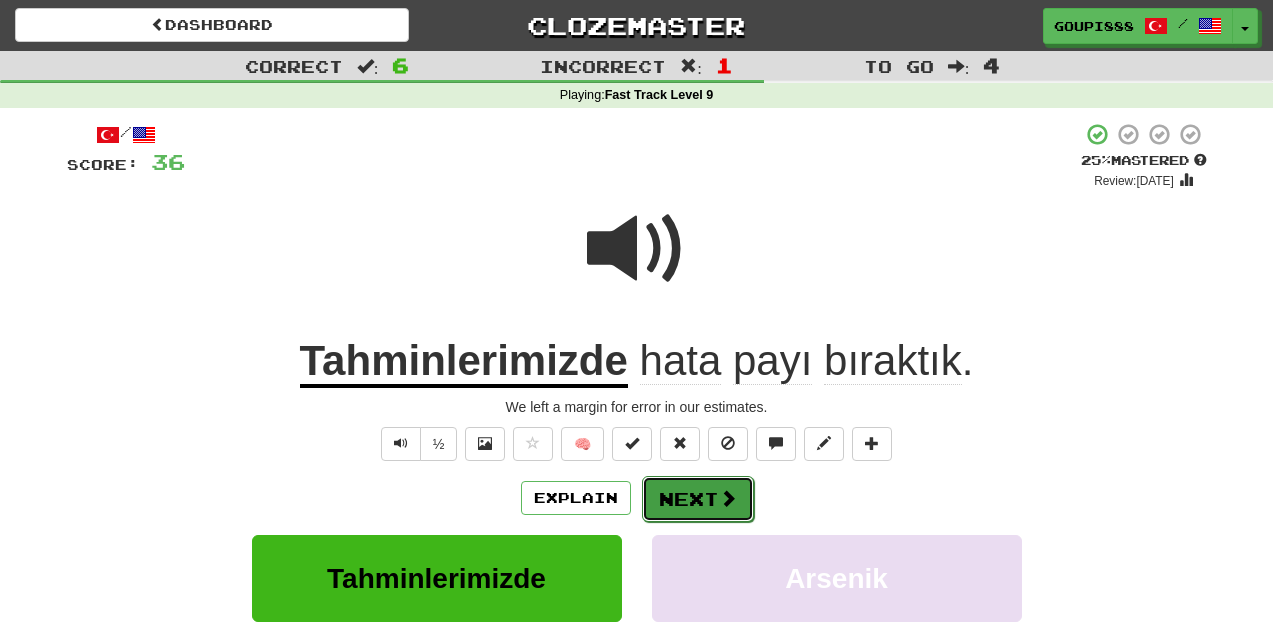 click at bounding box center (728, 498) 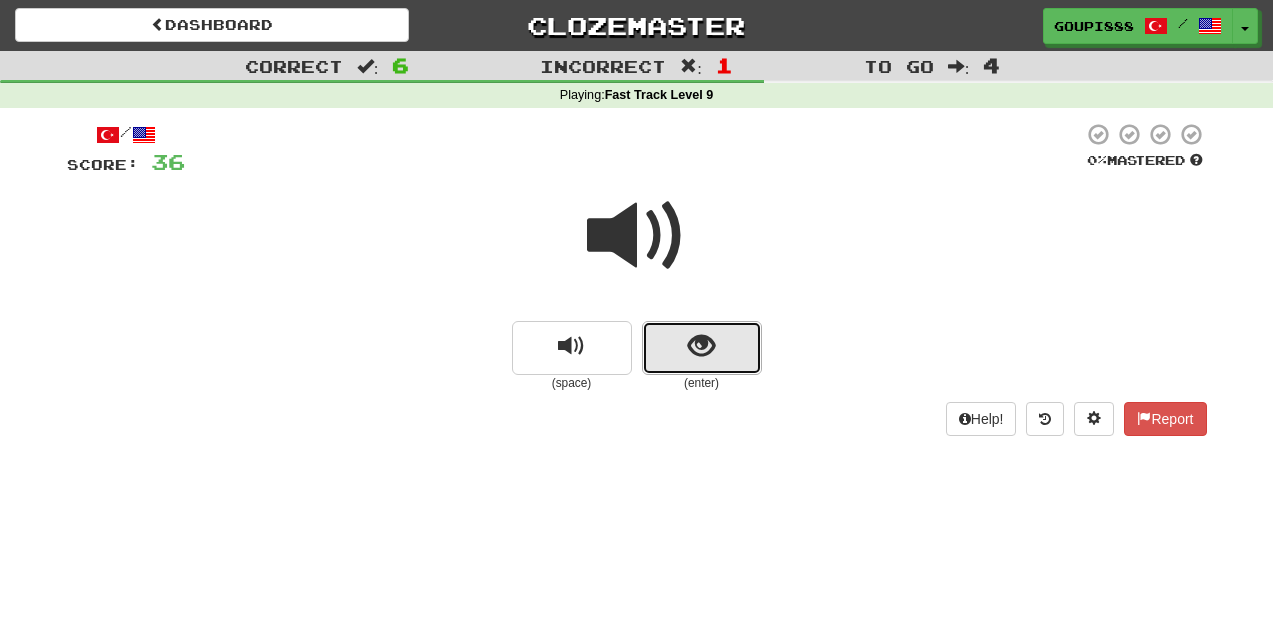 click at bounding box center [701, 346] 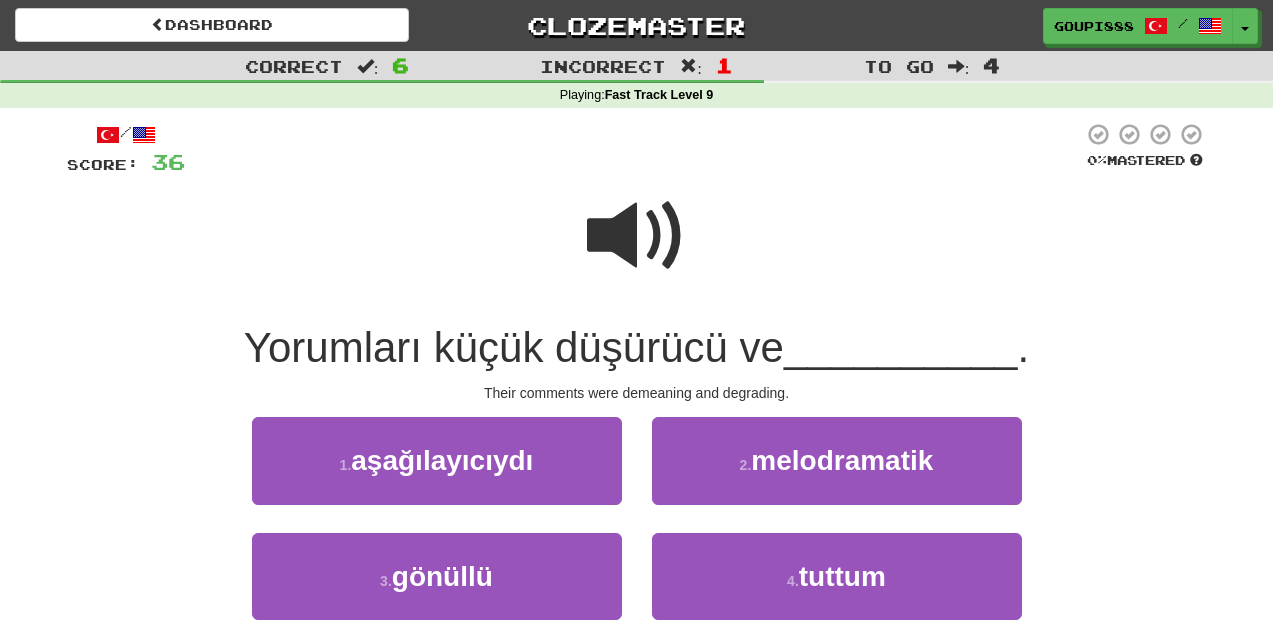 click at bounding box center (637, 236) 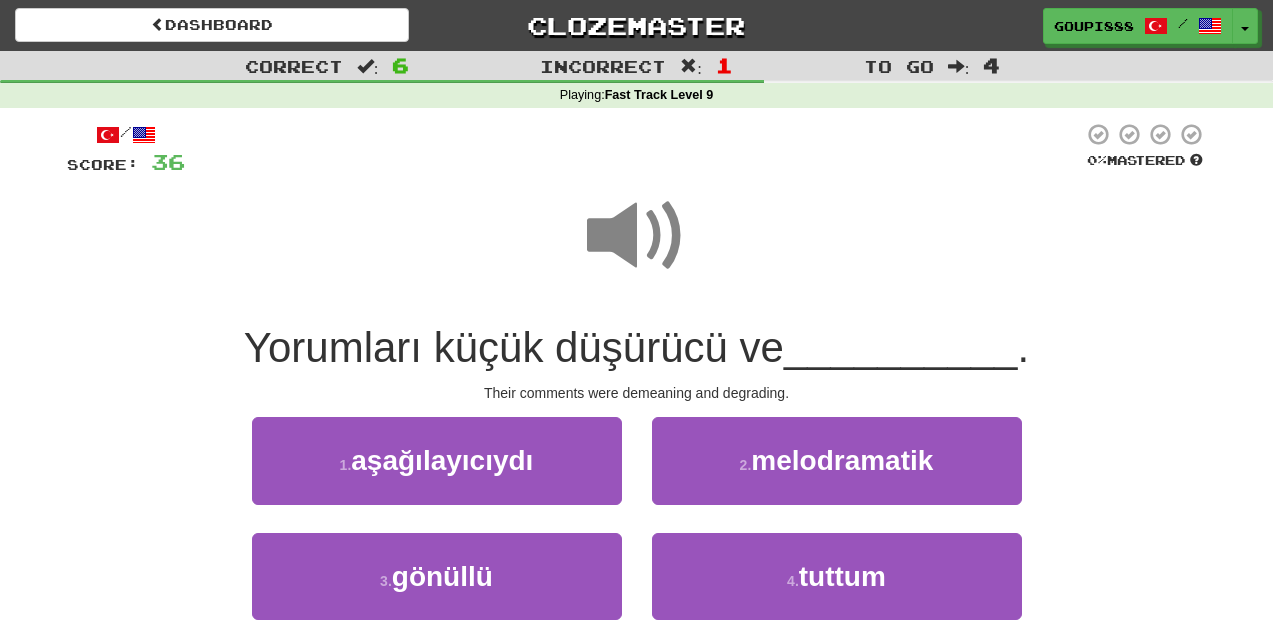 click at bounding box center [637, 236] 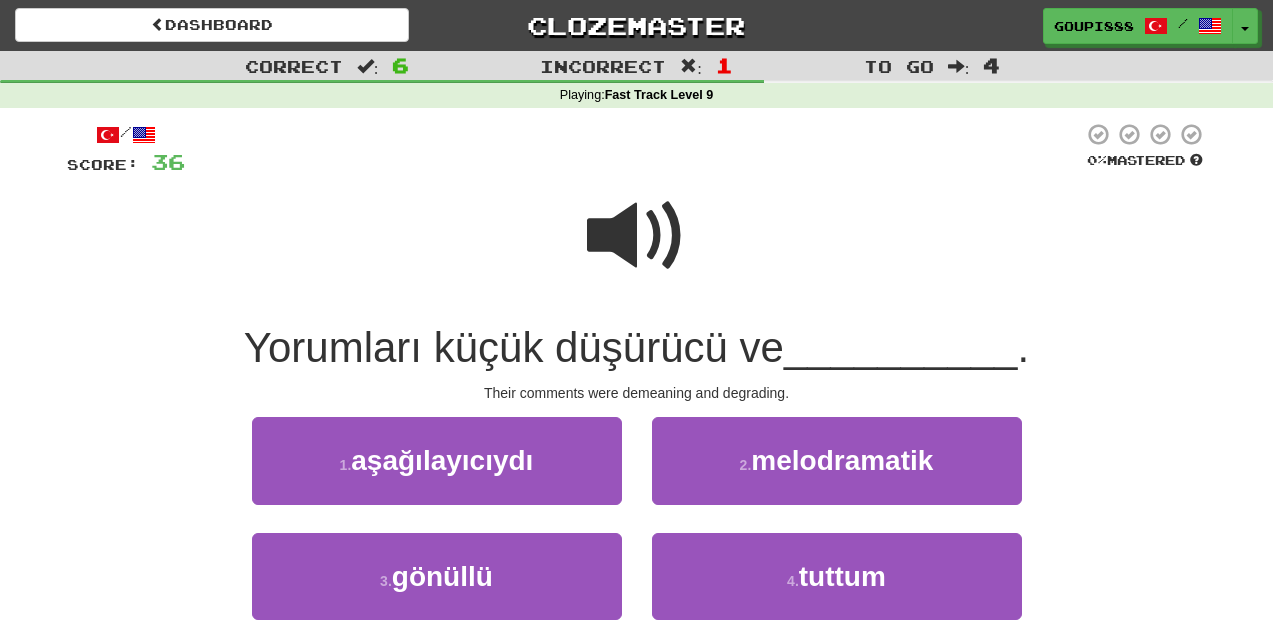 click at bounding box center (637, 236) 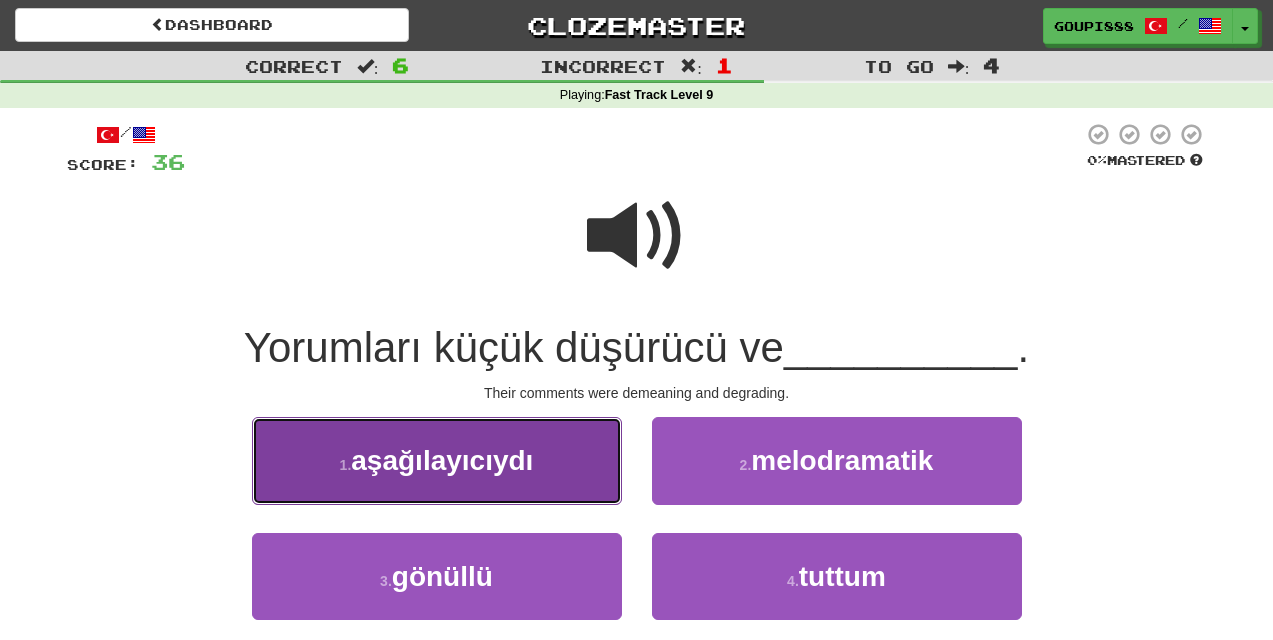 click on "aşağılayıcıydı" at bounding box center (442, 460) 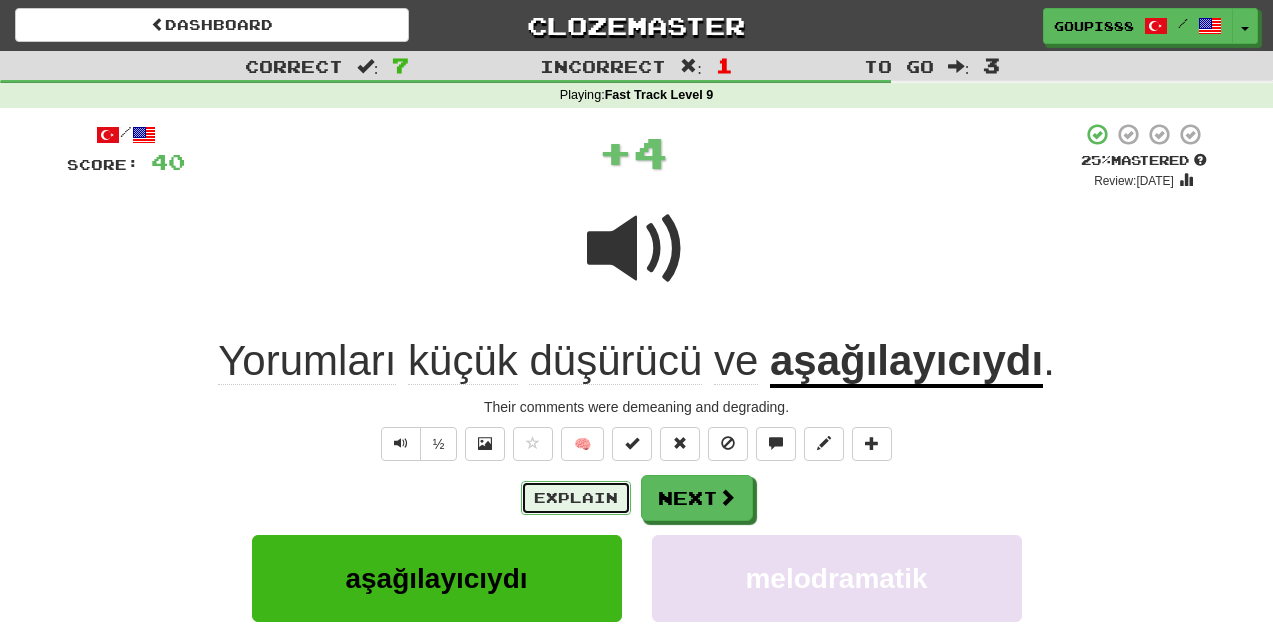 click on "Explain" at bounding box center (576, 498) 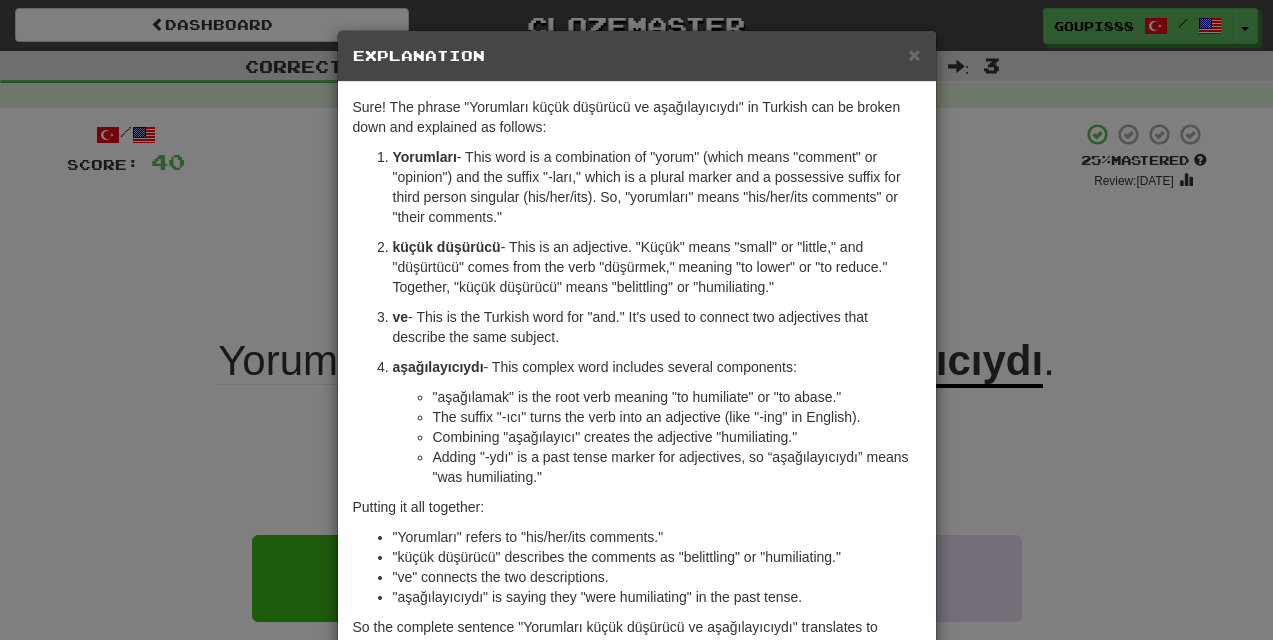 click on "× Explanation Sure! The phrase "Yorumları küçük düşürücü ve aşağılayıcıydı" in Turkish can be broken down and explained as follows:
Yorumları  - This word is a combination of "yorum" (which means "comment" or "opinion") and the suffix "-ları," which is a plural marker and a possessive suffix for third person singular (his/her/its). So, "yorumları" means "his/her/its comments" or "their comments."
küçük düşürücü  - This is an adjective. "Küçük" means "small" or "little," and "düşürtücü" comes from the verb "düşürmek," meaning "to lower" or "to reduce." Together, "küçük düşürücü" means "belittling" or "humiliating."
ve  - This is the Turkish word for "and." It's used to connect two adjectives that describe the same subject.
aşağılayıcıydı  - This complex word includes several components:
"aşağılamak" is the root verb meaning "to humiliate" or "to abase."
Combining "aşağılayıcı" creates the adjective "humiliating."" at bounding box center [636, 320] 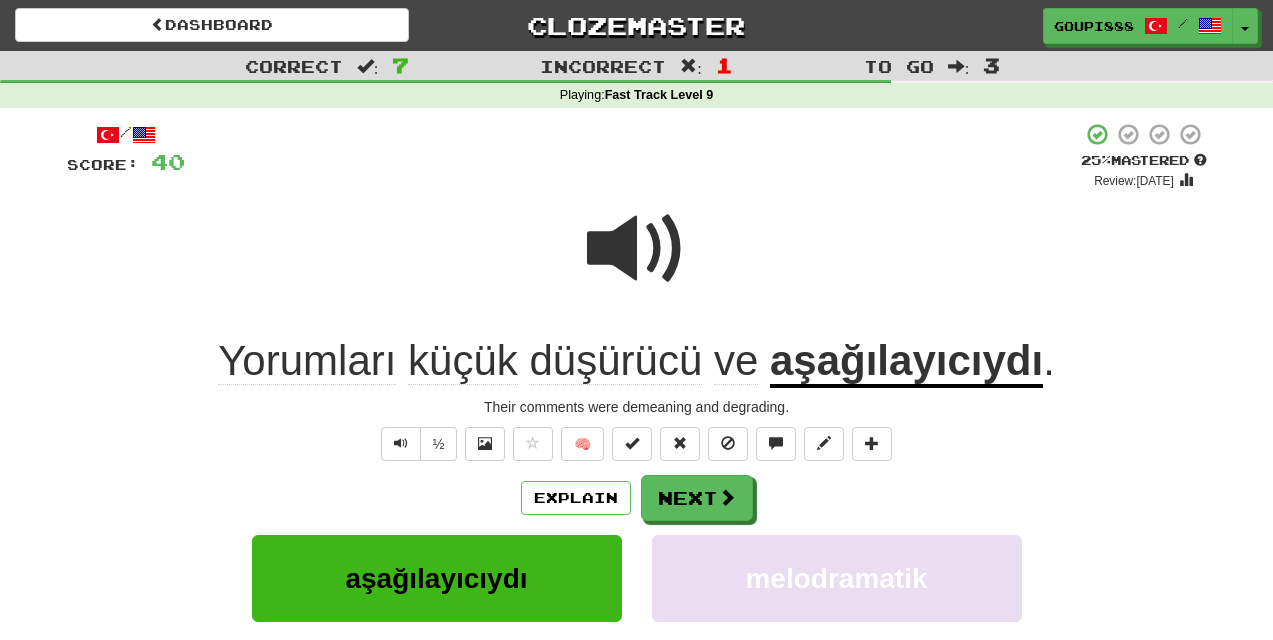 click at bounding box center [637, 249] 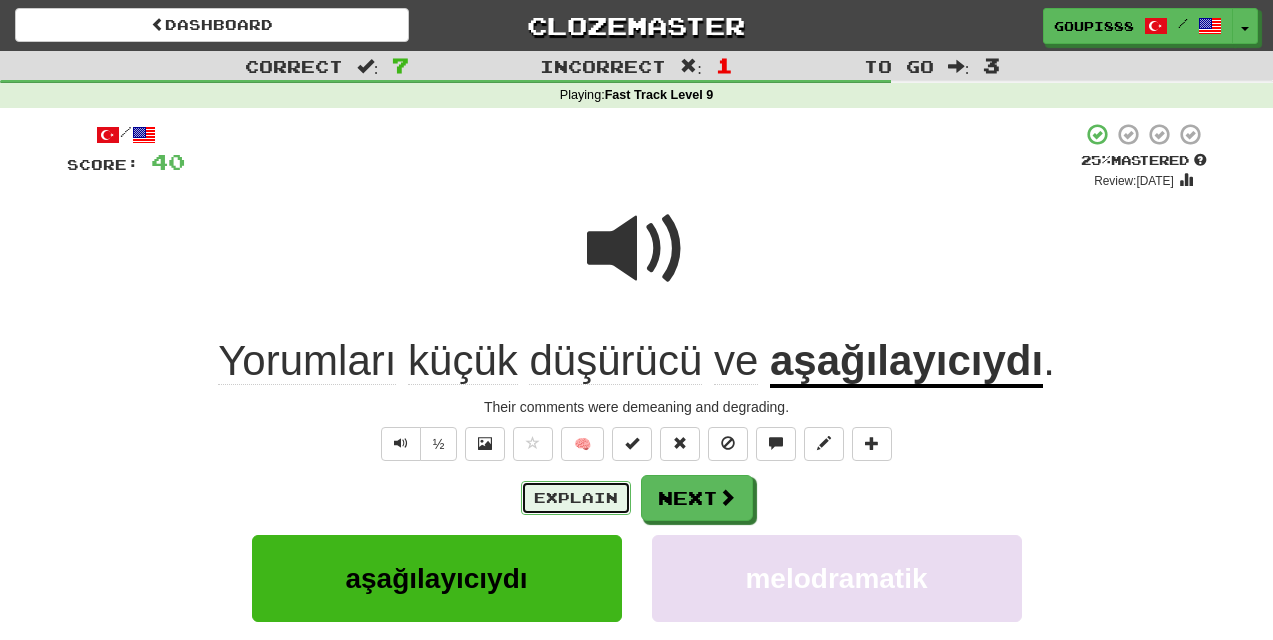 click on "Explain" at bounding box center [576, 498] 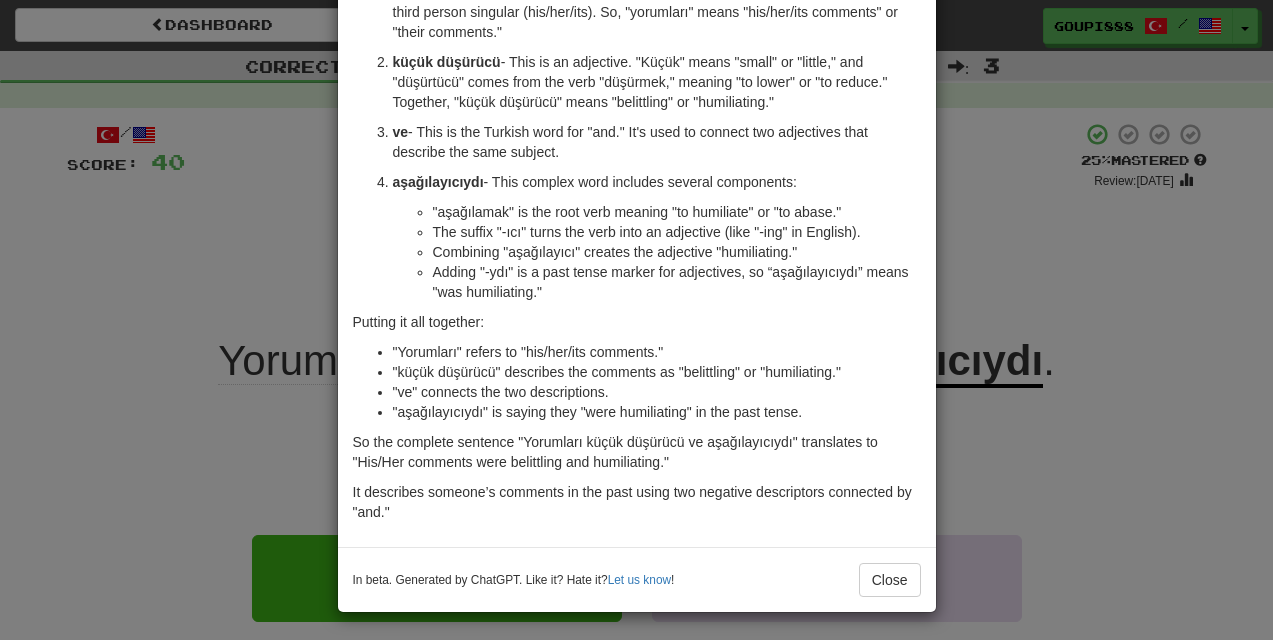 scroll, scrollTop: 188, scrollLeft: 0, axis: vertical 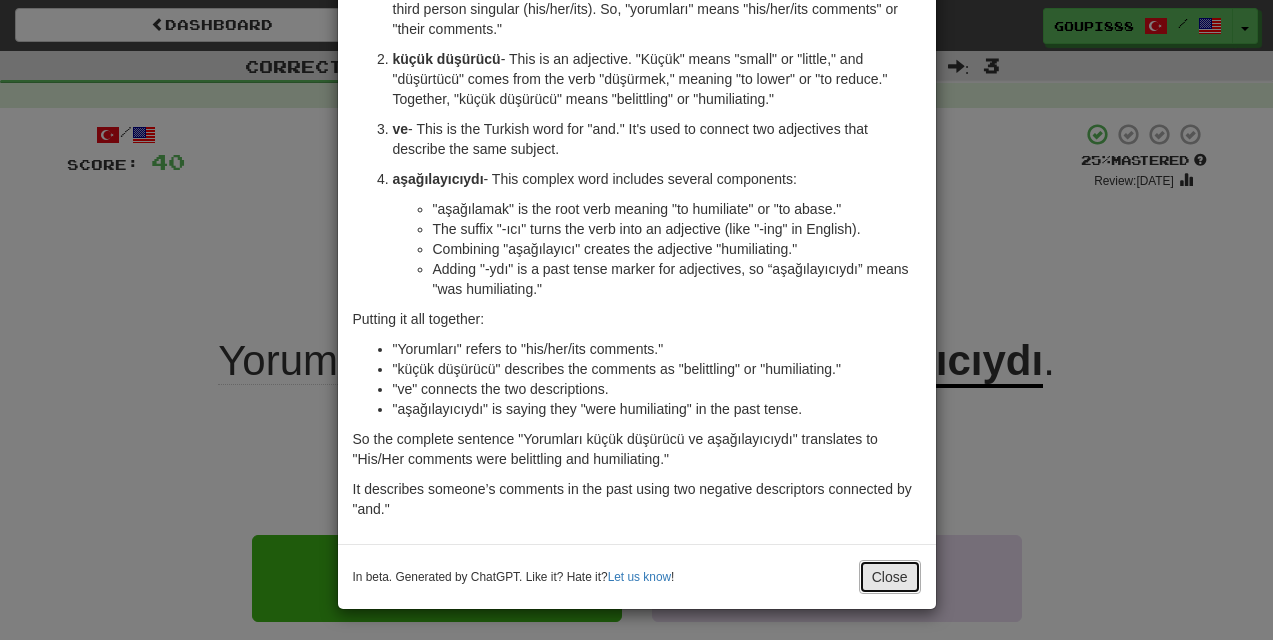 click on "Close" at bounding box center (890, 577) 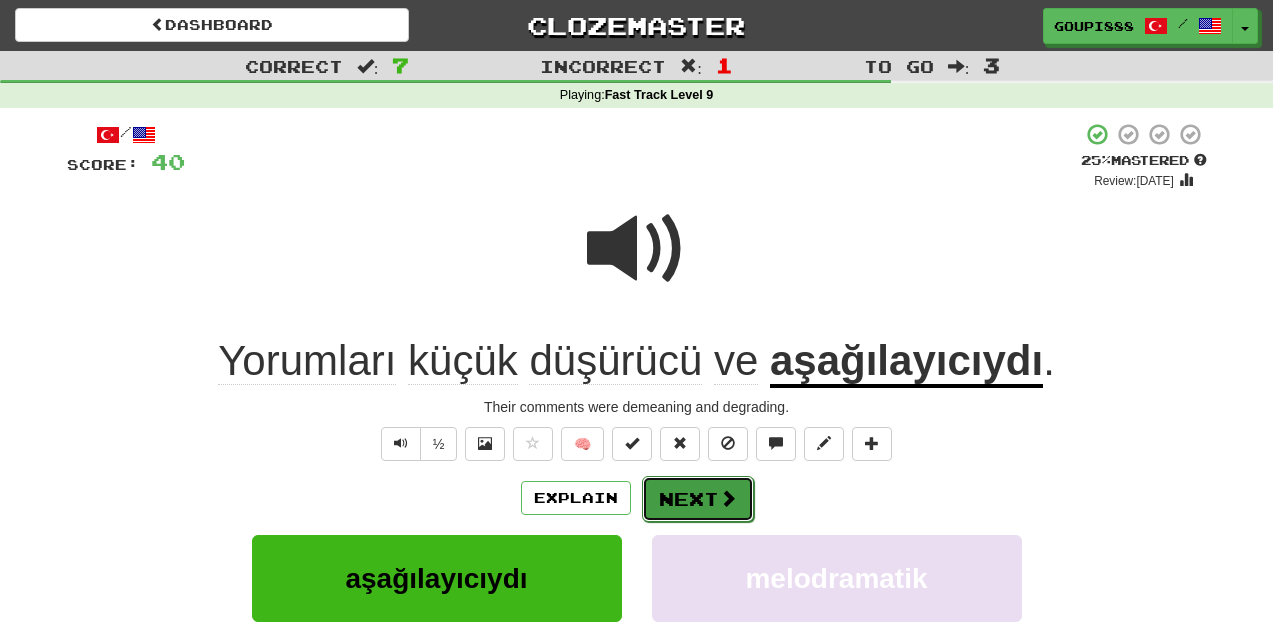 click on "Next" at bounding box center (698, 499) 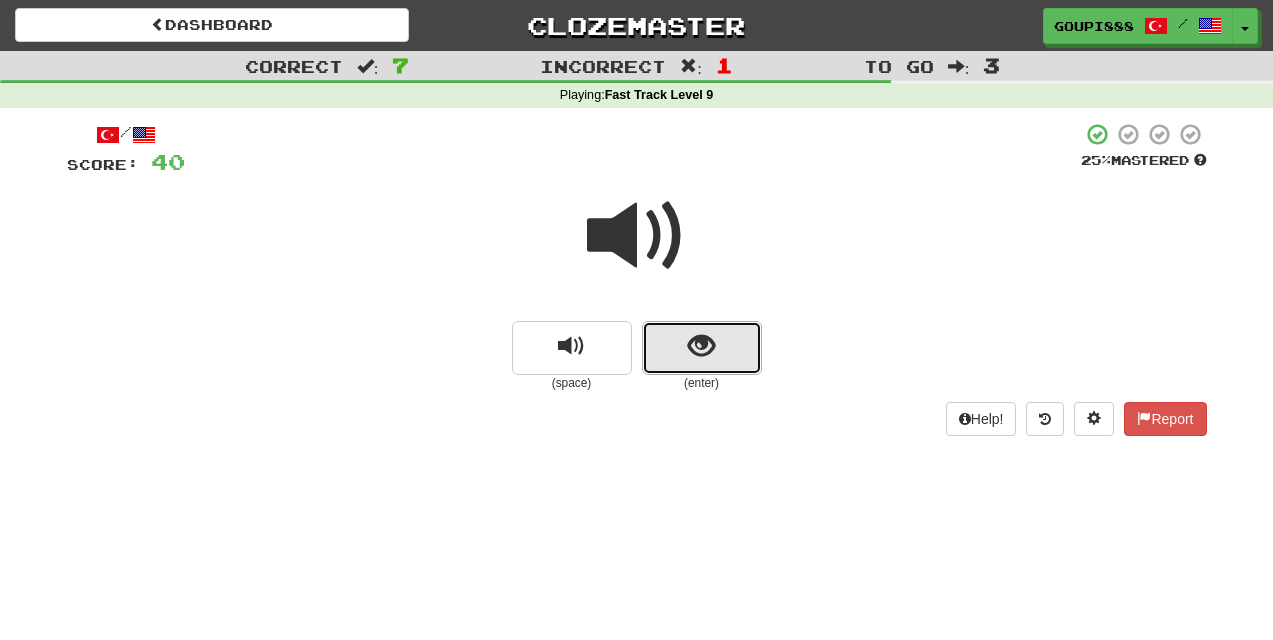 click at bounding box center [701, 346] 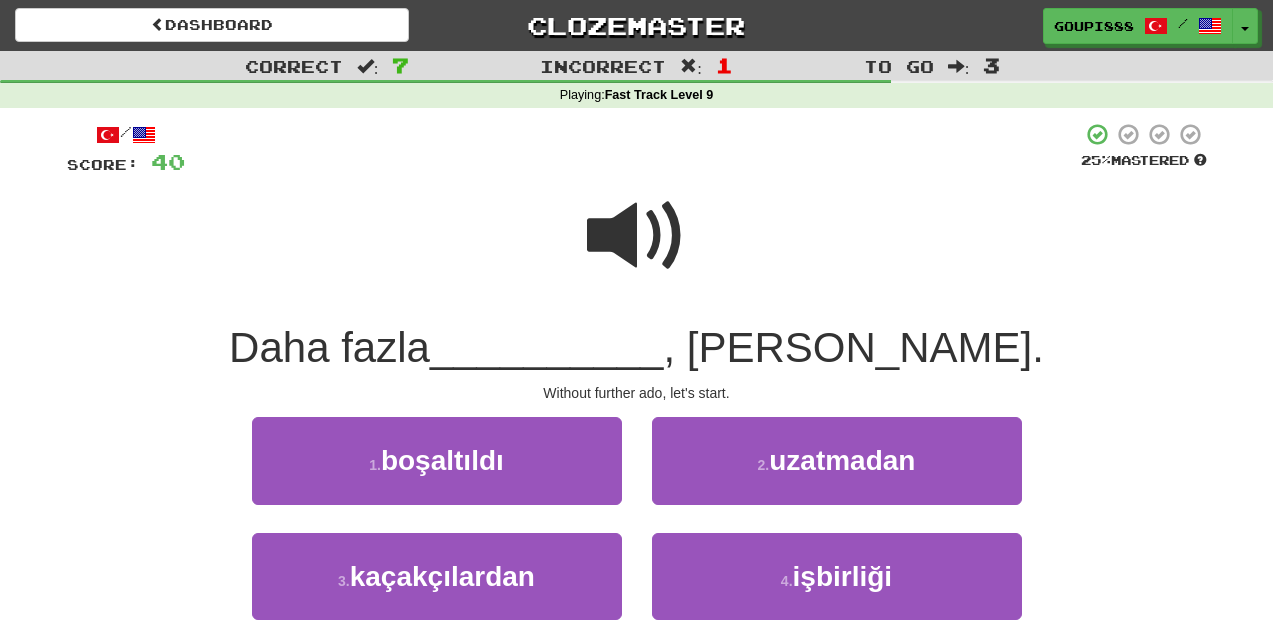 click at bounding box center [637, 236] 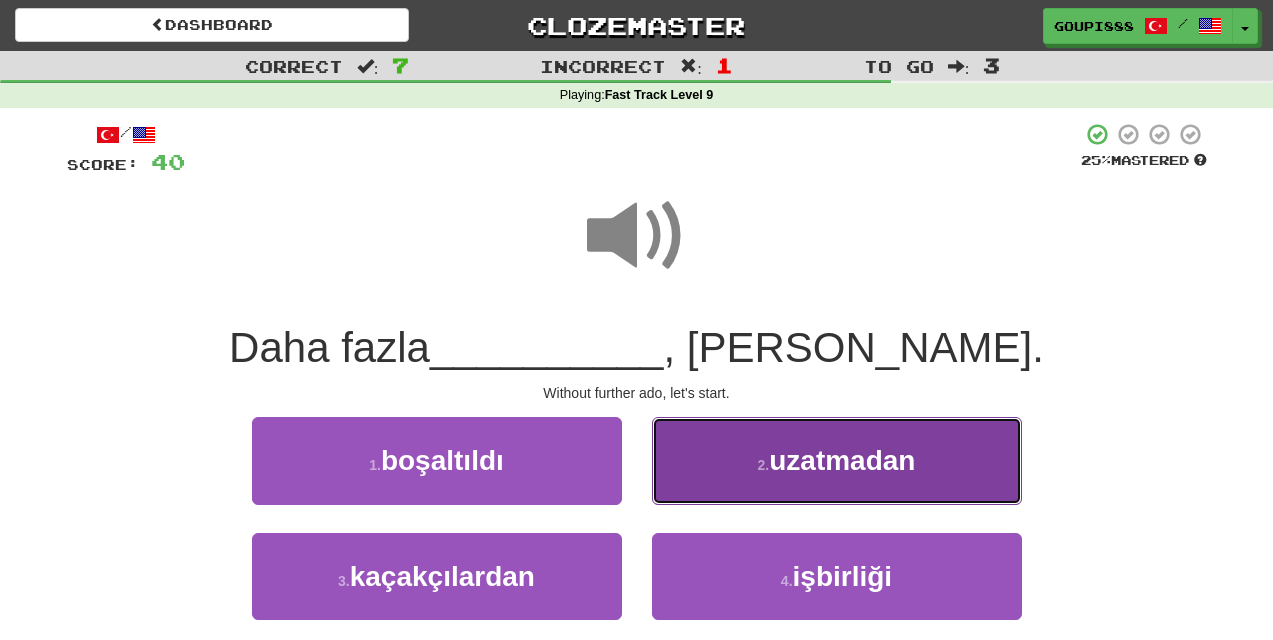 click on "uzatmadan" at bounding box center [842, 460] 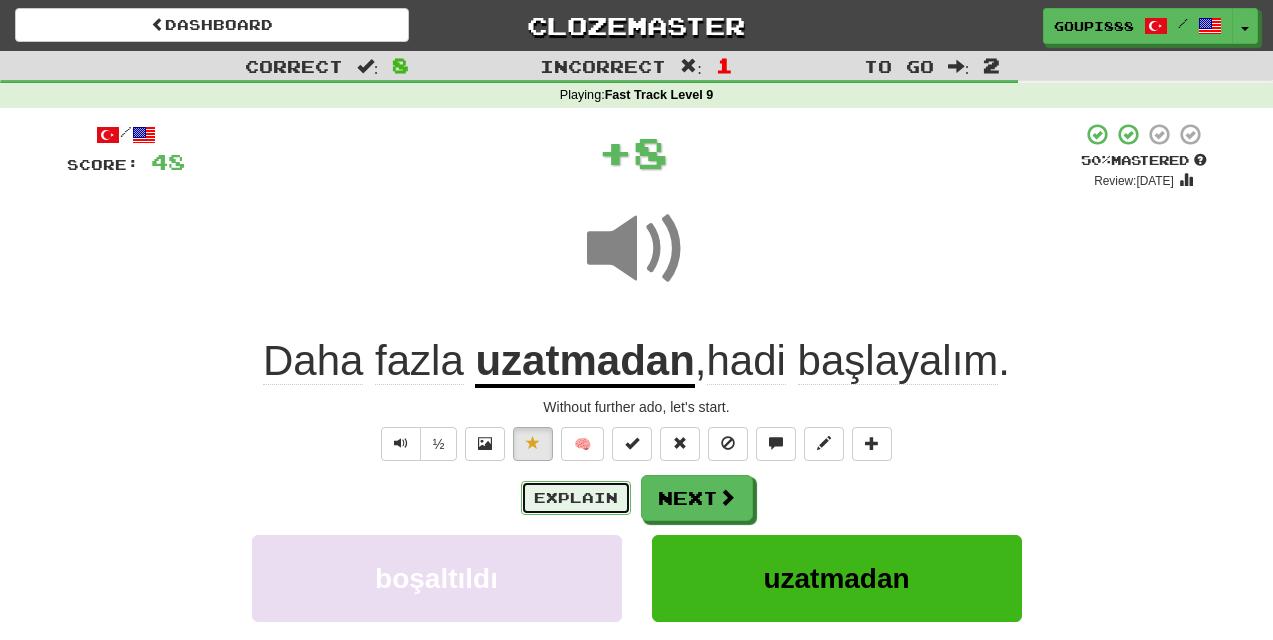 click on "Explain" at bounding box center [576, 498] 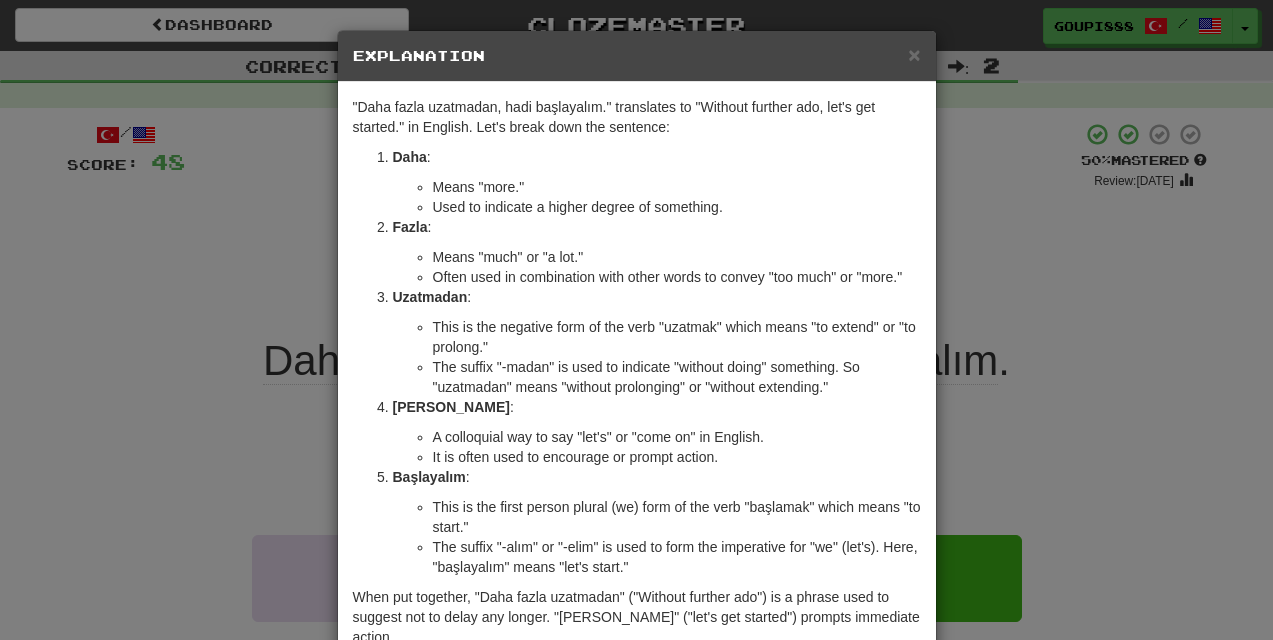 click on "× Explanation "Daha fazla uzatmadan, hadi başlayalım." translates to "Without further ado, let's get started." in English. Let's break down the sentence:
Daha :
Means "more."
Used to indicate a higher degree of something.
Fazla :
Means "much" or "a lot."
Often used in combination with other words to convey "too much" or "more."
Uzatmadan :
This is the negative form of the verb "uzatmak" which means "to extend" or "to prolong."
The suffix "-madan" is used to indicate "without doing" something. So "uzatmadan" means "without prolonging" or "without extending."
Hadi :
A colloquial way to say "let's" or "come on" in English.
It is often used to encourage or prompt action.
Başlayalım :
This is the first person plural (we) form of the verb "başlamak" which means "to start."
The suffix "-alım" or "-elim" is used to form the imperative for "we" (let's). Here, "başlayalım" means "let's start."
Let us know ! Close" at bounding box center (636, 320) 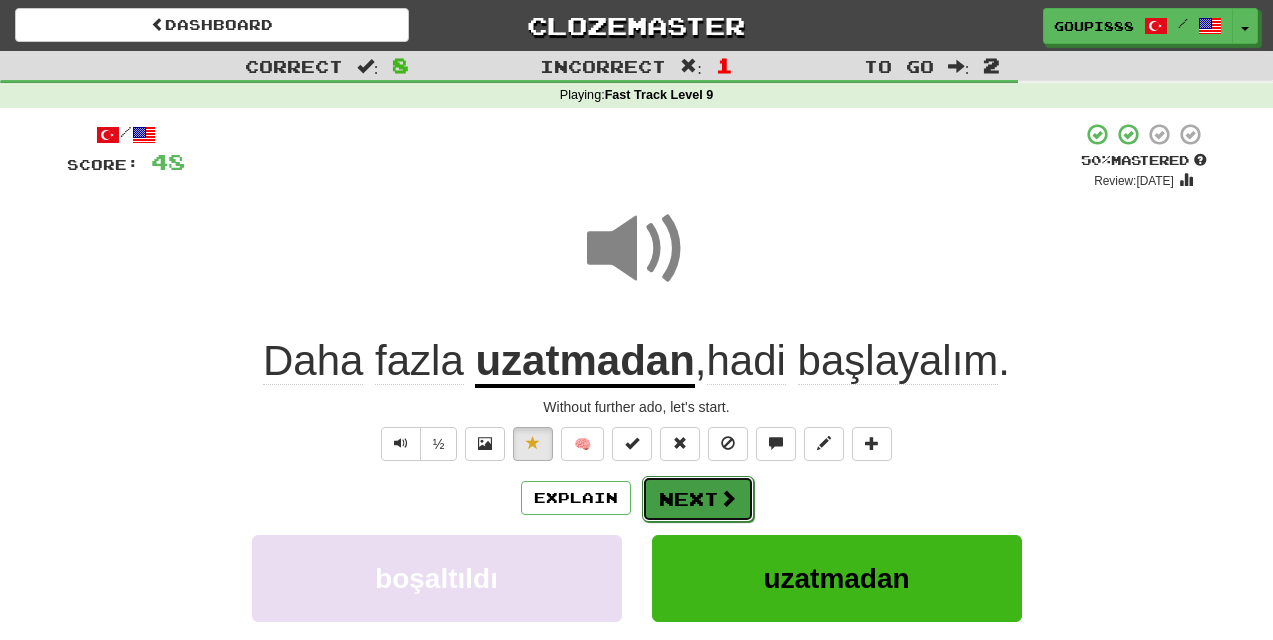 click on "Next" at bounding box center [698, 499] 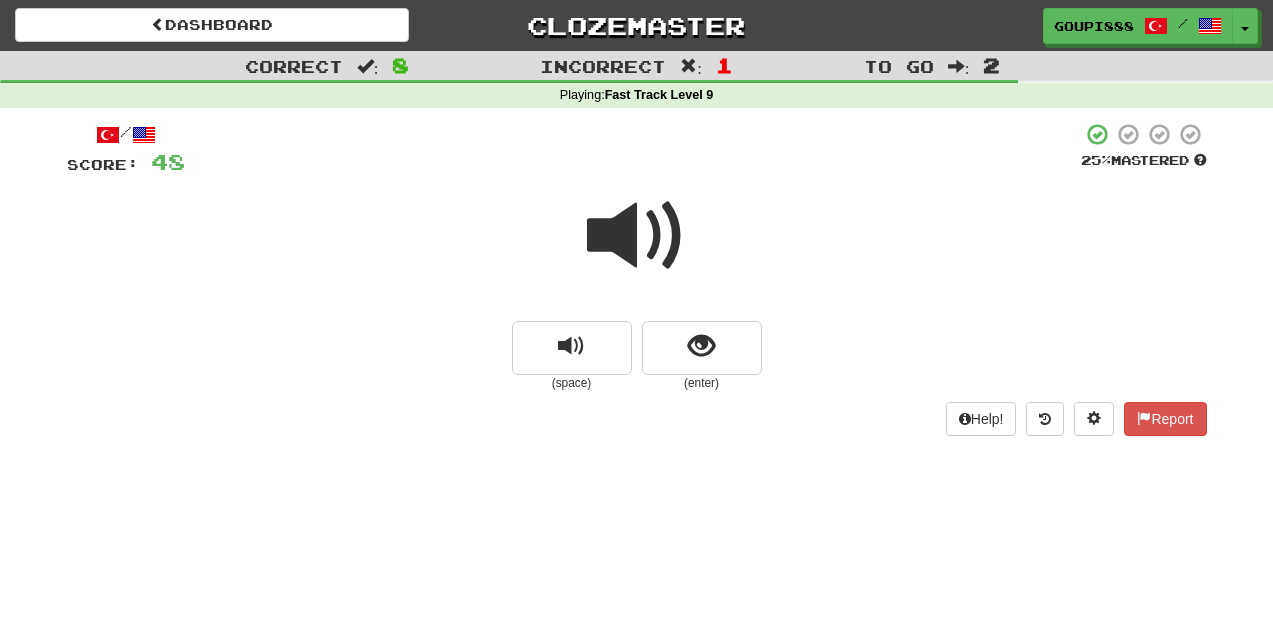 click at bounding box center [637, 236] 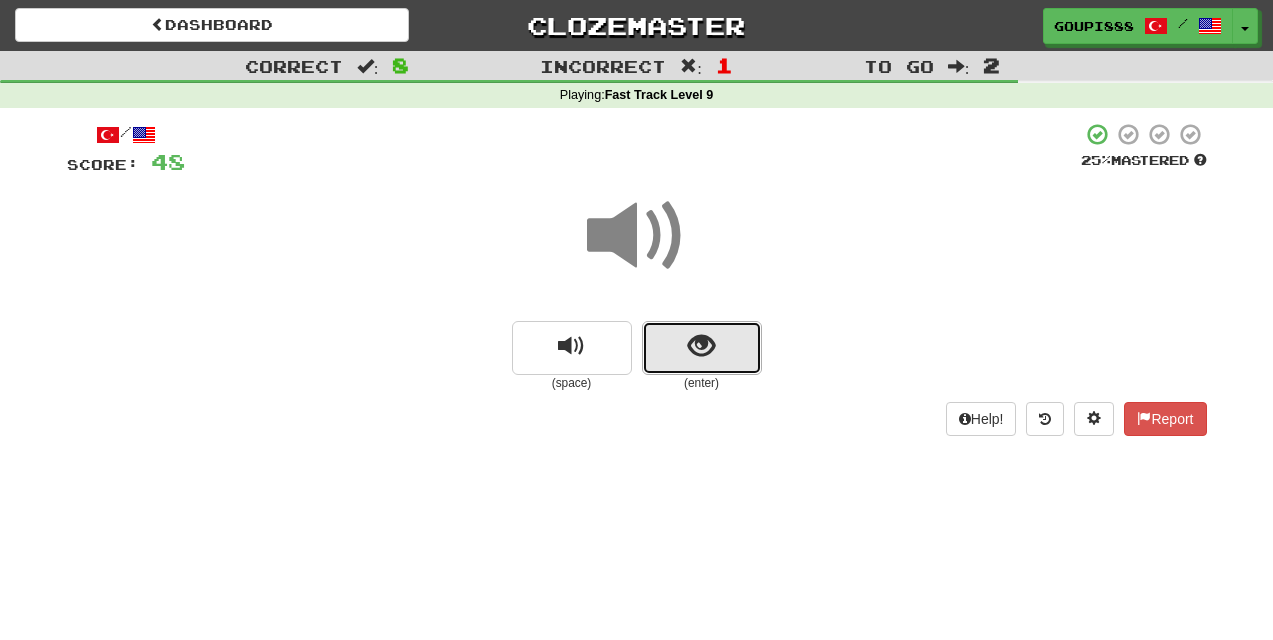 click at bounding box center (701, 346) 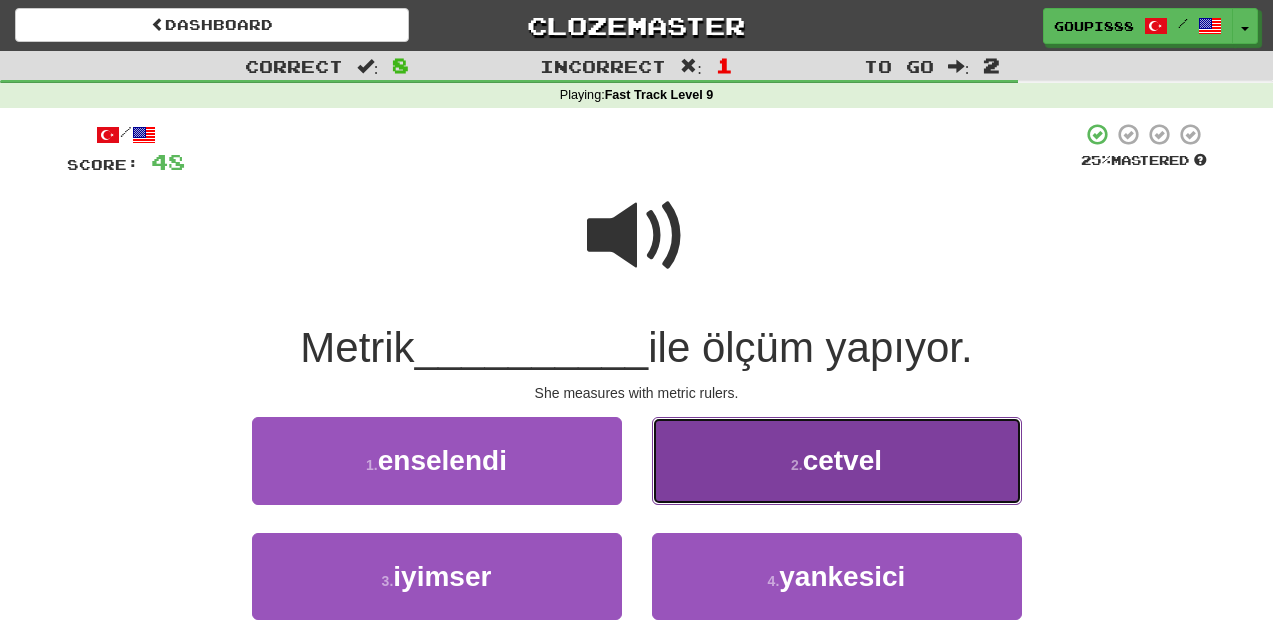 click on "cetvel" at bounding box center (842, 460) 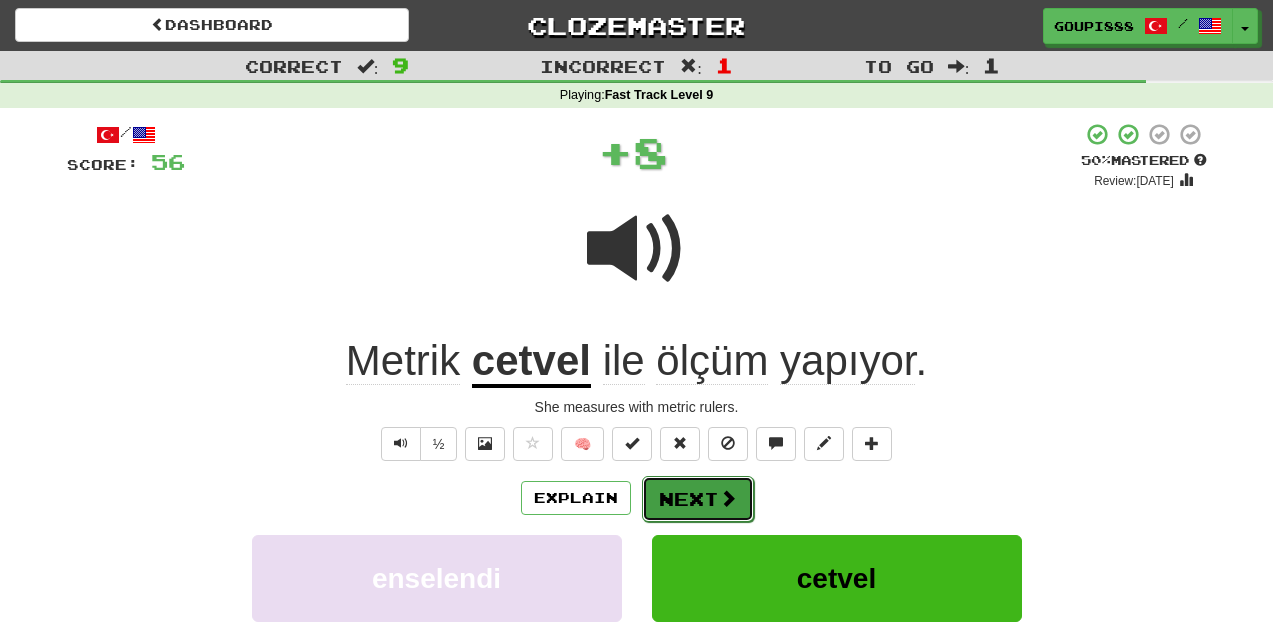 click at bounding box center (728, 498) 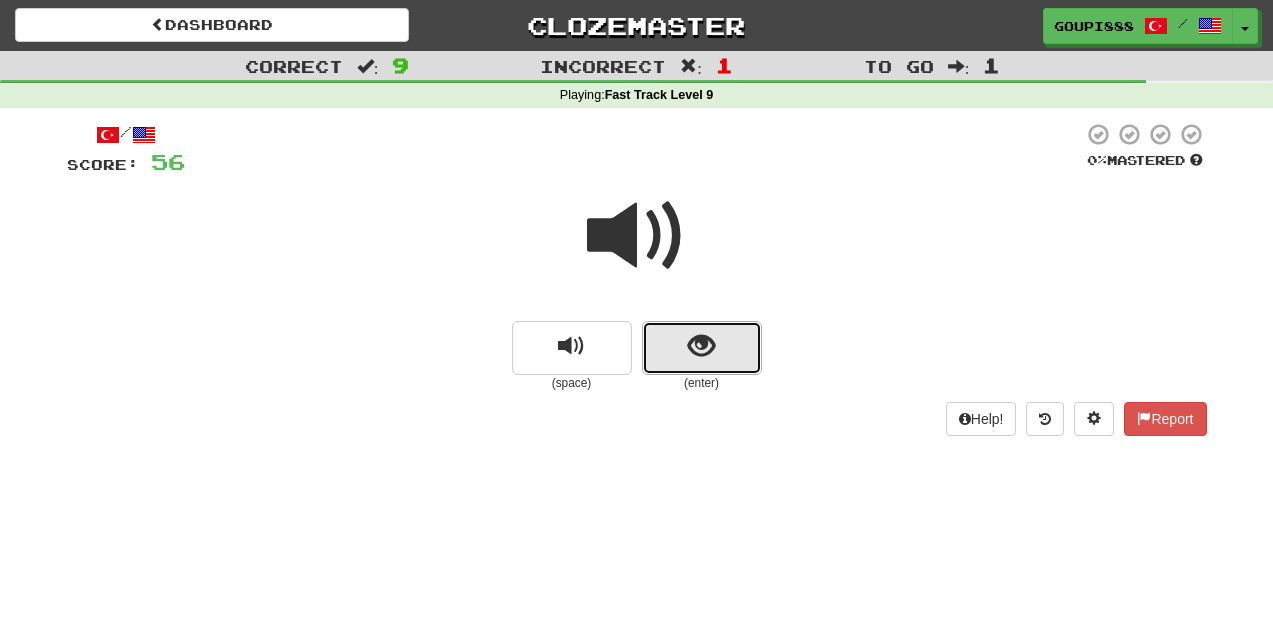 click at bounding box center (702, 348) 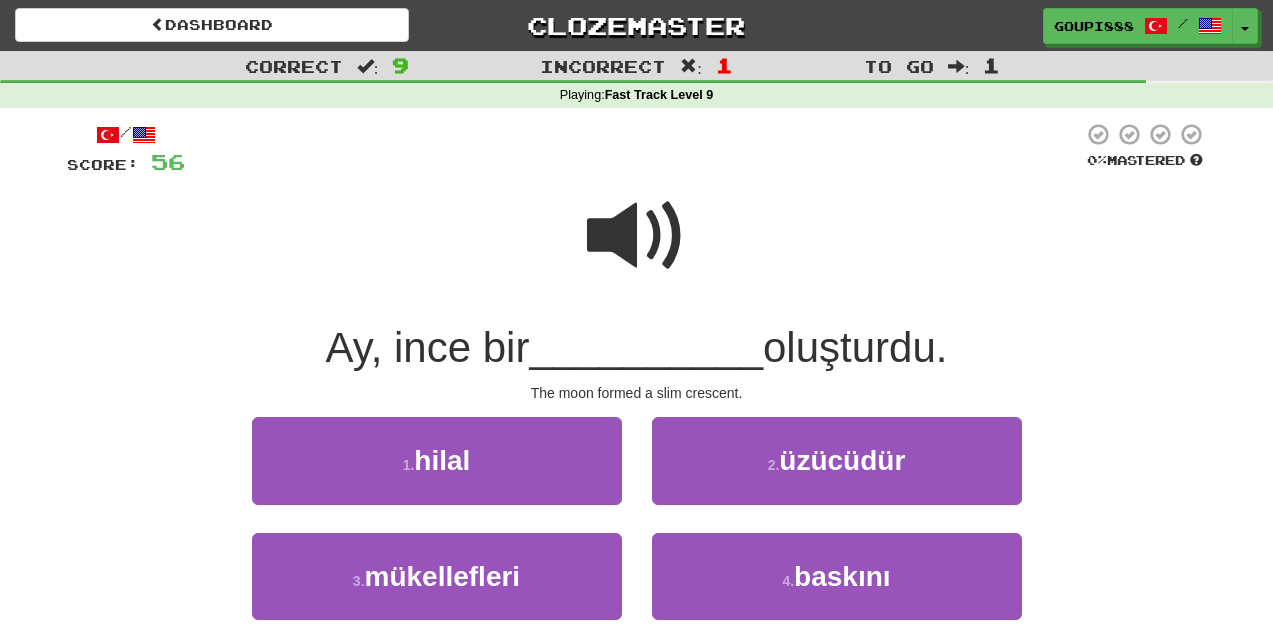 click at bounding box center (637, 236) 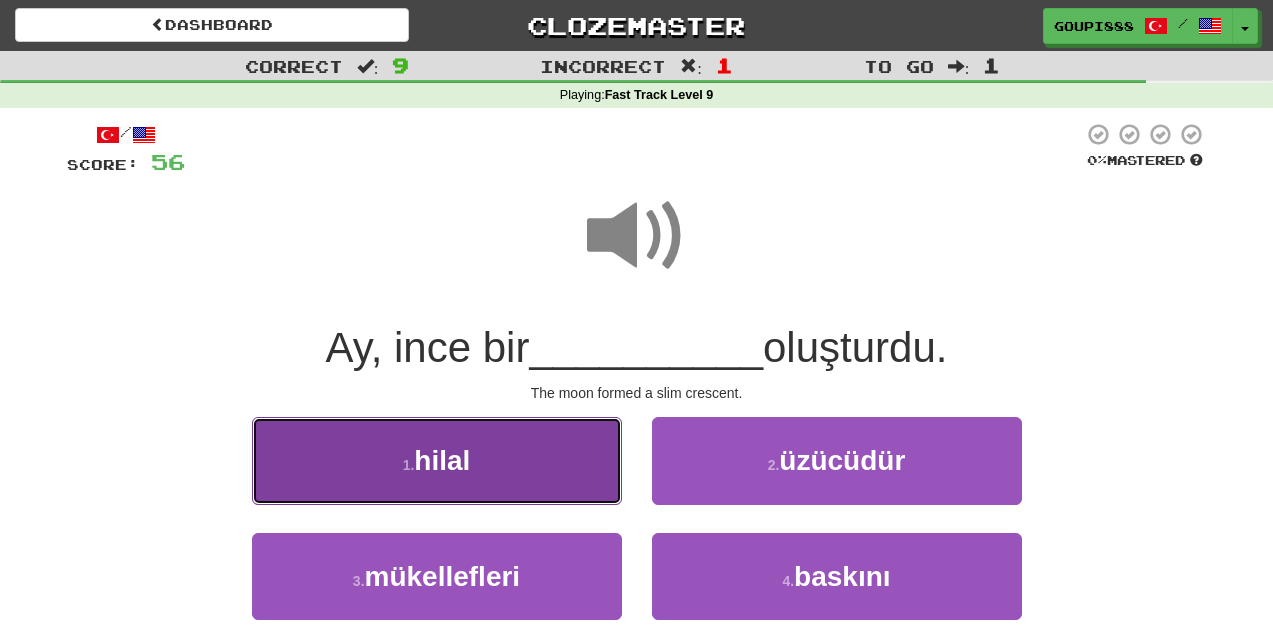 click on "1 .  hilal" at bounding box center (437, 460) 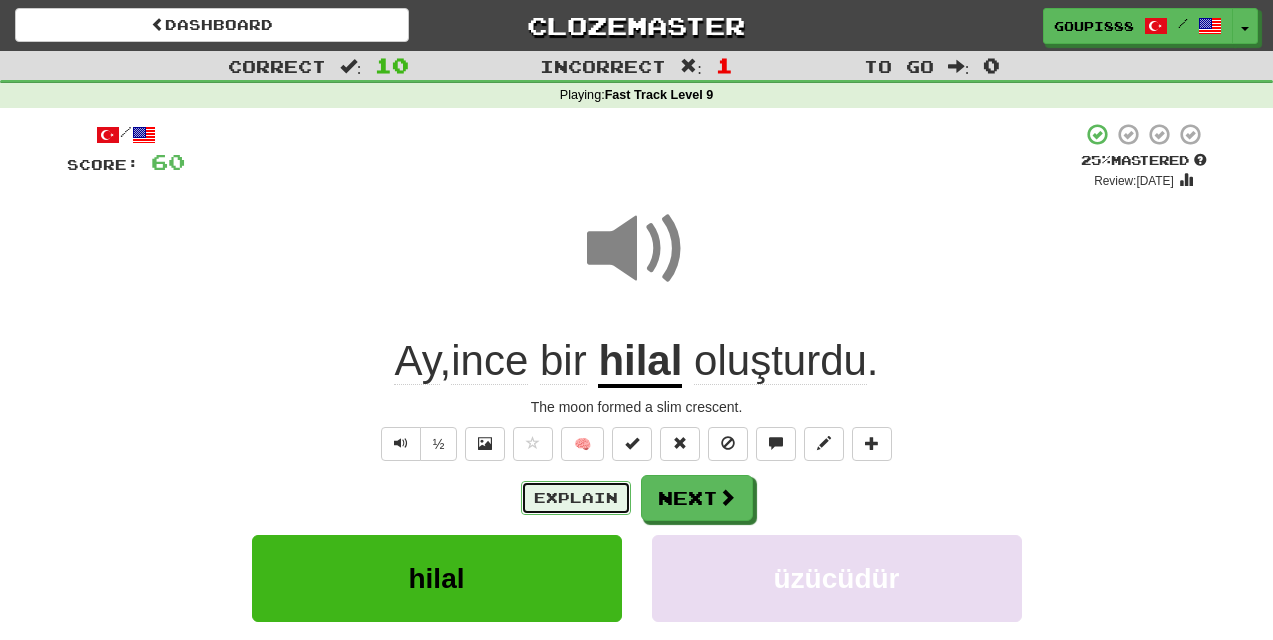 click on "Explain" at bounding box center [576, 498] 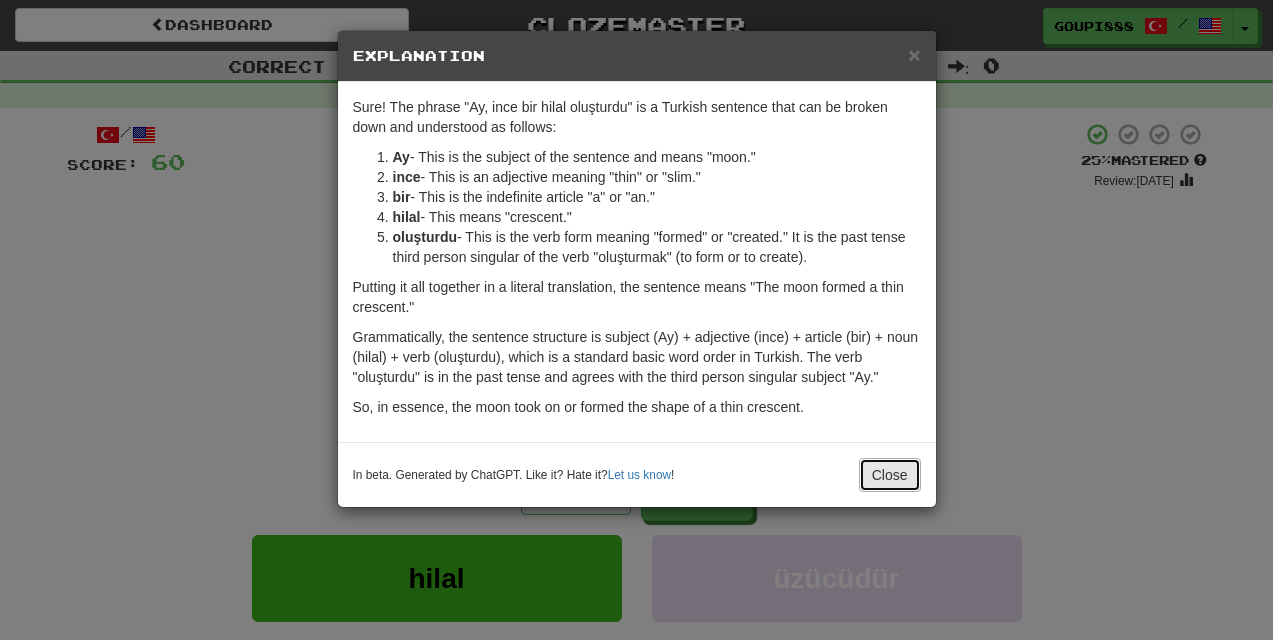 click on "Close" at bounding box center (890, 475) 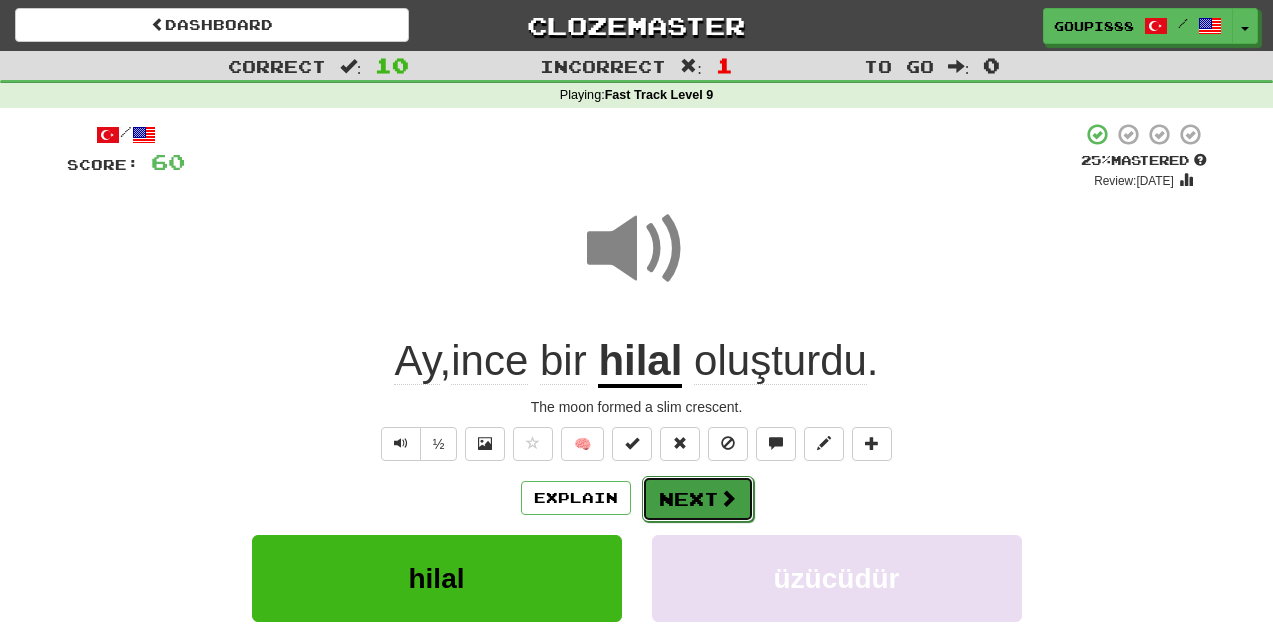 click on "Next" at bounding box center (698, 499) 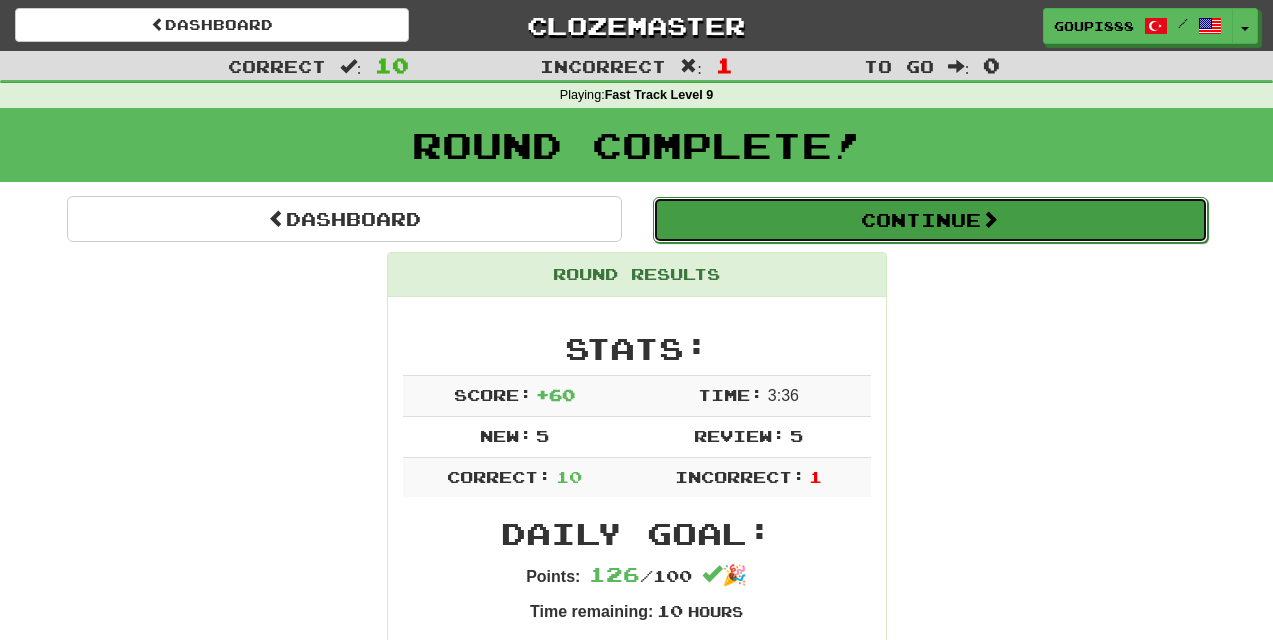 click on "Continue" at bounding box center (930, 220) 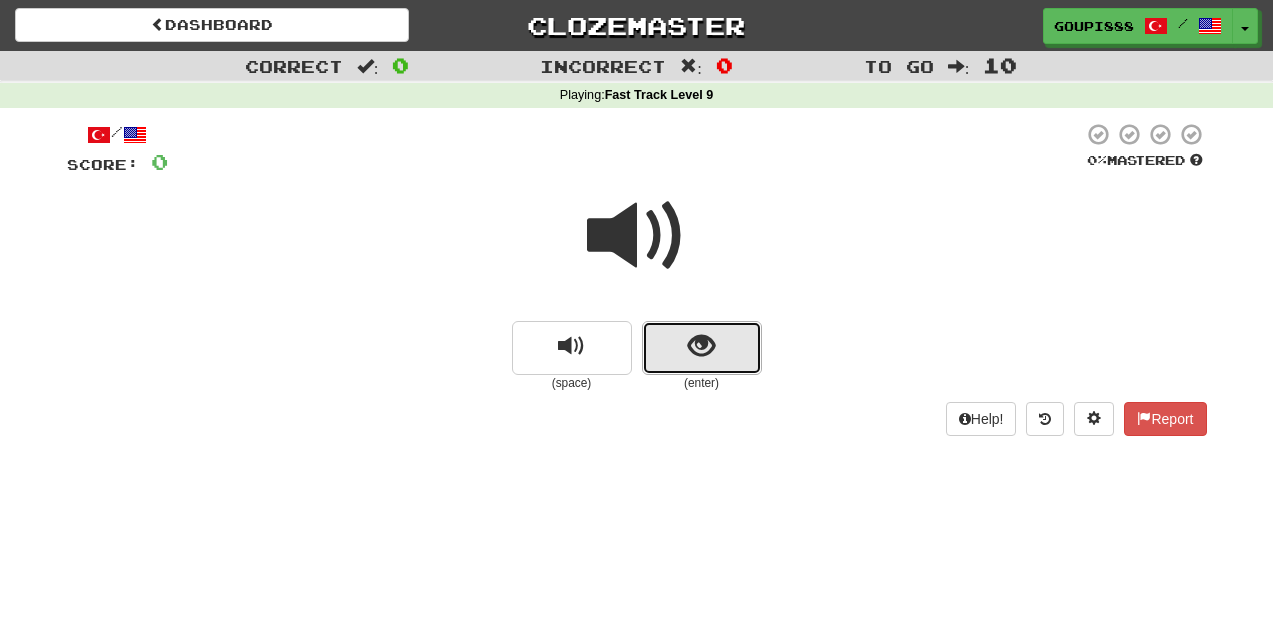 click at bounding box center (701, 346) 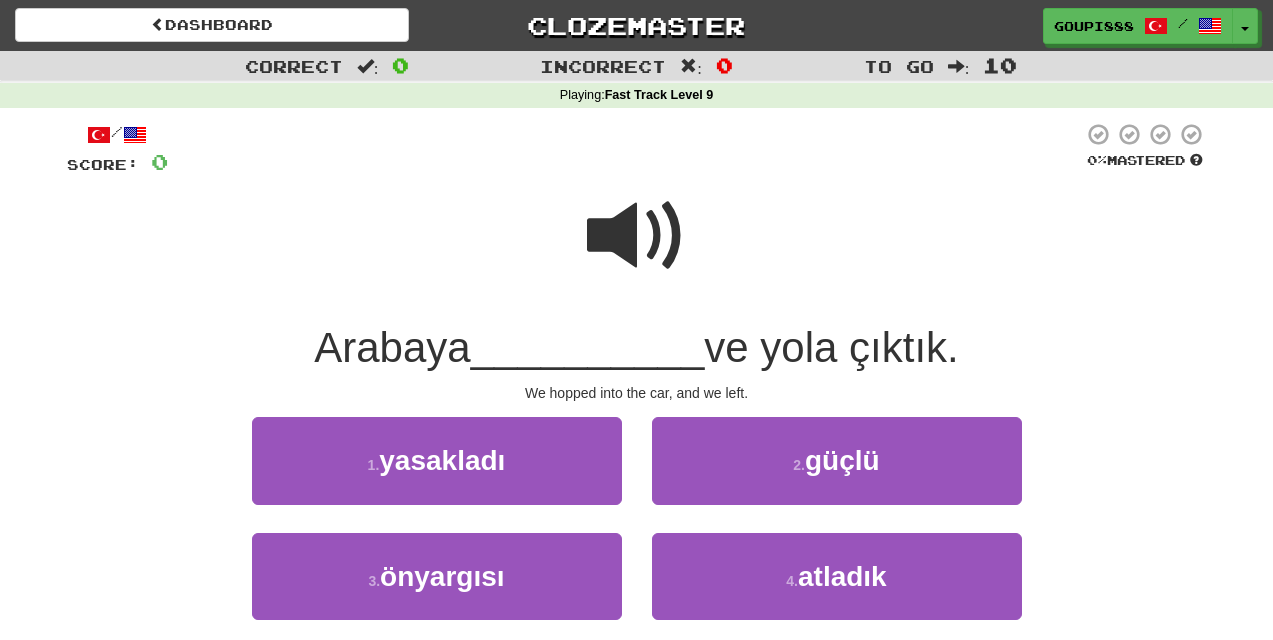 click at bounding box center (637, 236) 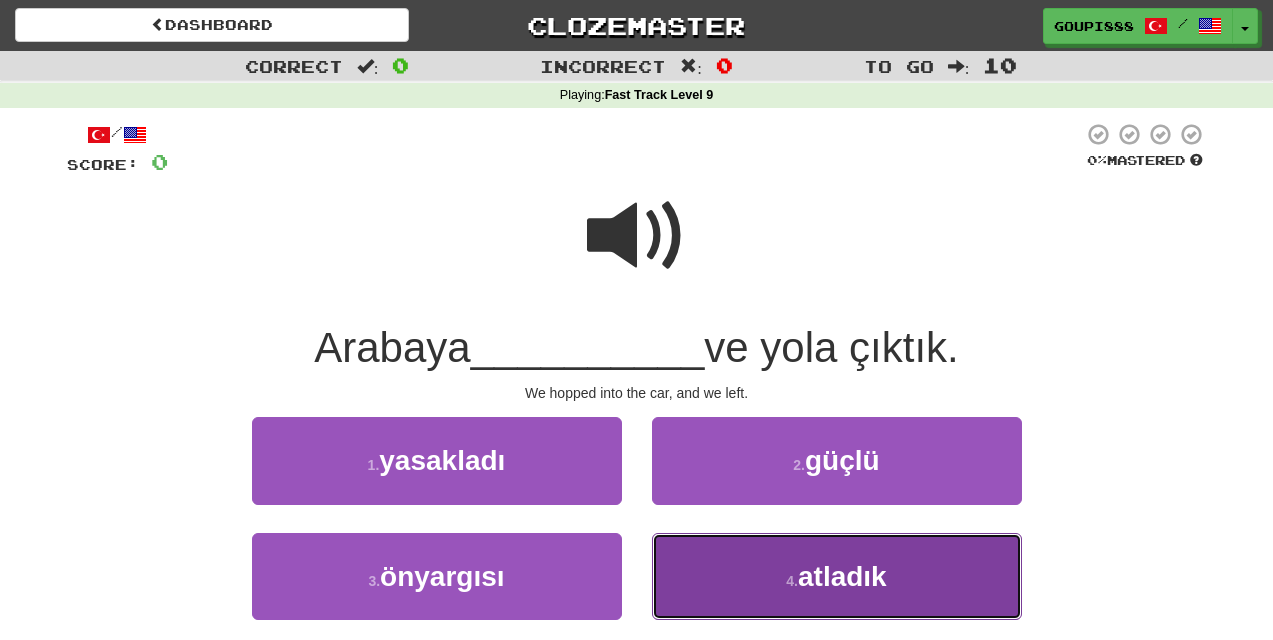 click on "atladık" at bounding box center [842, 576] 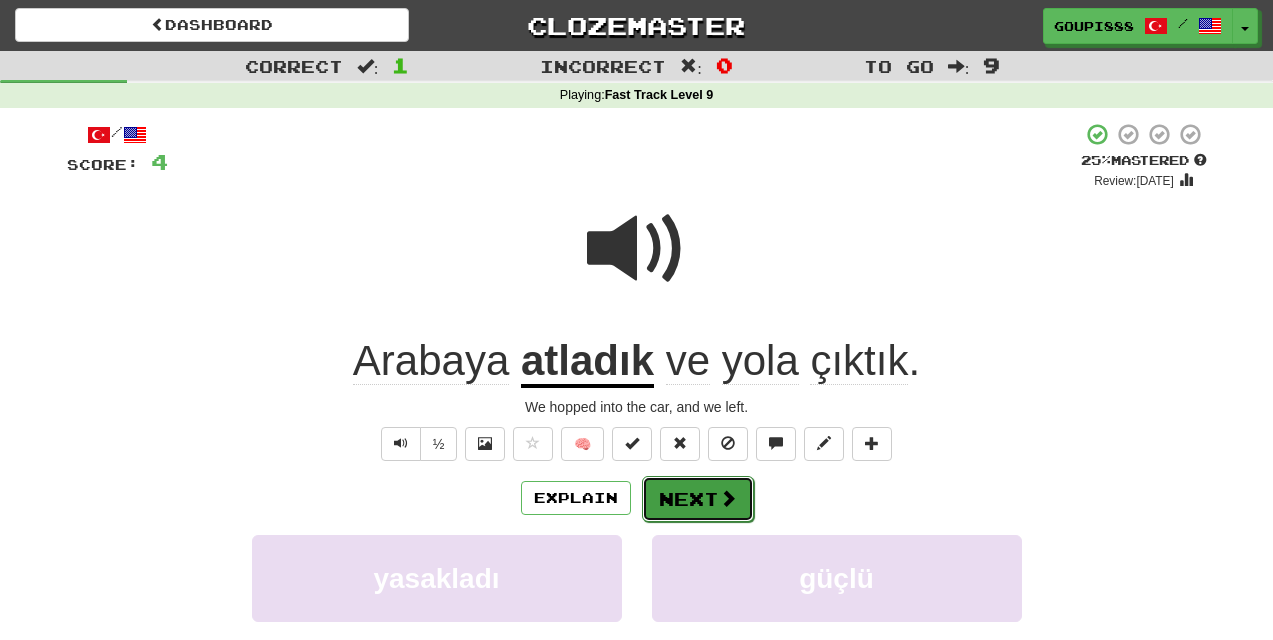 click at bounding box center [728, 498] 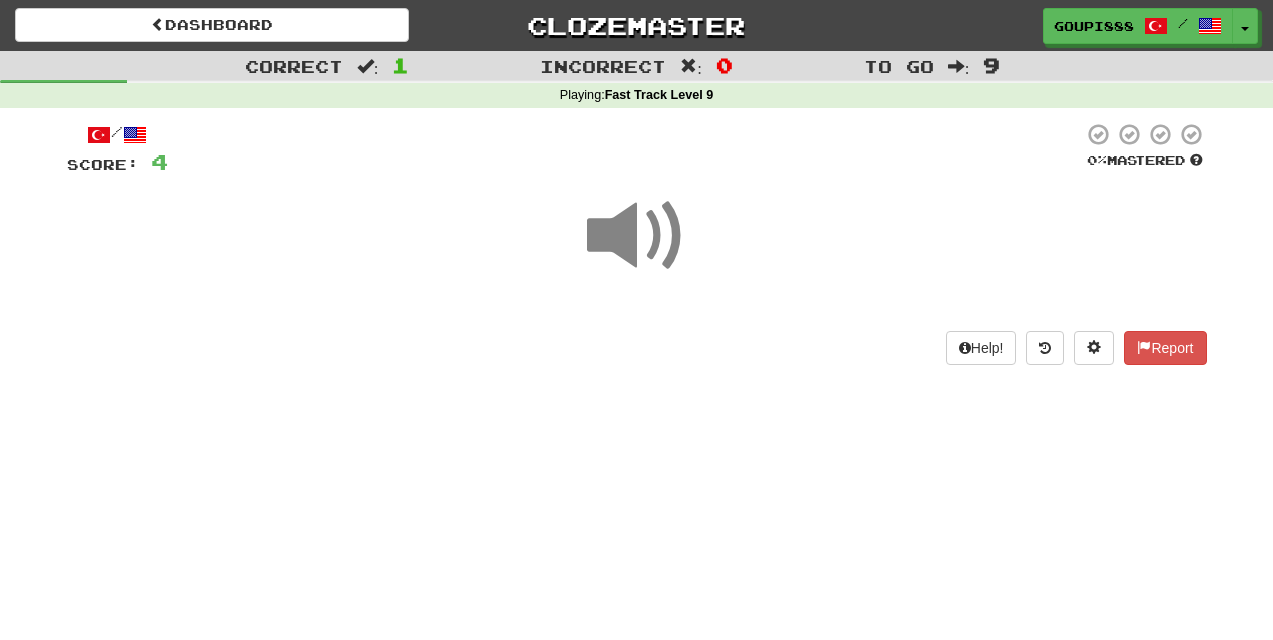 click at bounding box center (637, 236) 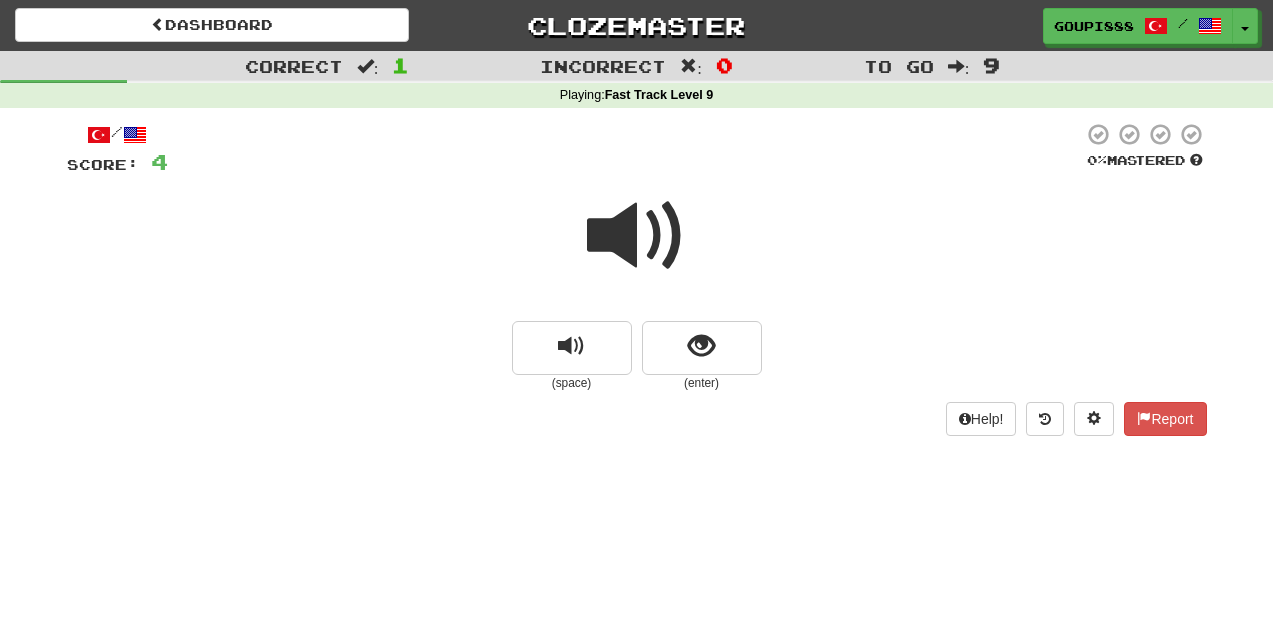 click at bounding box center [637, 236] 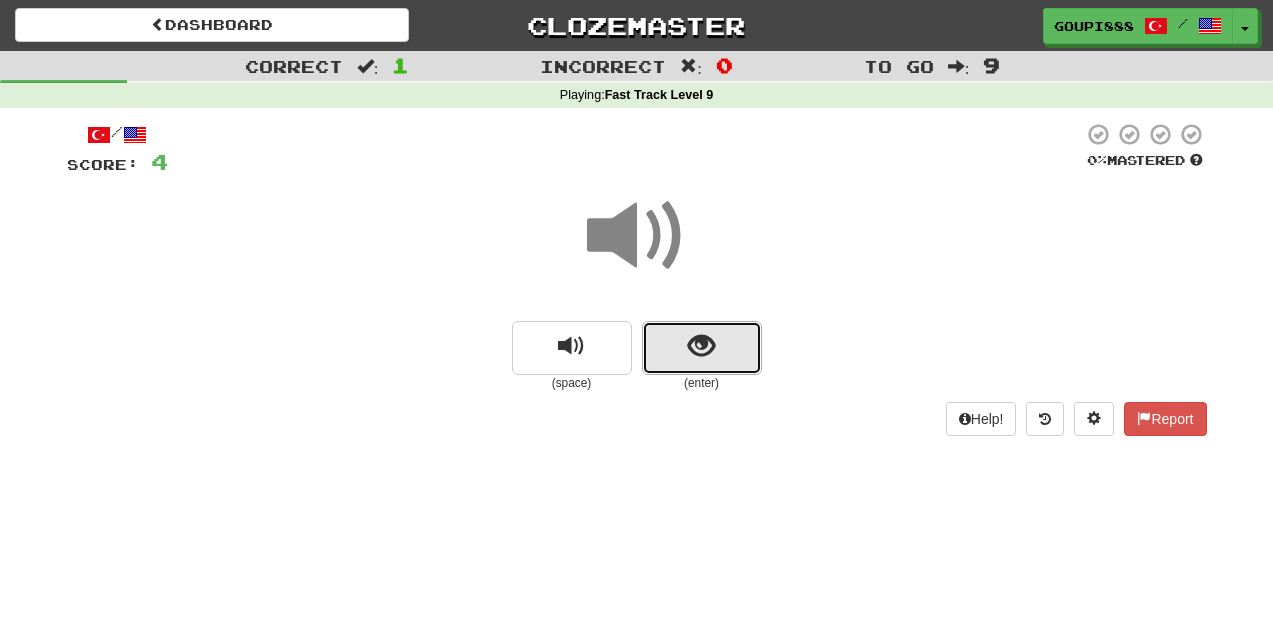 click at bounding box center (701, 346) 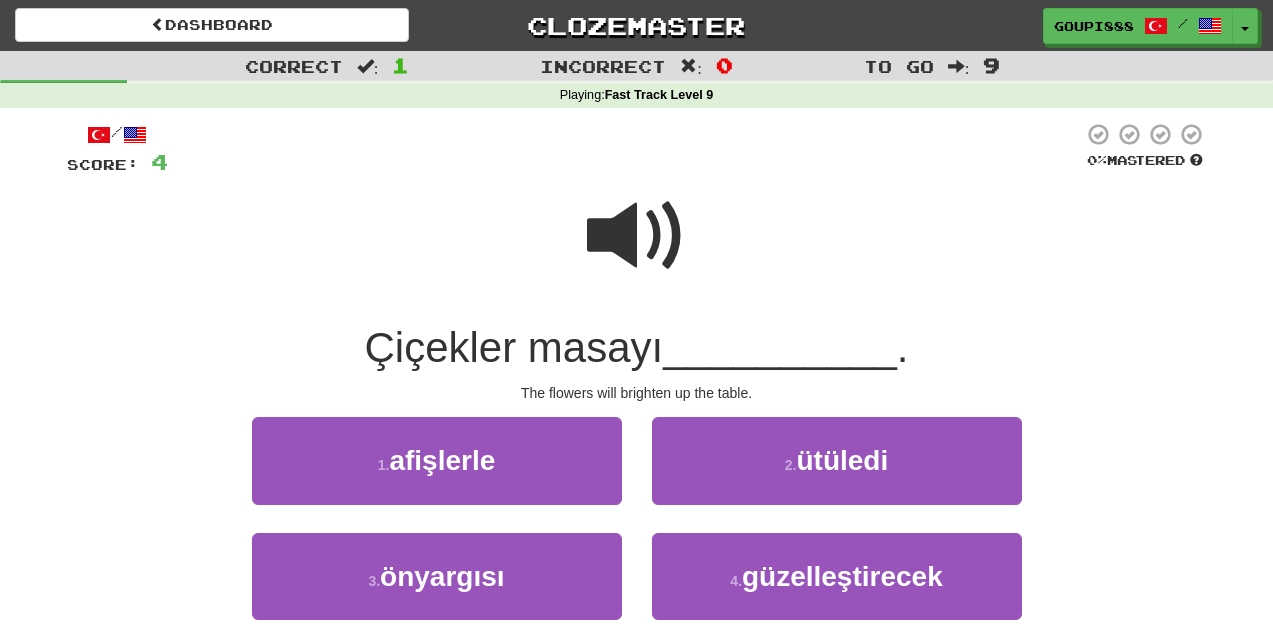 click at bounding box center [637, 236] 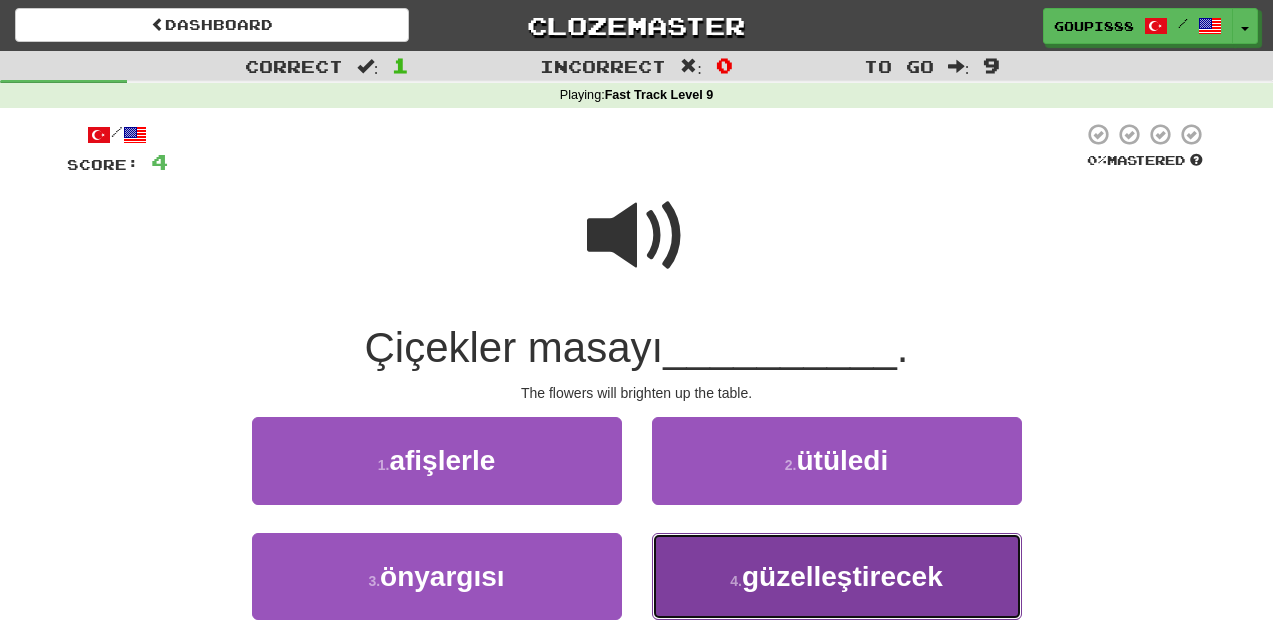click on "güzelleştirecek" at bounding box center [842, 576] 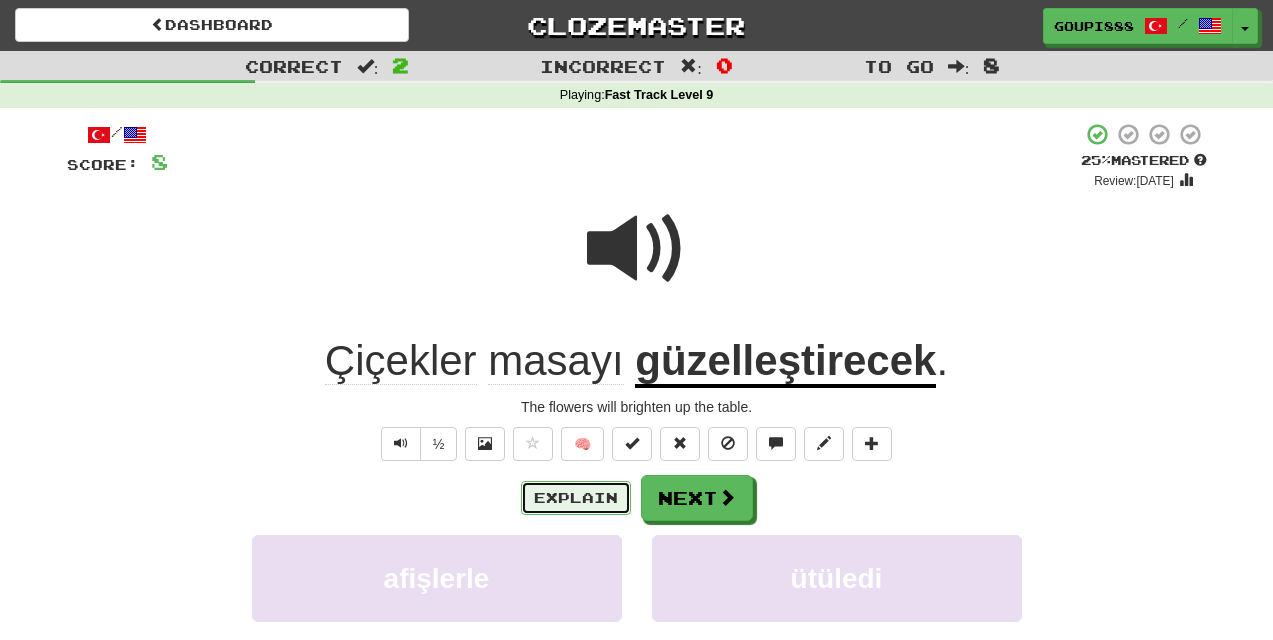 click on "Explain" at bounding box center (576, 498) 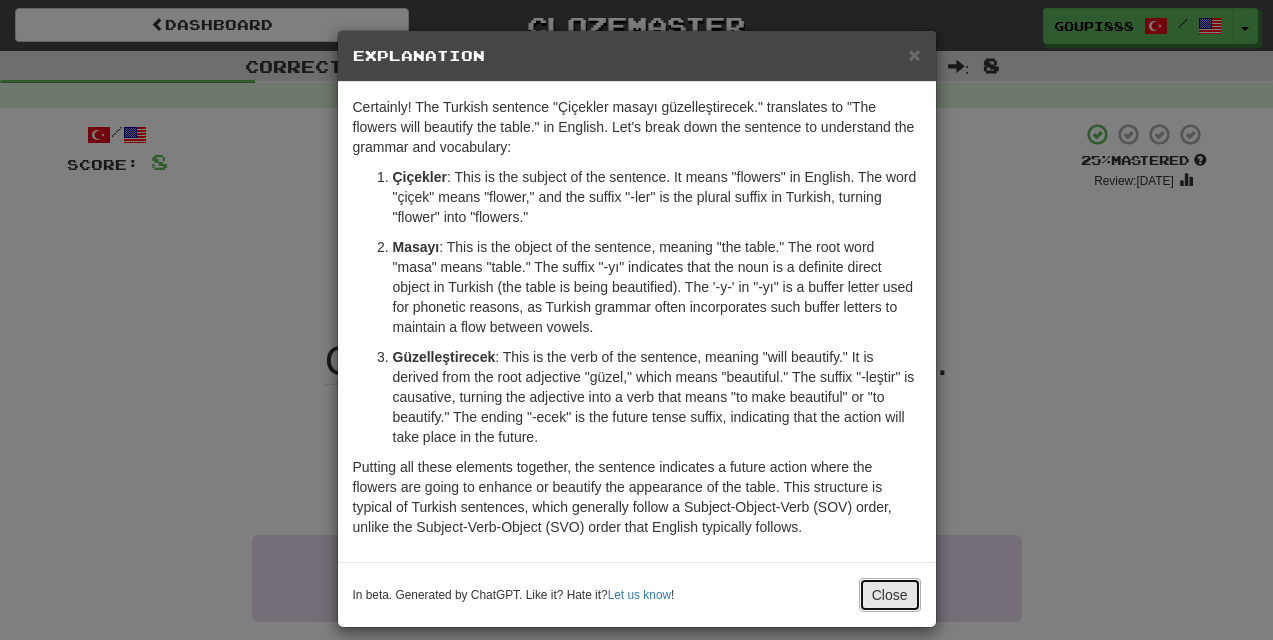 click on "Close" at bounding box center [890, 595] 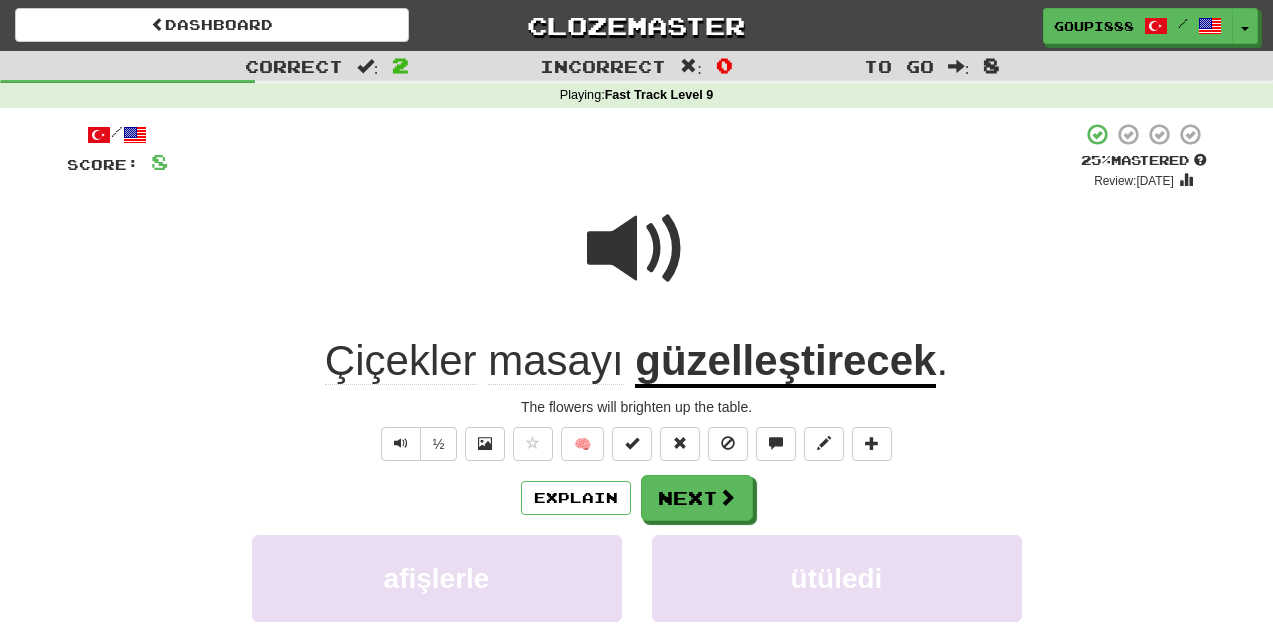 click at bounding box center [637, 249] 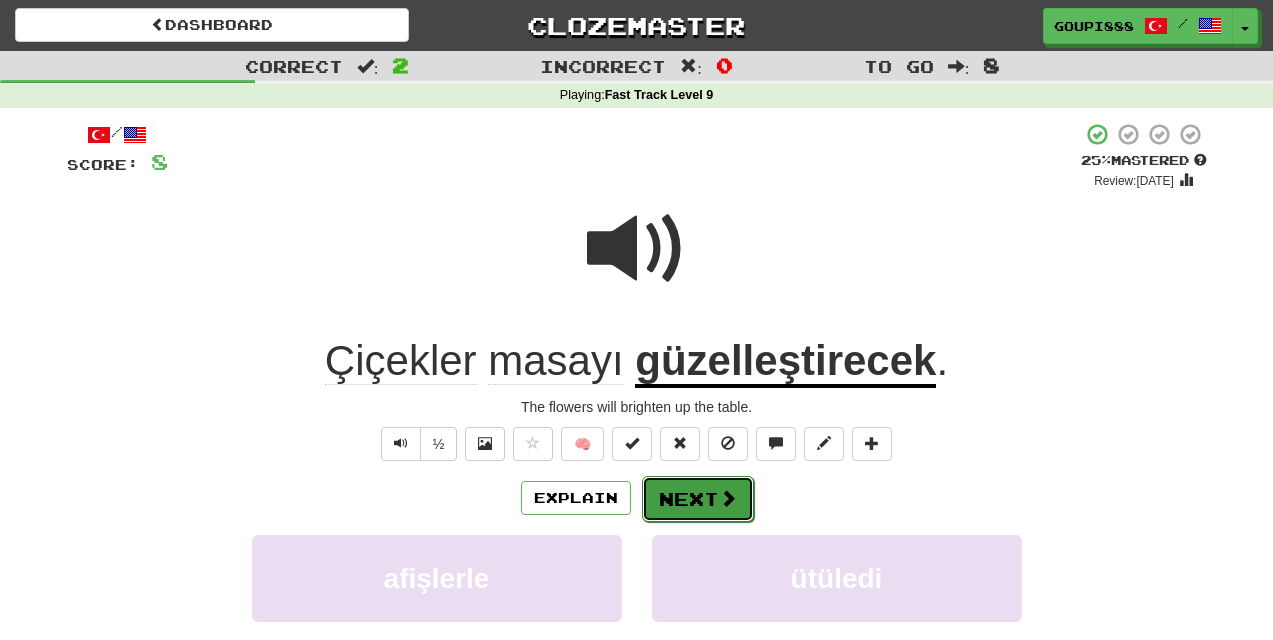 click on "Next" at bounding box center (698, 499) 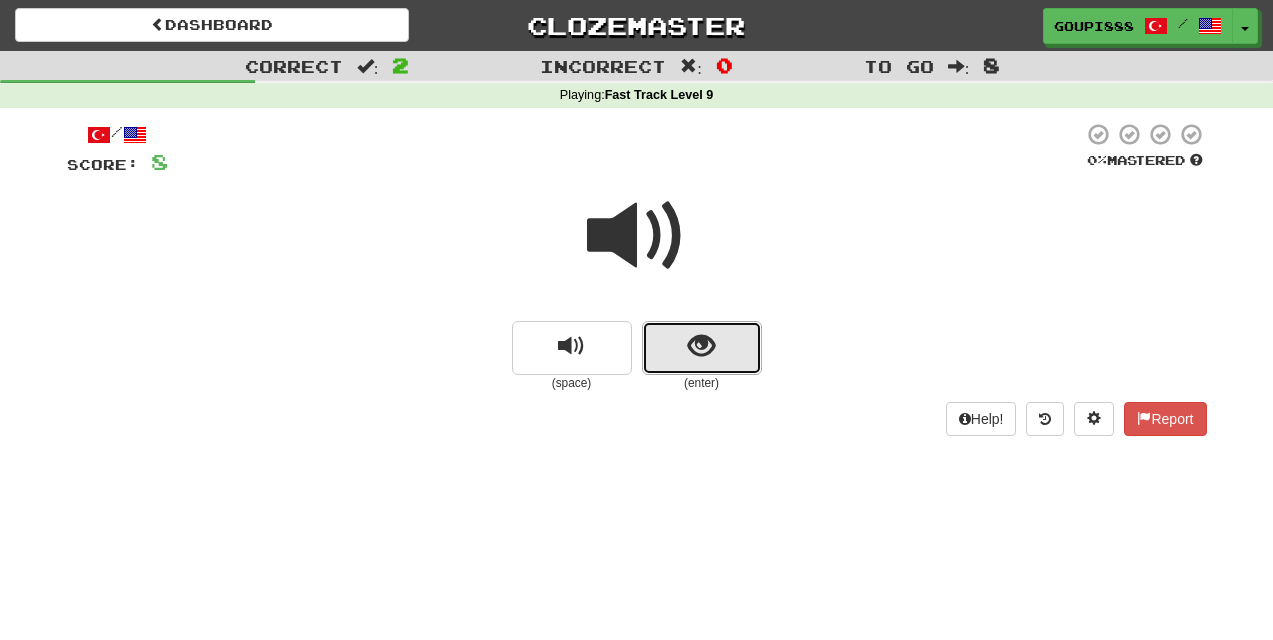click at bounding box center (702, 348) 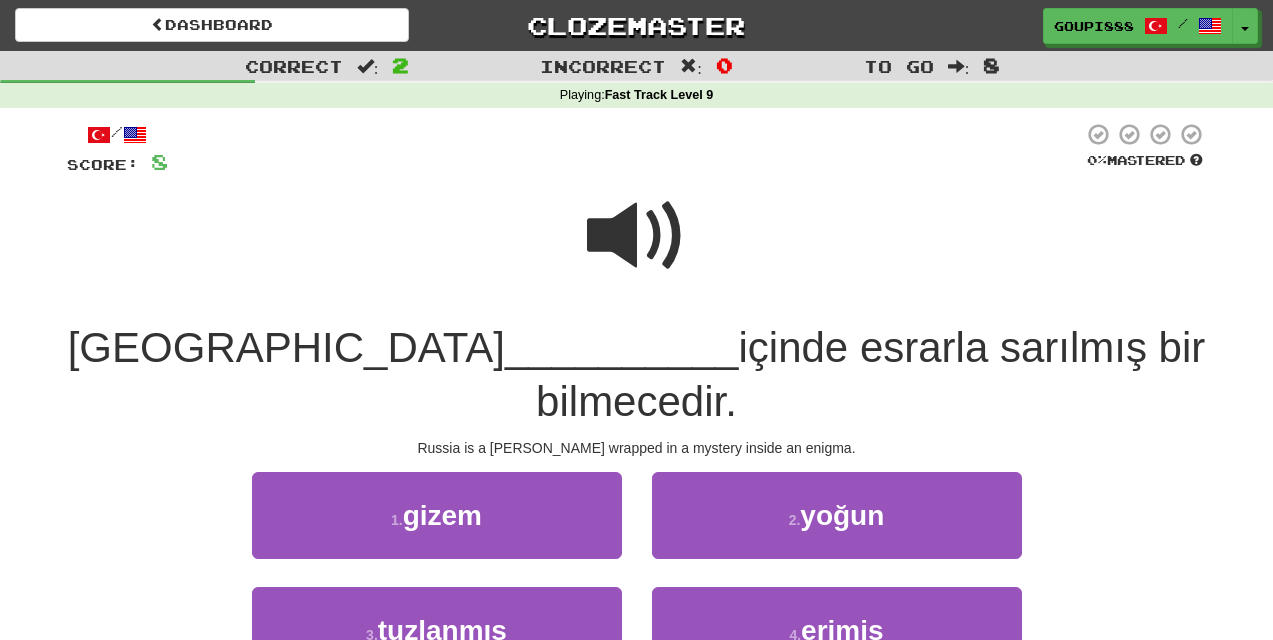 click at bounding box center (637, 236) 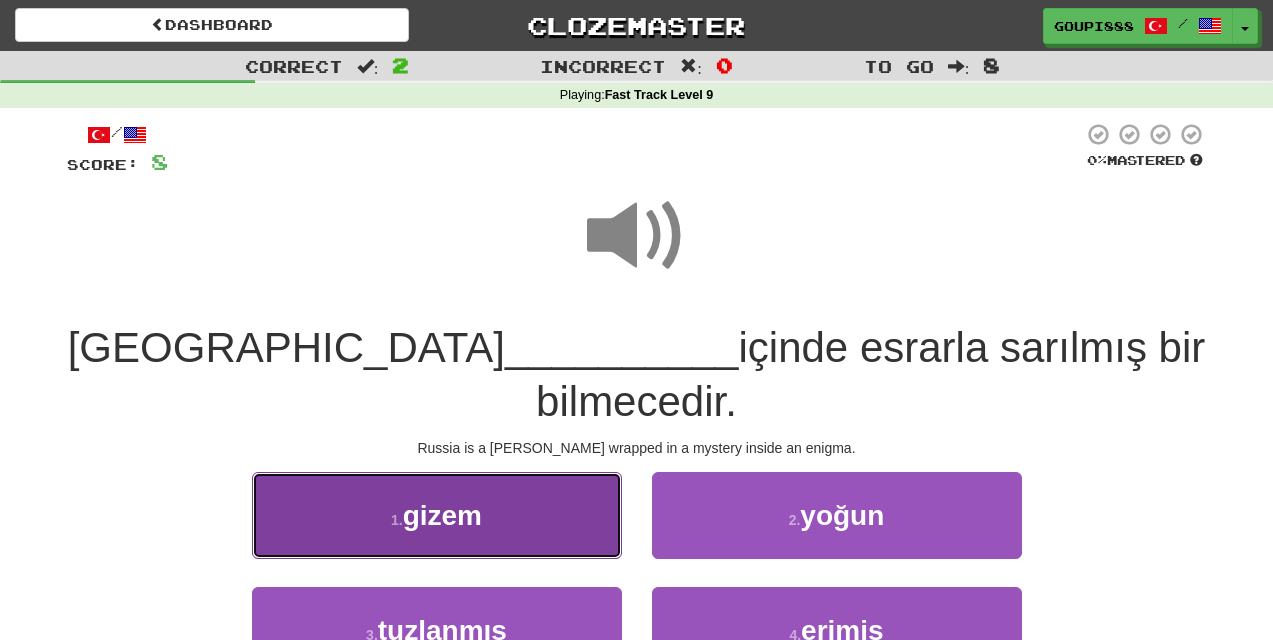 click on "gizem" at bounding box center [442, 515] 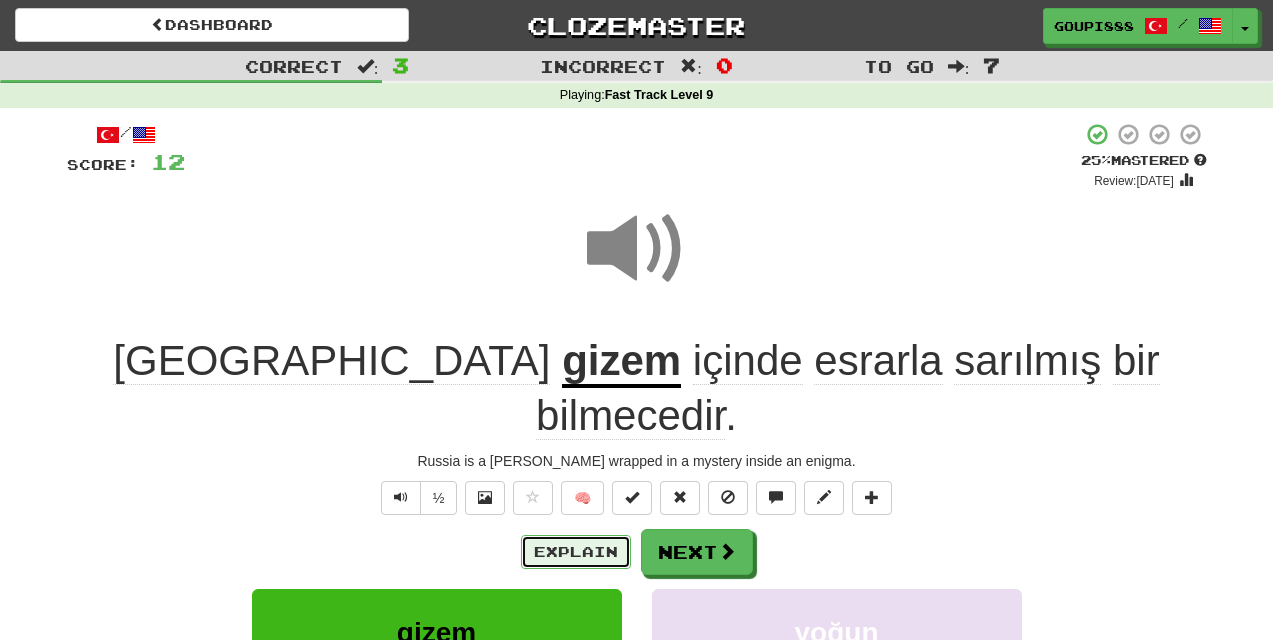 click on "Explain" at bounding box center (576, 552) 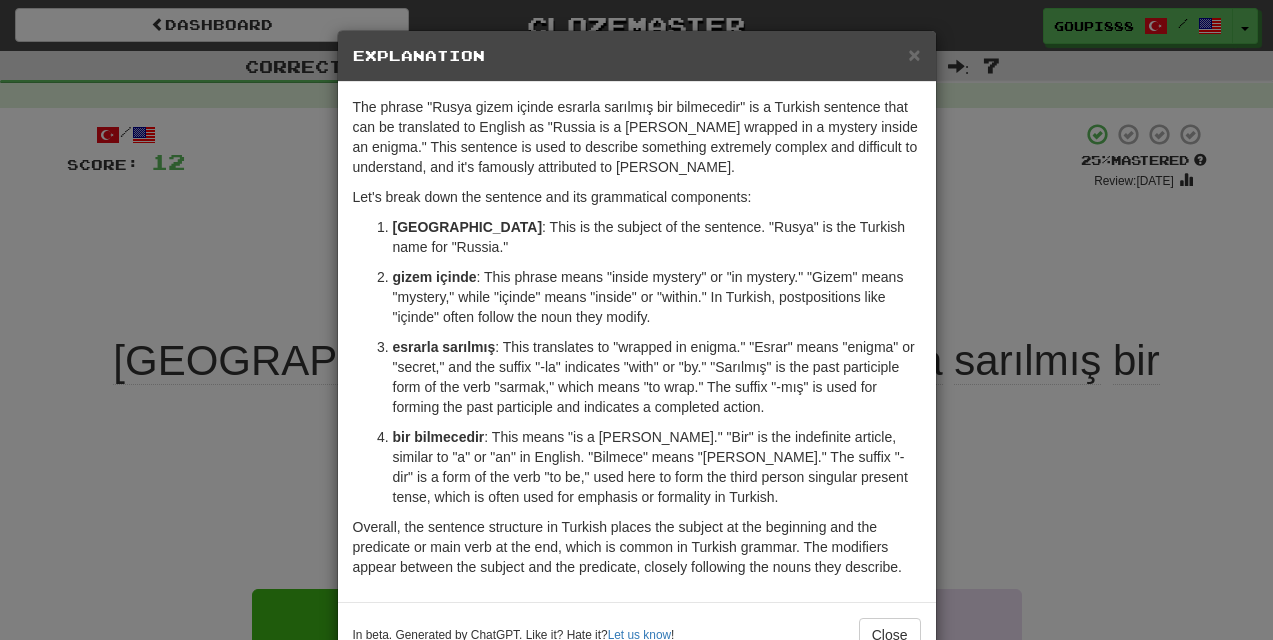 click on "× Explanation The phrase "Rusya gizem içinde esrarla sarılmış bir bilmecedir" is a Turkish sentence that can be translated to English as "Russia is a riddle wrapped in a mystery inside an enigma." This sentence is used to describe something extremely complex and difficult to understand, and it's famously attributed to Winston Churchill.
Let's break down the sentence and its grammatical components:
Rusya : This is the subject of the sentence. "Rusya" is the Turkish name for "Russia."
gizem içinde : This phrase means "inside mystery" or "in mystery." "Gizem" means "mystery," while "içinde" means "inside" or "within." In Turkish, postpositions like "içinde" often follow the noun they modify.
esrarla sarılmış
bir bilmecedir
In beta. Generated by ChatGPT. Like it? Hate it?  Let us know ! Close" at bounding box center (636, 320) 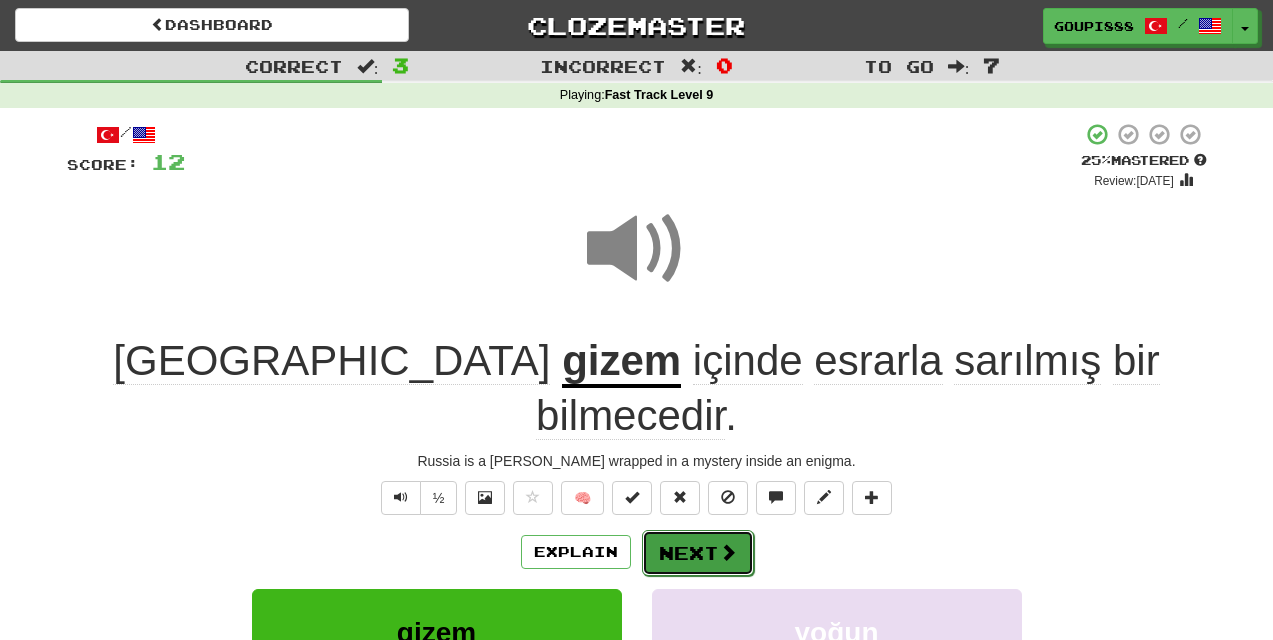 click on "Next" at bounding box center [698, 553] 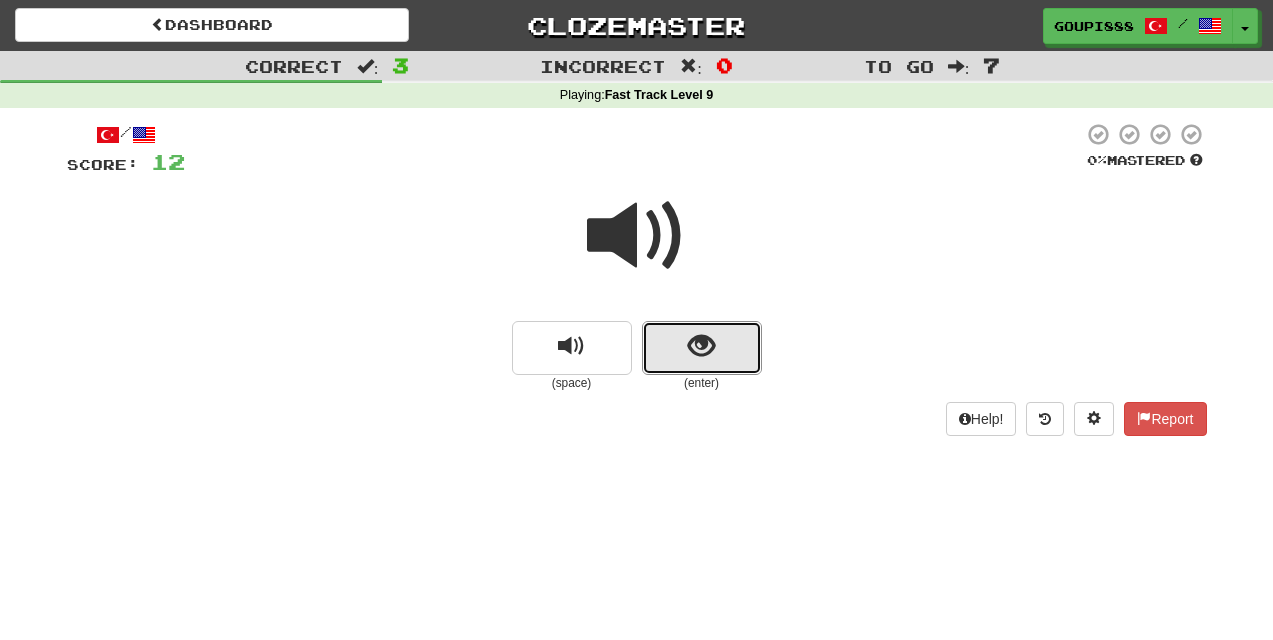click at bounding box center (701, 346) 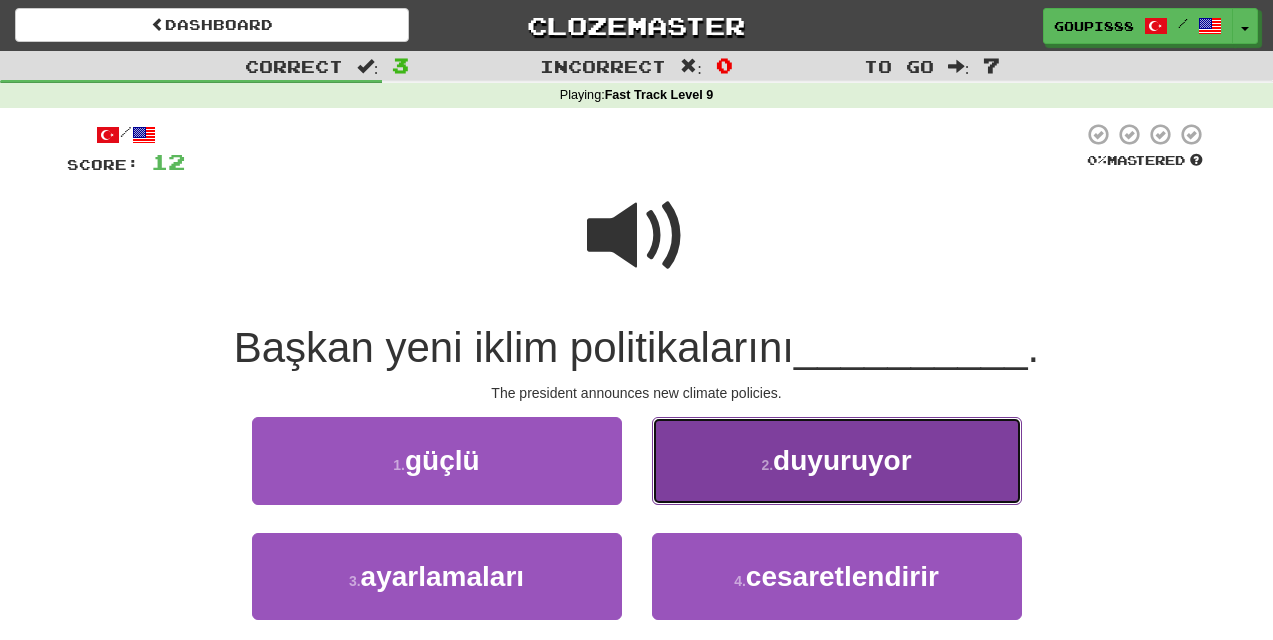 click on "2 .  duyuruyor" at bounding box center [837, 460] 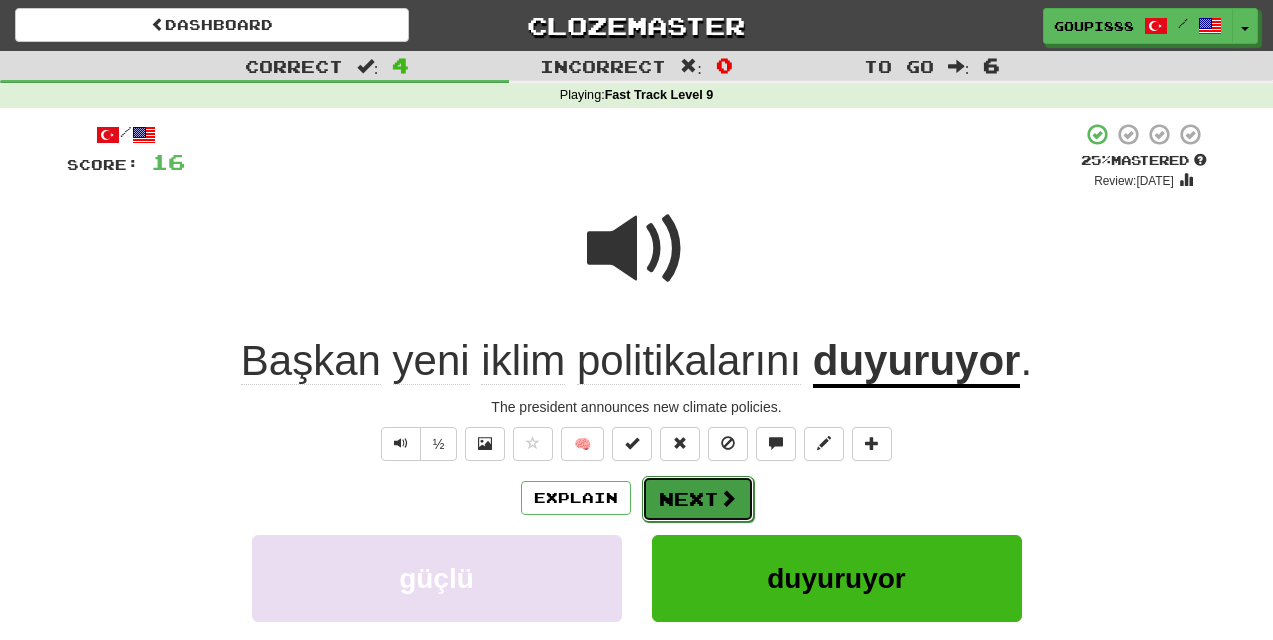 click at bounding box center [728, 498] 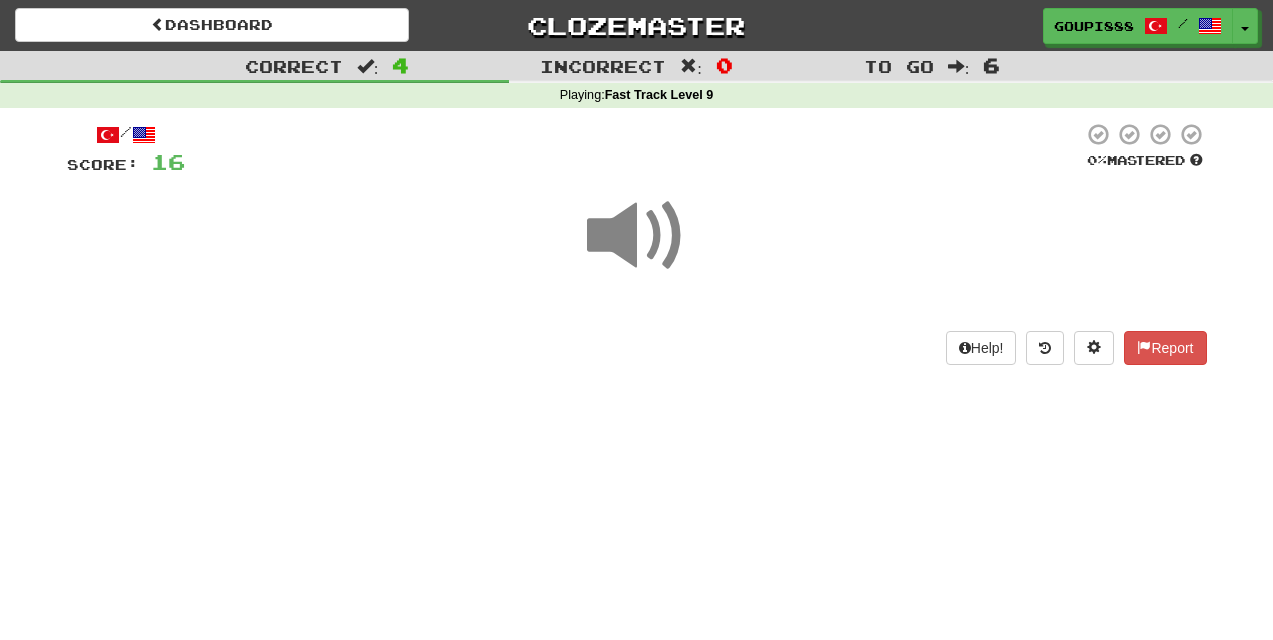 click at bounding box center [637, 236] 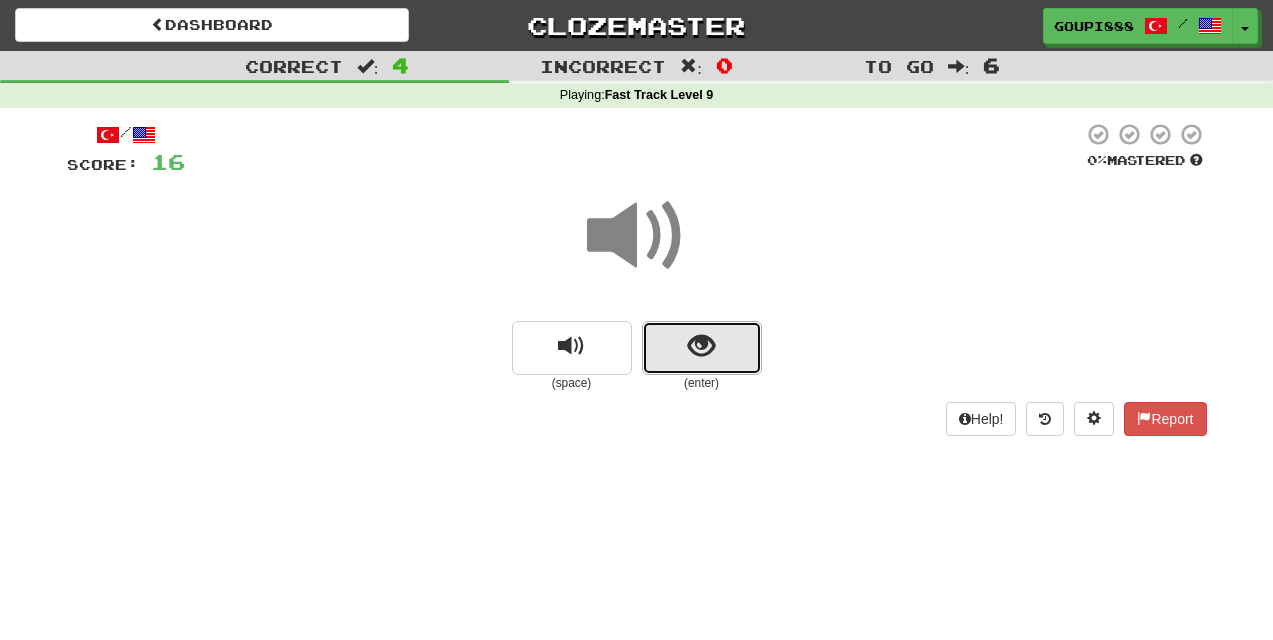 click at bounding box center [701, 346] 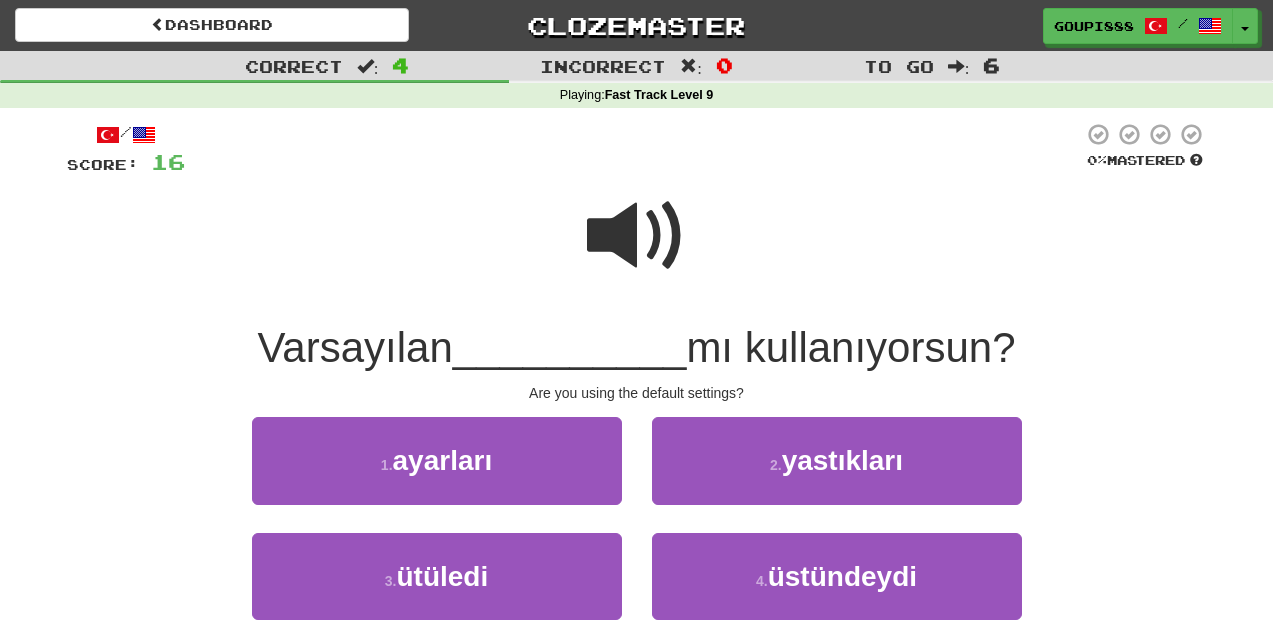 click at bounding box center [637, 236] 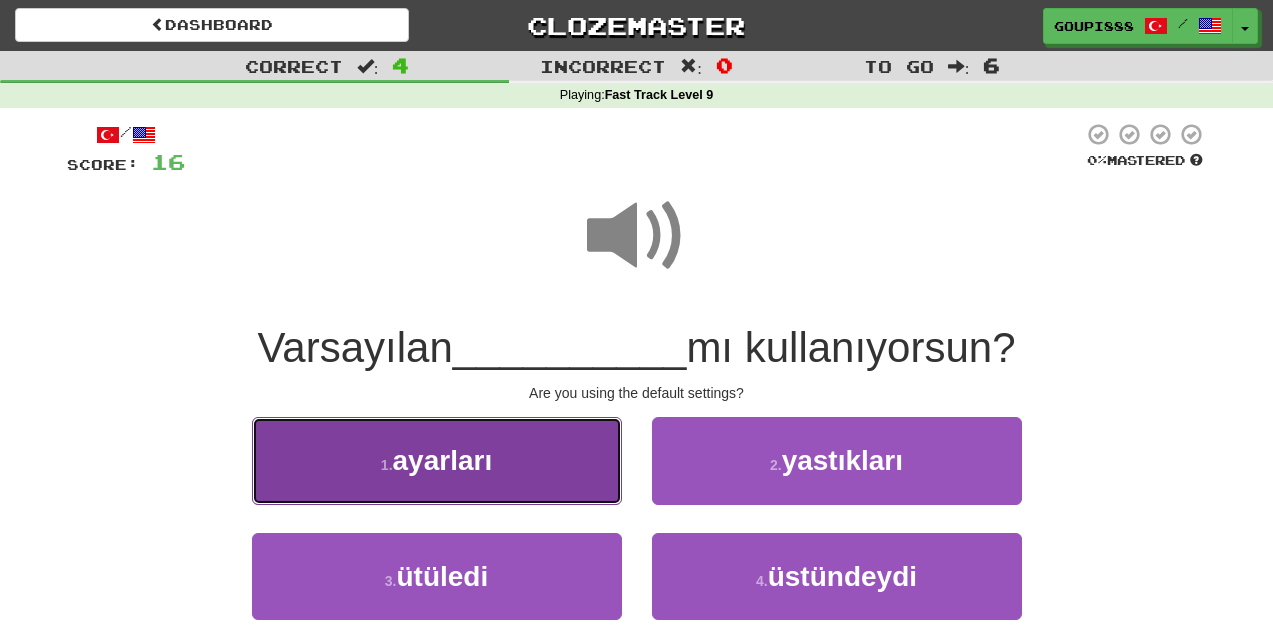 click on "ayarları" at bounding box center (443, 460) 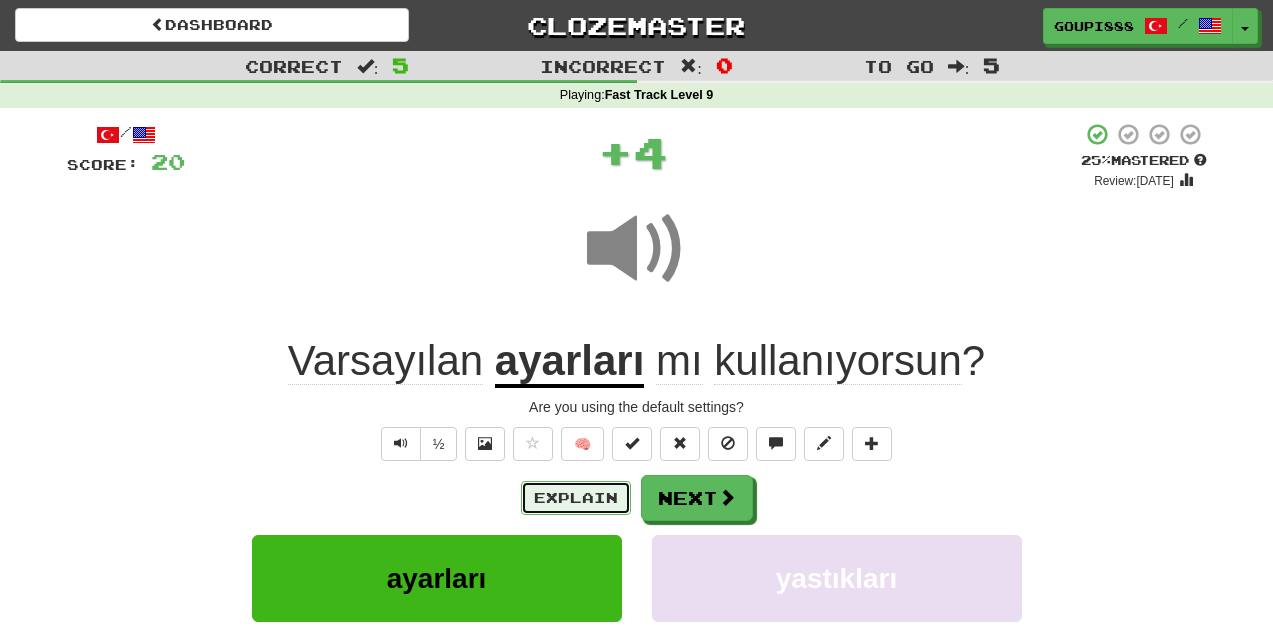 click on "Explain" at bounding box center (576, 498) 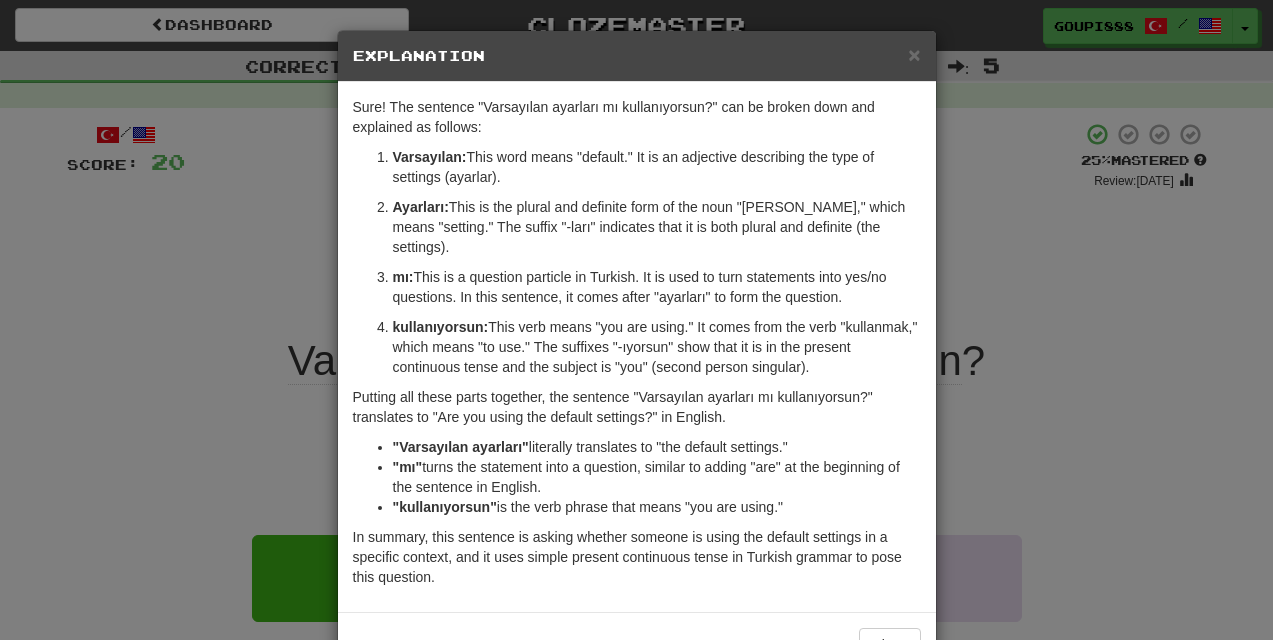 click on "× Explanation Sure! The sentence "Varsayılan ayarları mı kullanıyorsun?" can be broken down and explained as follows:
Varsayılan:  This word means "default." It is an adjective describing the type of settings (ayarlar).
Ayarları:  This is the plural and definite form of the noun "ayar," which means "setting." The suffix "-ları" indicates that it is both plural and definite (the settings).
mı:  This is a question particle in Turkish. It is used to turn statements into yes/no questions. In this sentence, it comes after "ayarları" to form the question.
kullanıyorsun:  This verb means "you are using." It comes from the verb "kullanmak," which means "to use." The suffixes "-ıyorsun" show that it is in the present continuous tense and the subject is "you" (second person singular).
Putting all these parts together, the sentence "Varsayılan ayarları mı kullanıyorsun?" translates to "Are you using the default settings?" in English.
"Varsayılan ayarları"
"mı"" at bounding box center [636, 320] 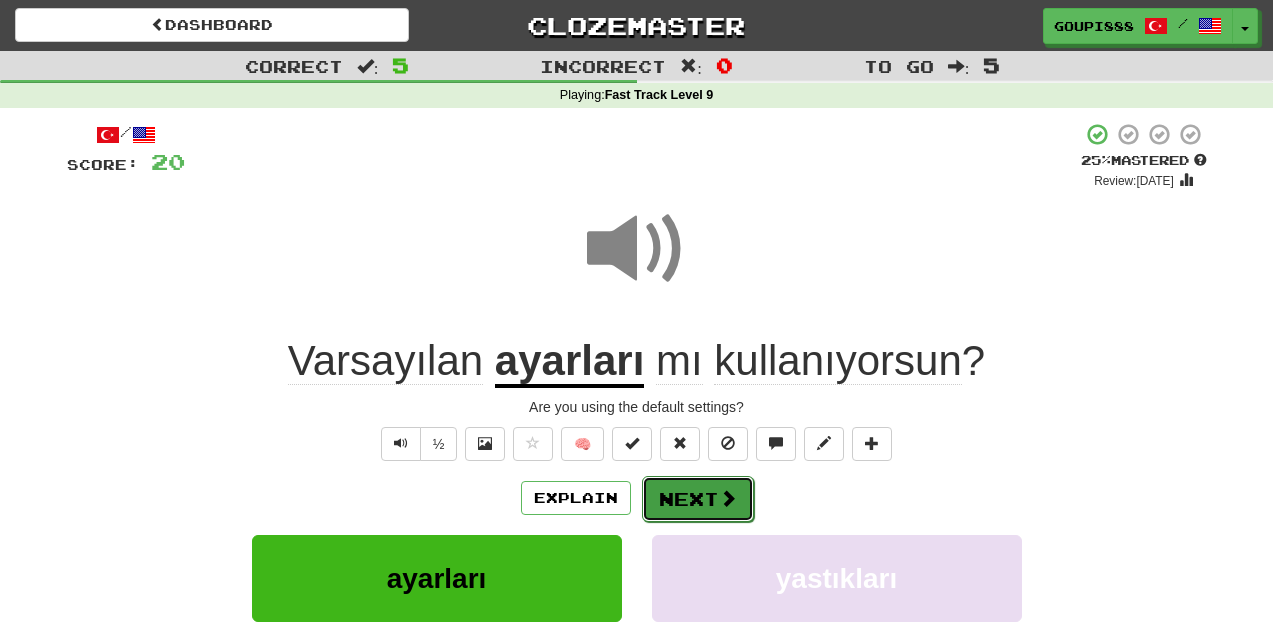 click on "Next" at bounding box center [698, 499] 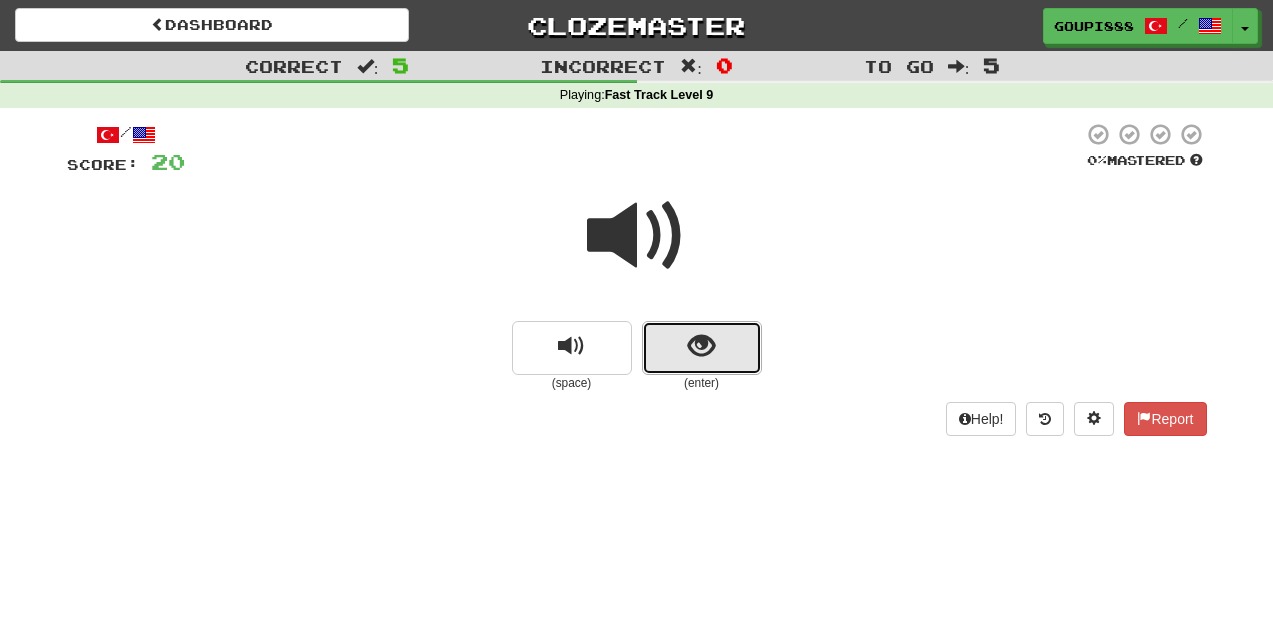 click at bounding box center (701, 346) 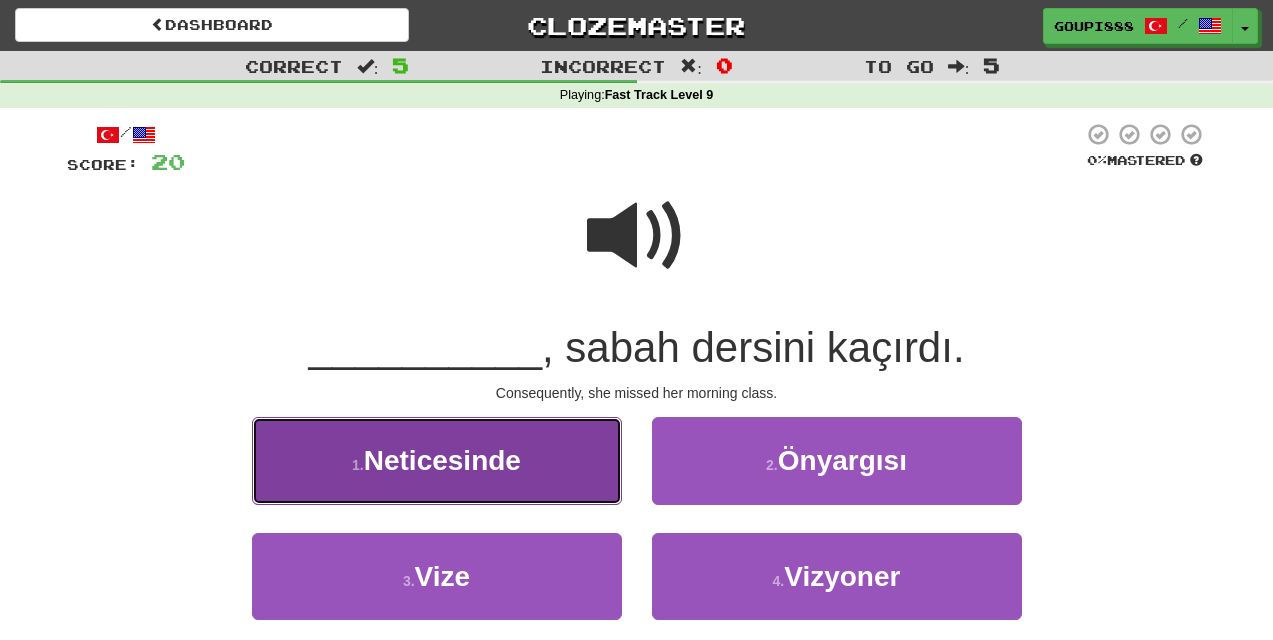 click on "Neticesinde" at bounding box center (442, 460) 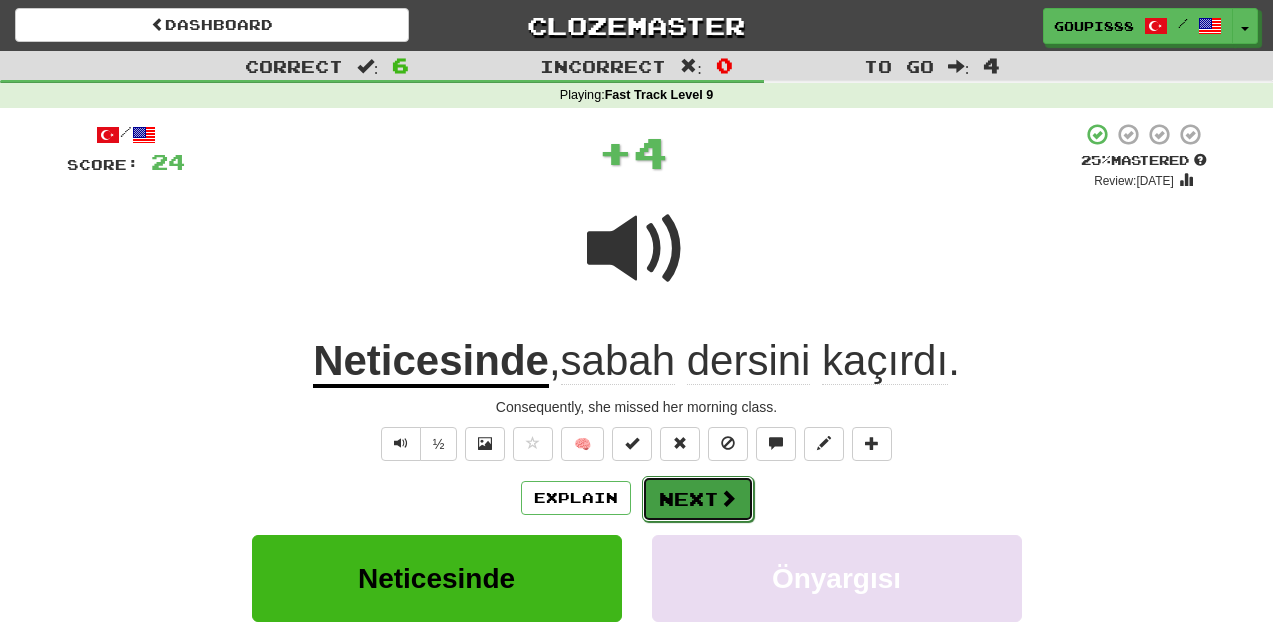 click on "Next" at bounding box center [698, 499] 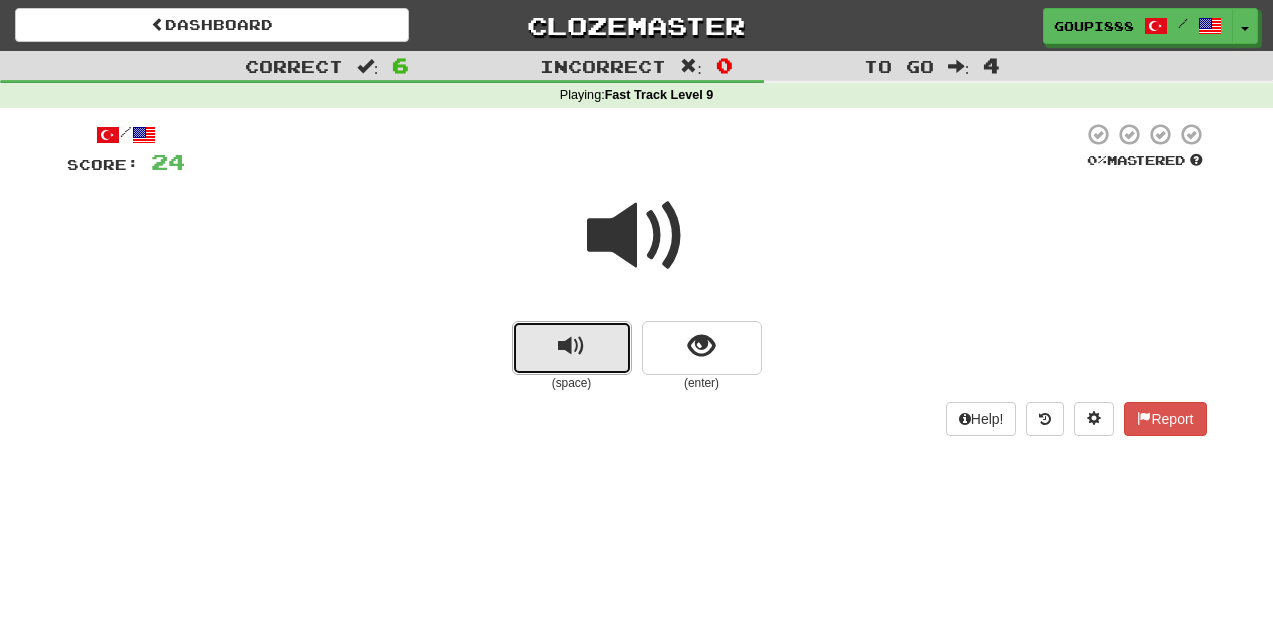 click at bounding box center [571, 346] 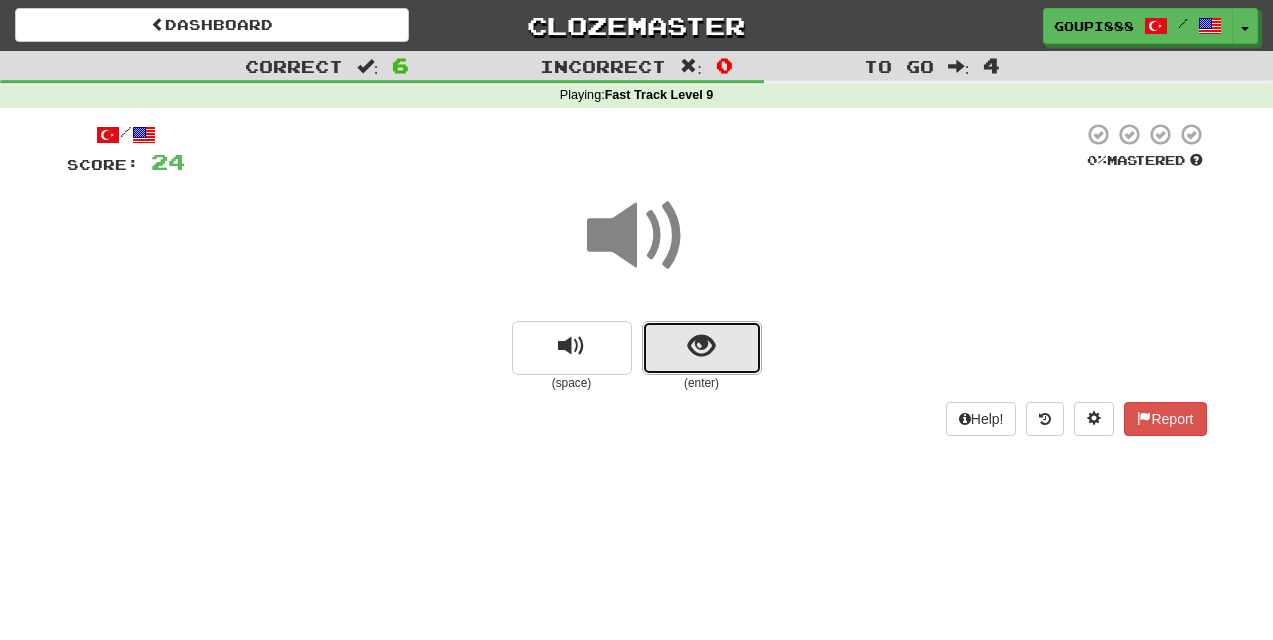 click at bounding box center [701, 346] 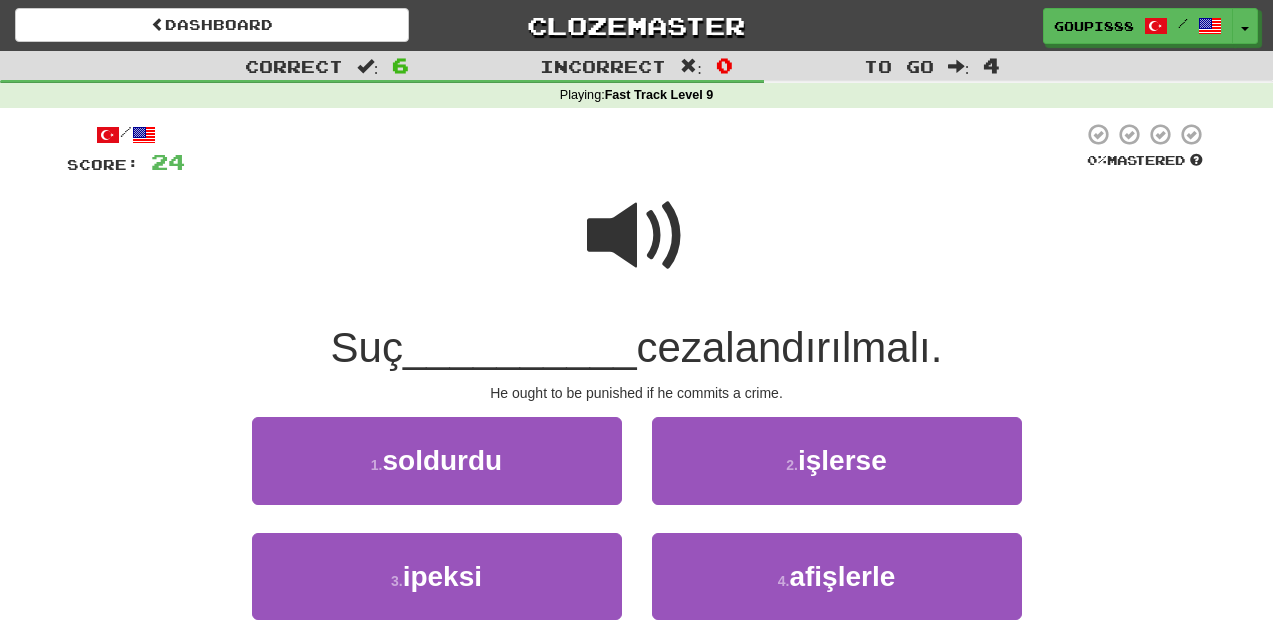 click at bounding box center (637, 236) 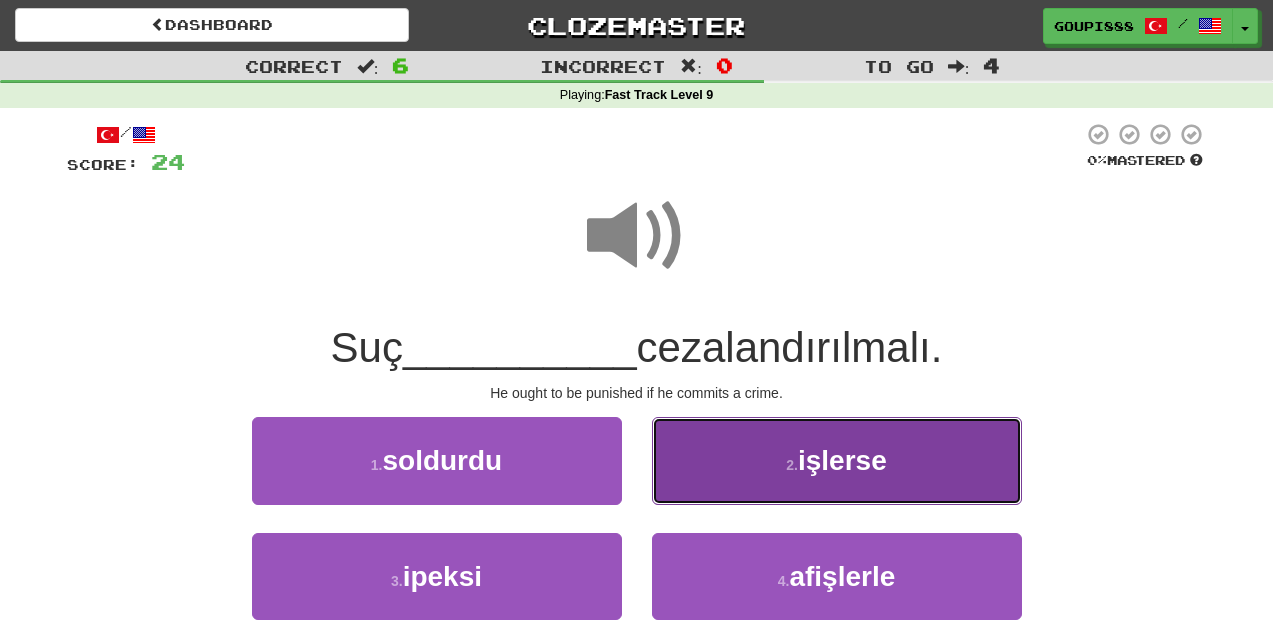 click on "2 .  işlerse" at bounding box center (837, 460) 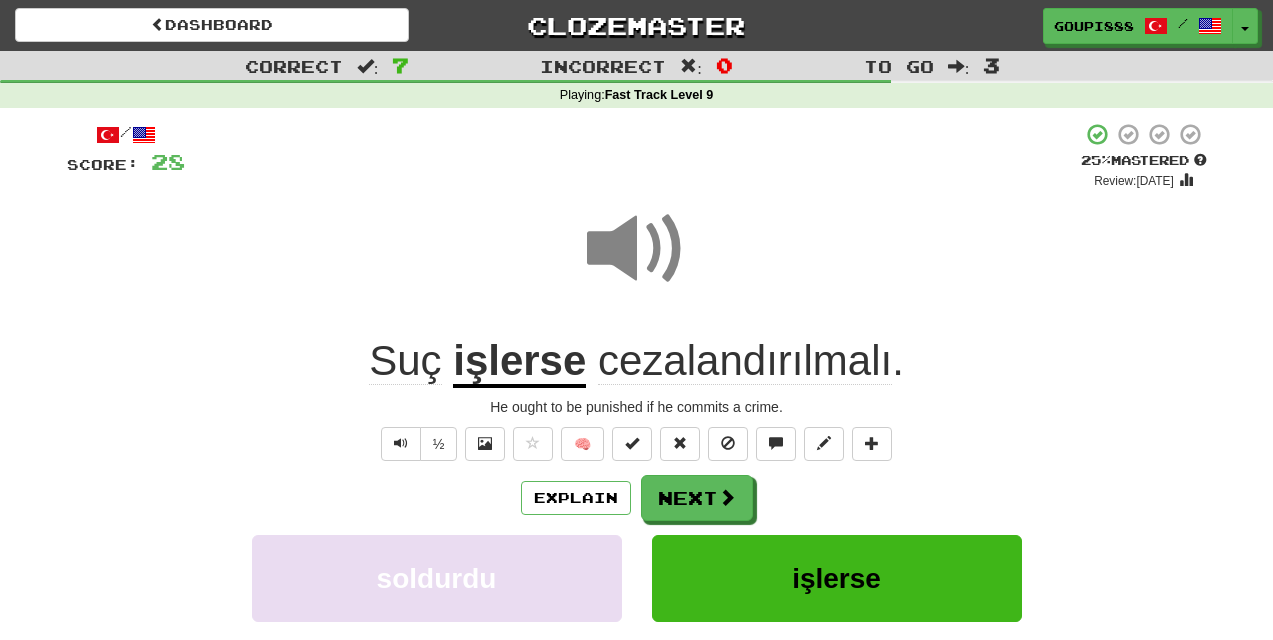 click at bounding box center [637, 249] 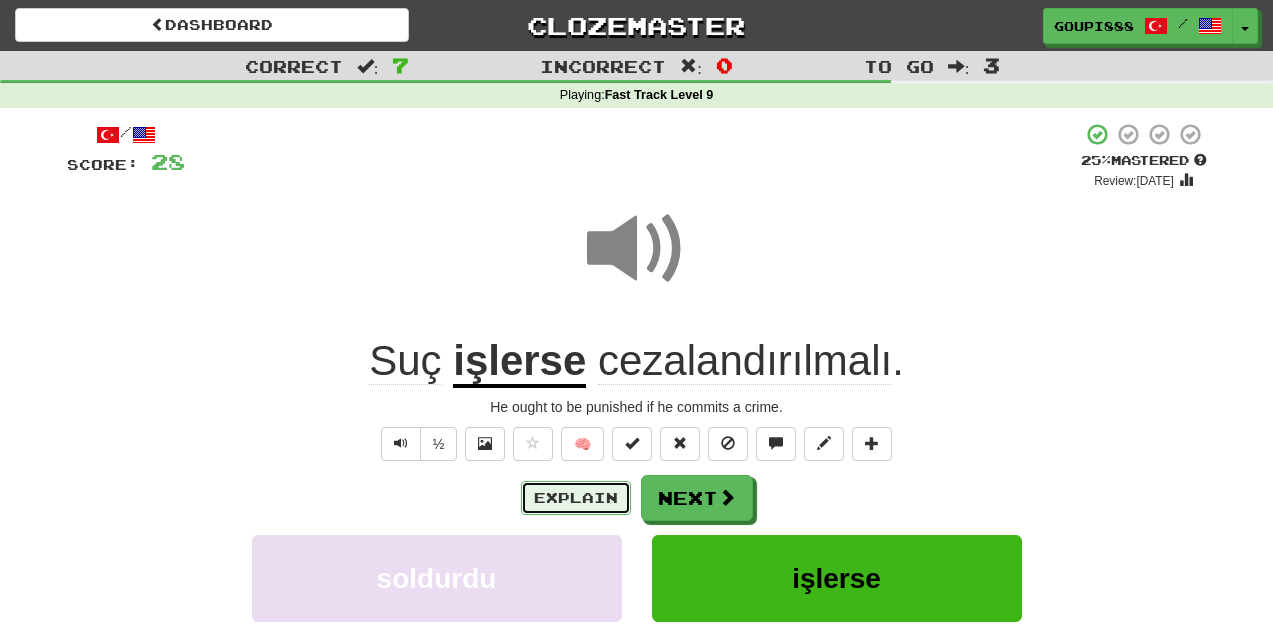 click on "Explain" at bounding box center (576, 498) 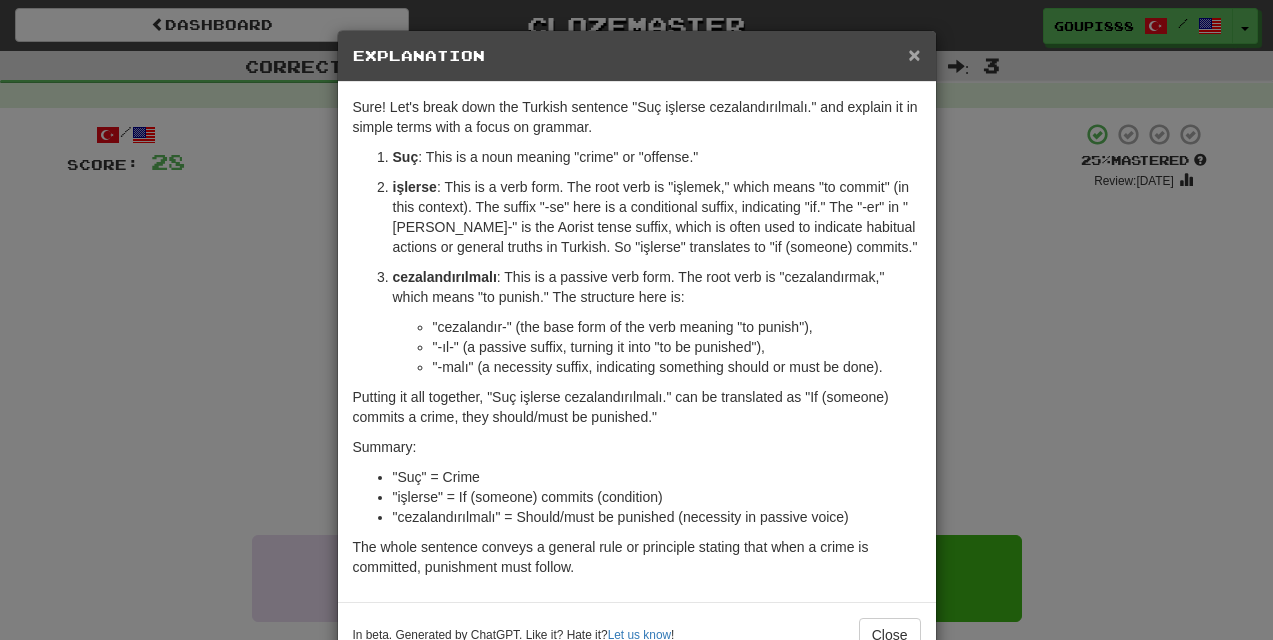 click on "×" at bounding box center [914, 54] 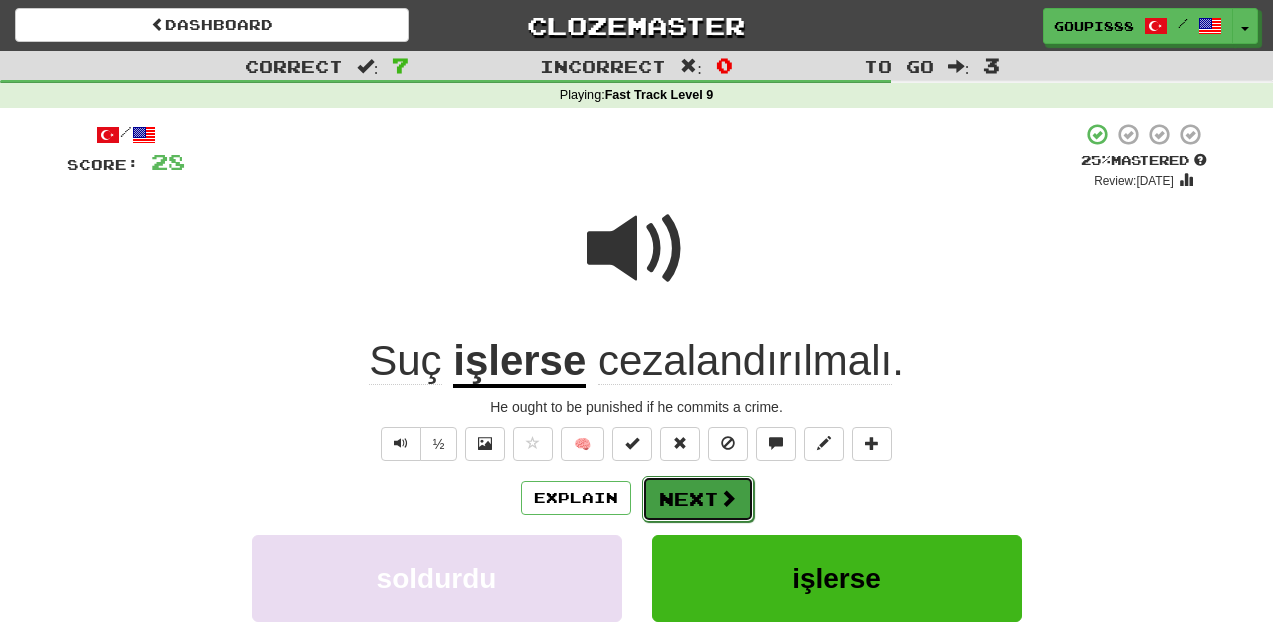 click at bounding box center [728, 498] 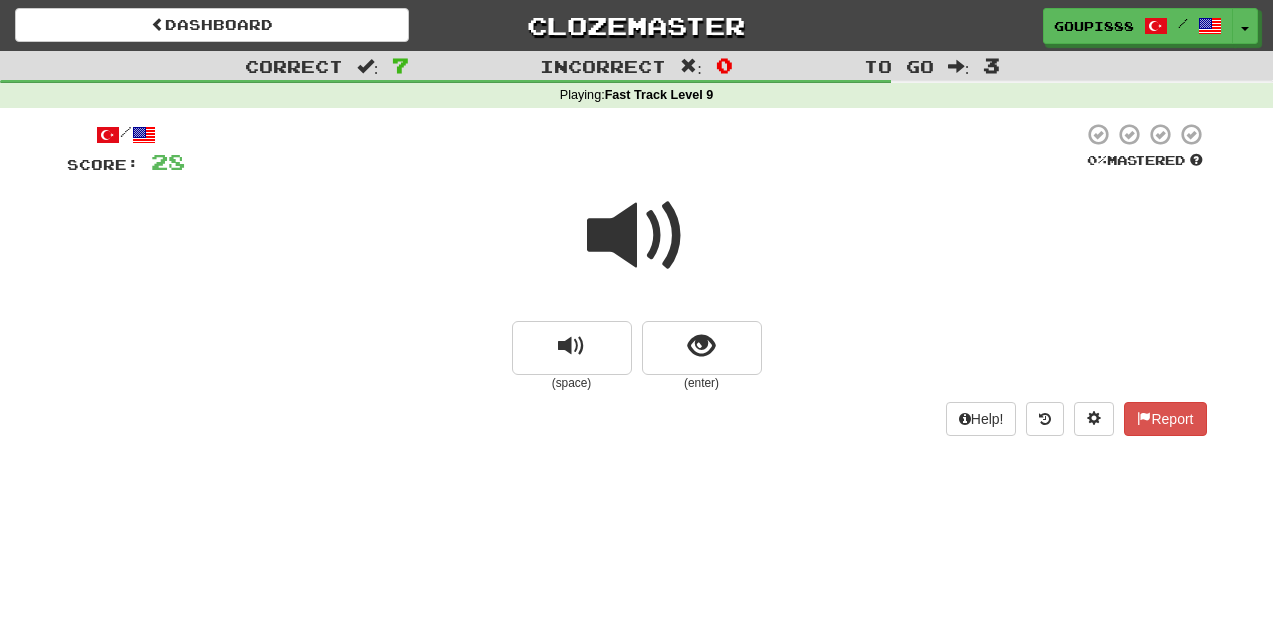click at bounding box center [637, 236] 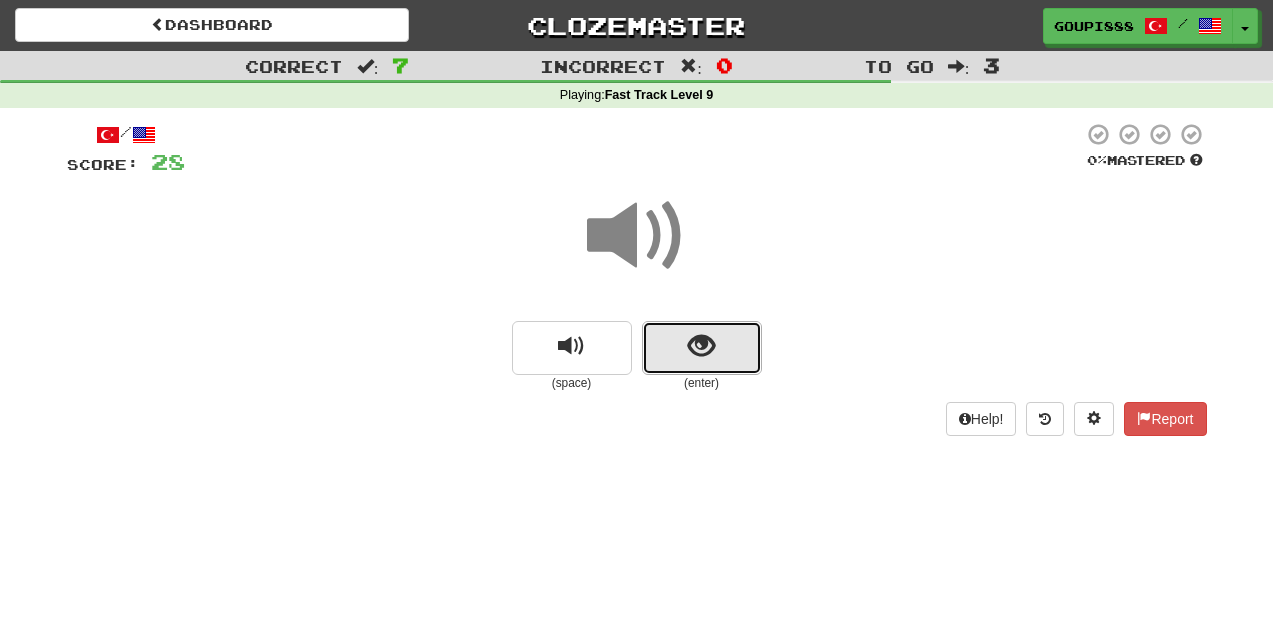 click at bounding box center (702, 348) 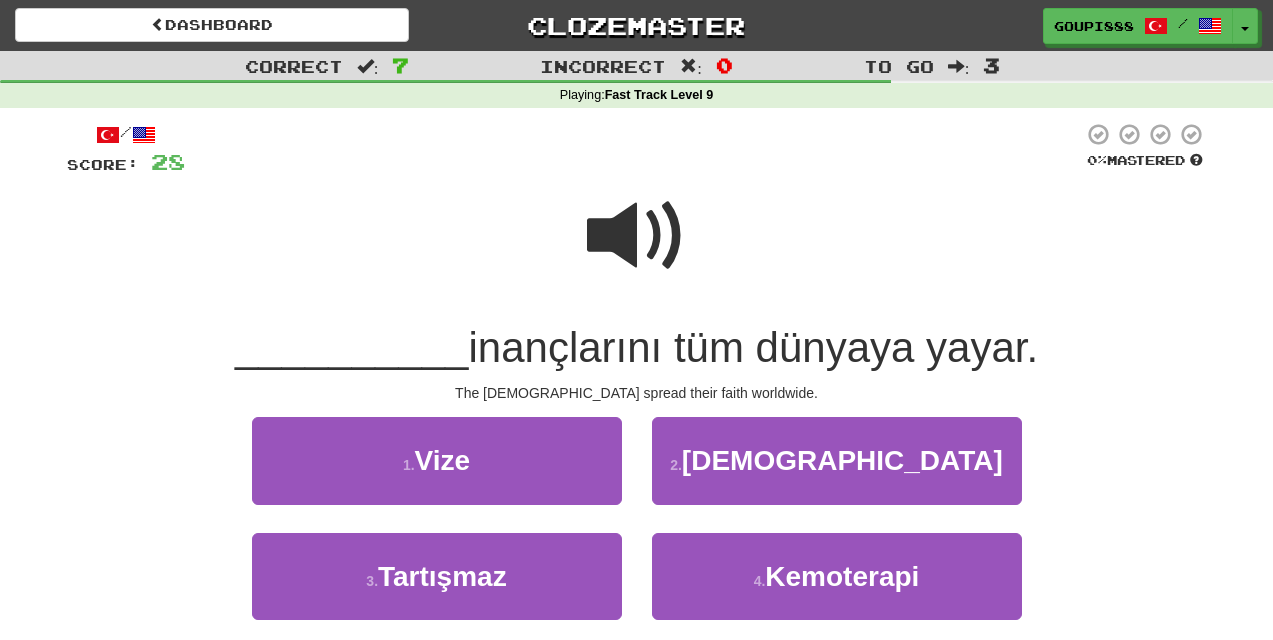 click at bounding box center (637, 236) 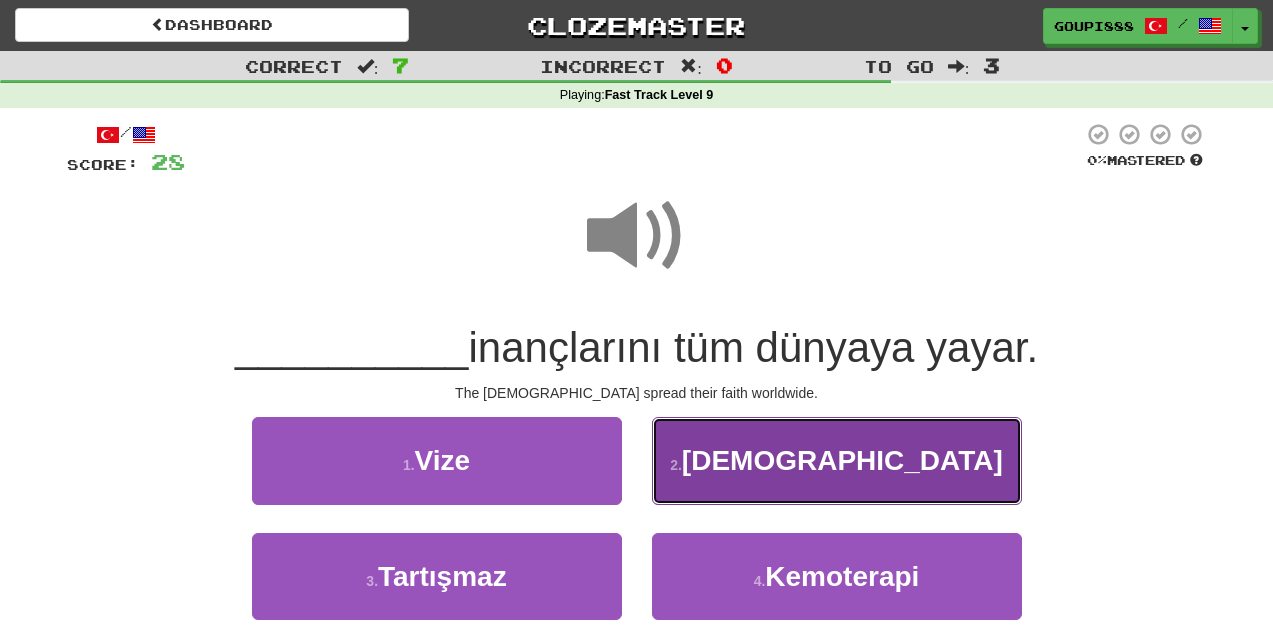 click on "Misyonerler" at bounding box center [842, 460] 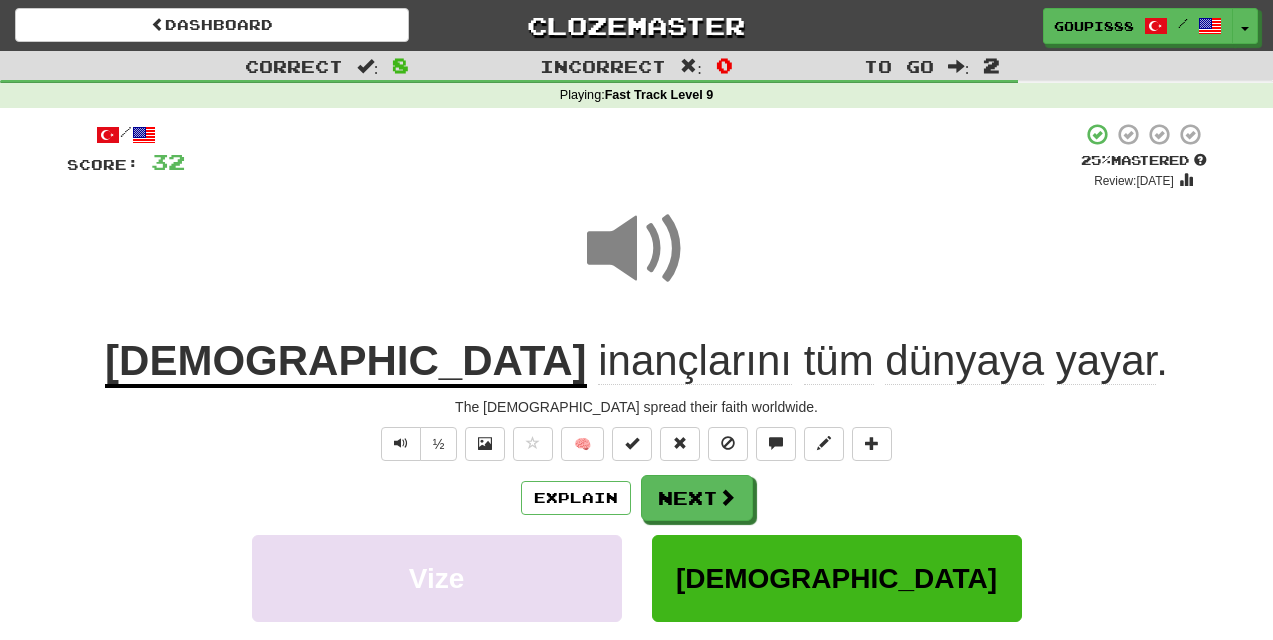 click at bounding box center (637, 249) 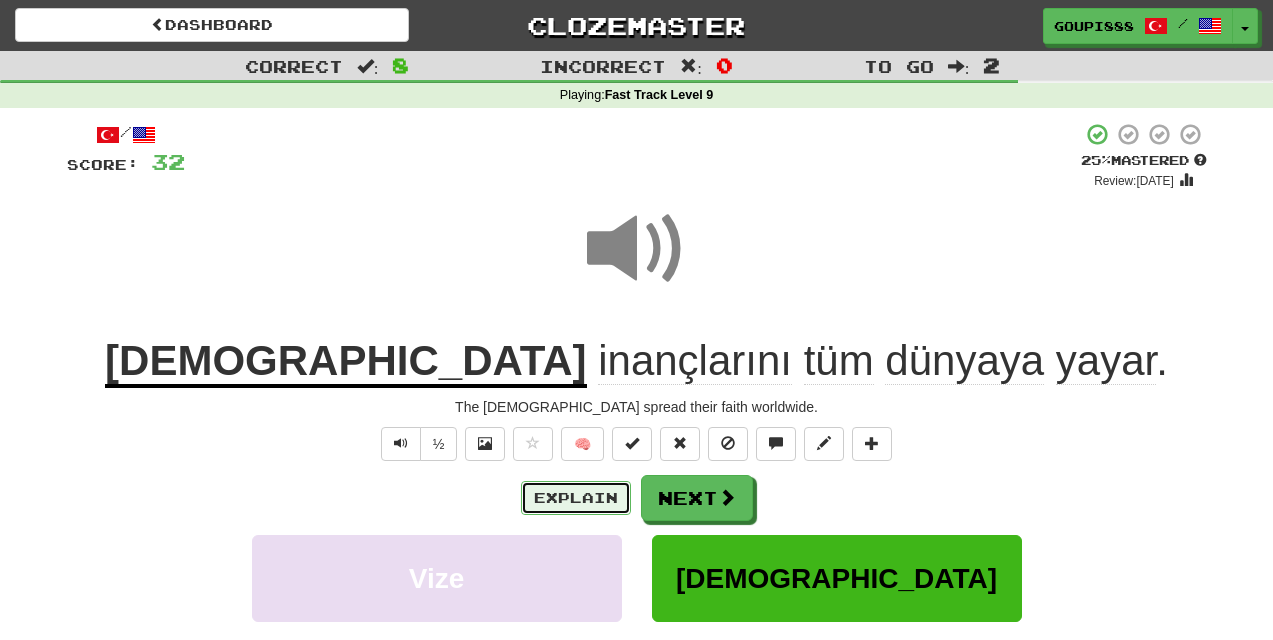 click on "Explain" at bounding box center (576, 498) 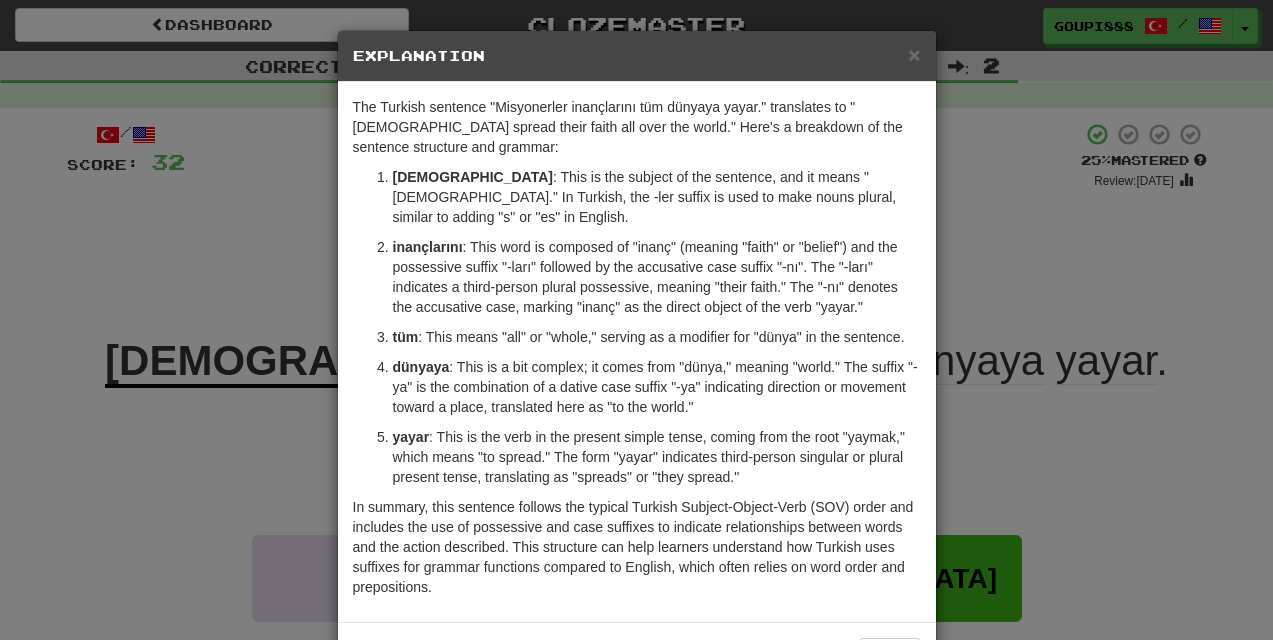 click on "× Explanation The Turkish sentence "Misyonerler inançlarını tüm dünyaya yayar." translates to "Missionaries spread their faith all over the world." Here's a breakdown of the sentence structure and grammar:
Misyonerler : This is the subject of the sentence, and it means "missionaries." In Turkish, the -ler suffix is used to make nouns plural, similar to adding "s" or "es" in English.
inançlarını : This word is composed of "inanç" (meaning "faith" or "belief") and the possessive suffix "-ları" followed by the accusative case suffix "-nı". The "-ları" indicates a third-person plural possessive, meaning "their faith." The "-nı" denotes the accusative case, marking "inanç" as the direct object of the verb "yayar."
tüm : This means "all" or "whole," serving as a modifier for "dünya" in the sentence.
dünyaya
yayar
In beta. Generated by ChatGPT. Like it? Hate it?  Let us know ! Close" at bounding box center [636, 320] 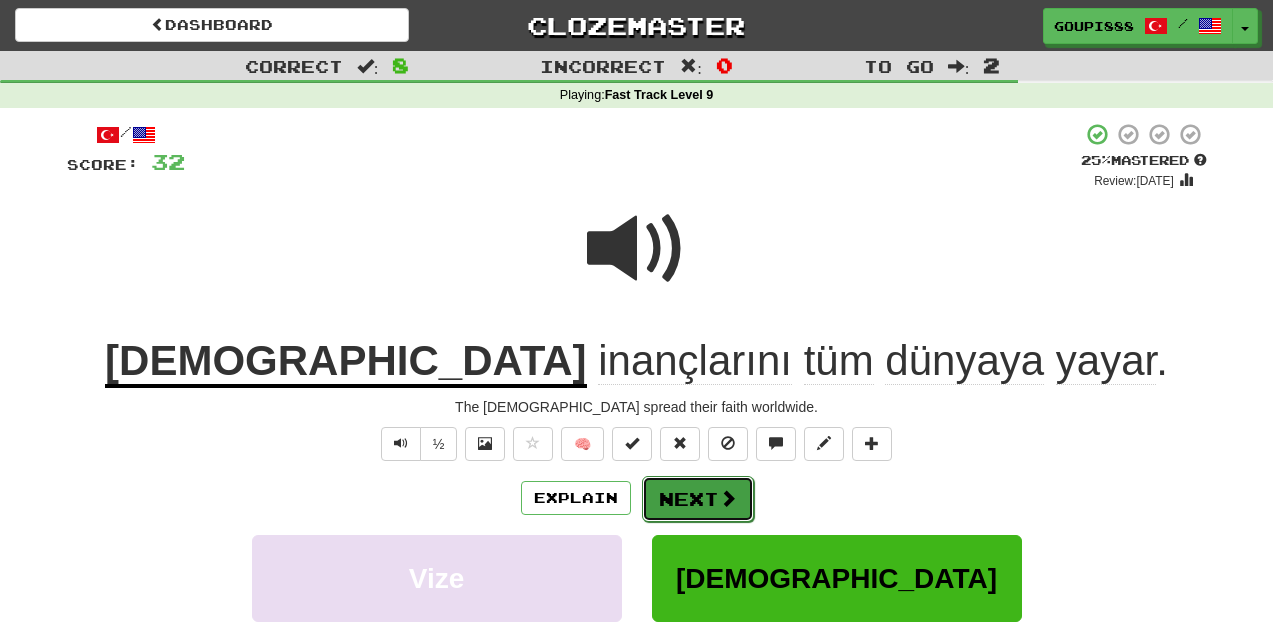 click on "Next" at bounding box center (698, 499) 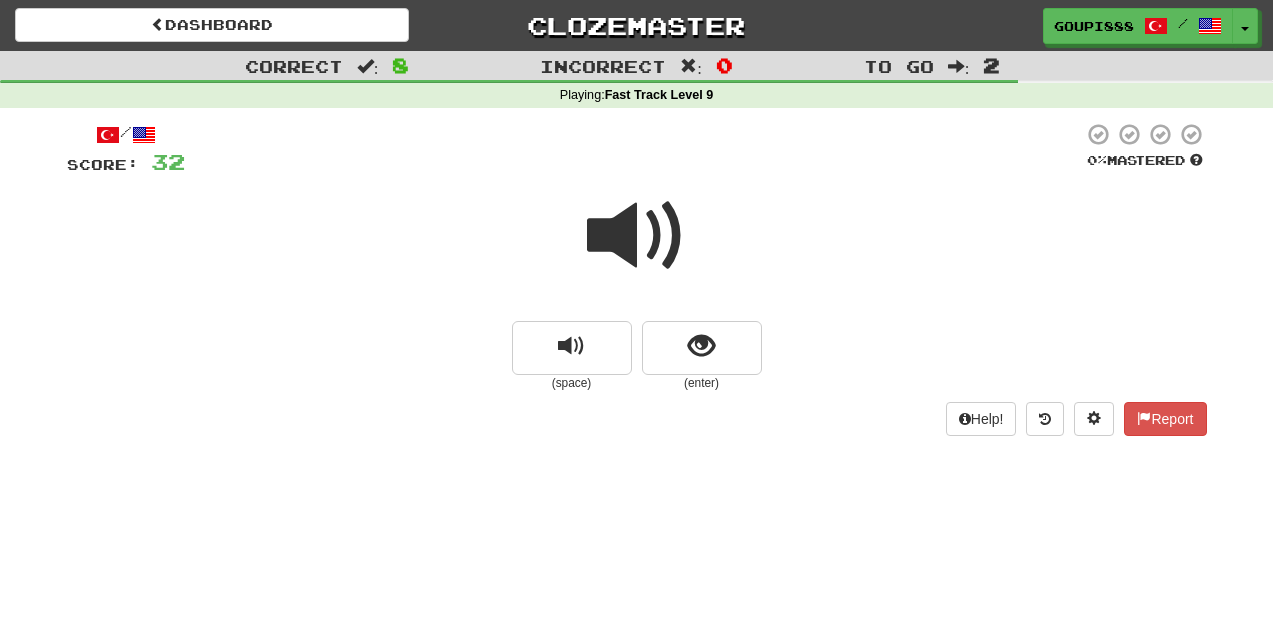click at bounding box center [637, 236] 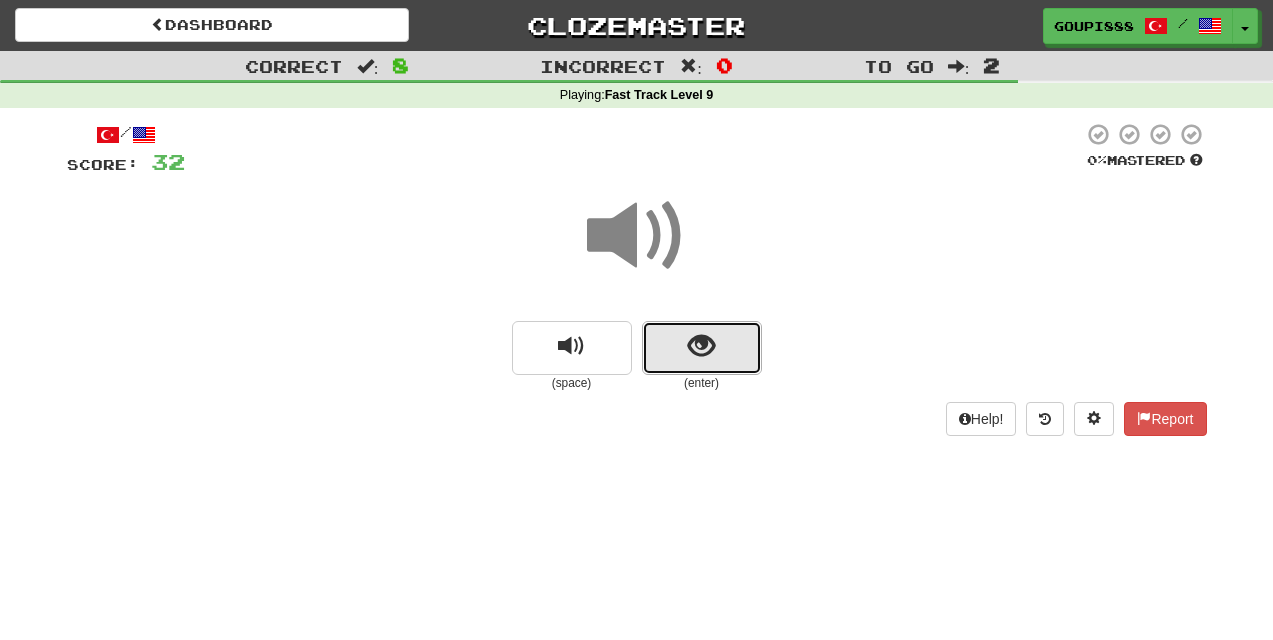 click at bounding box center (702, 348) 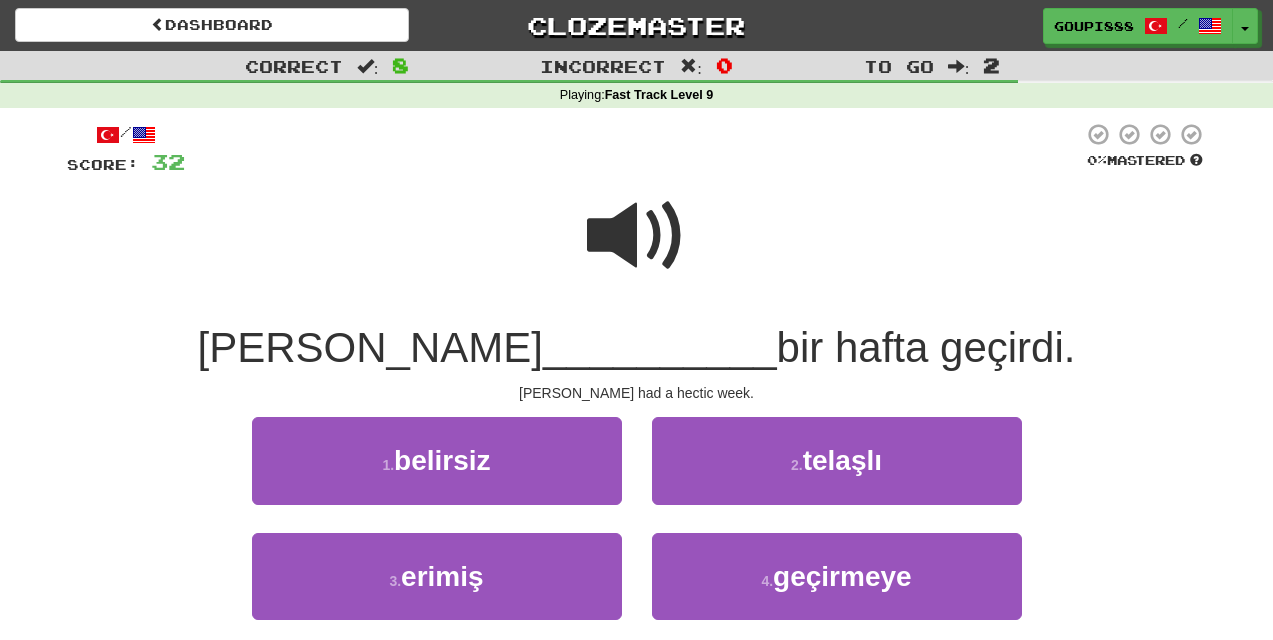 click at bounding box center [637, 236] 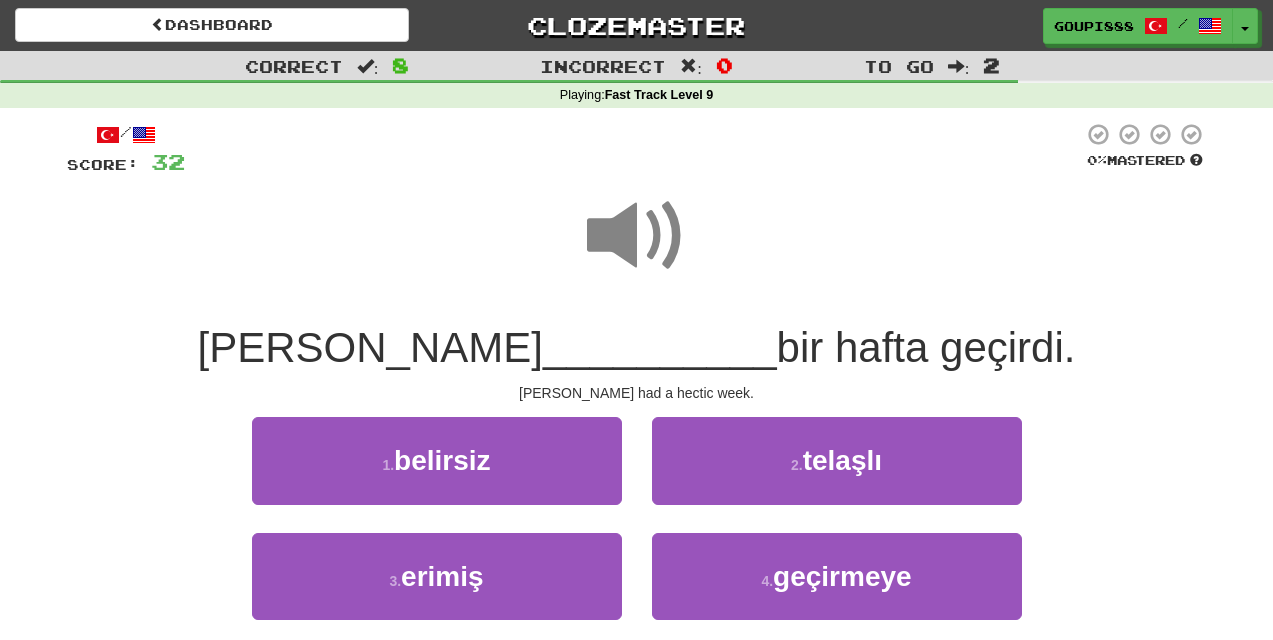 click at bounding box center (637, 236) 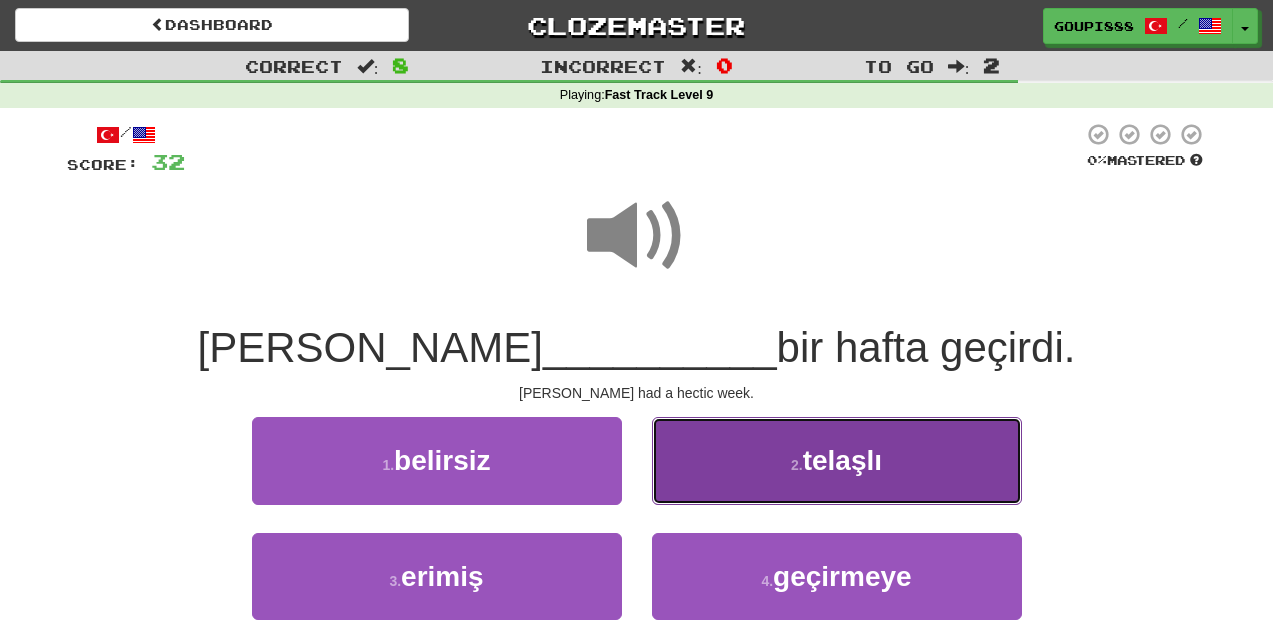 click on "2 .  telaşlı" at bounding box center [837, 460] 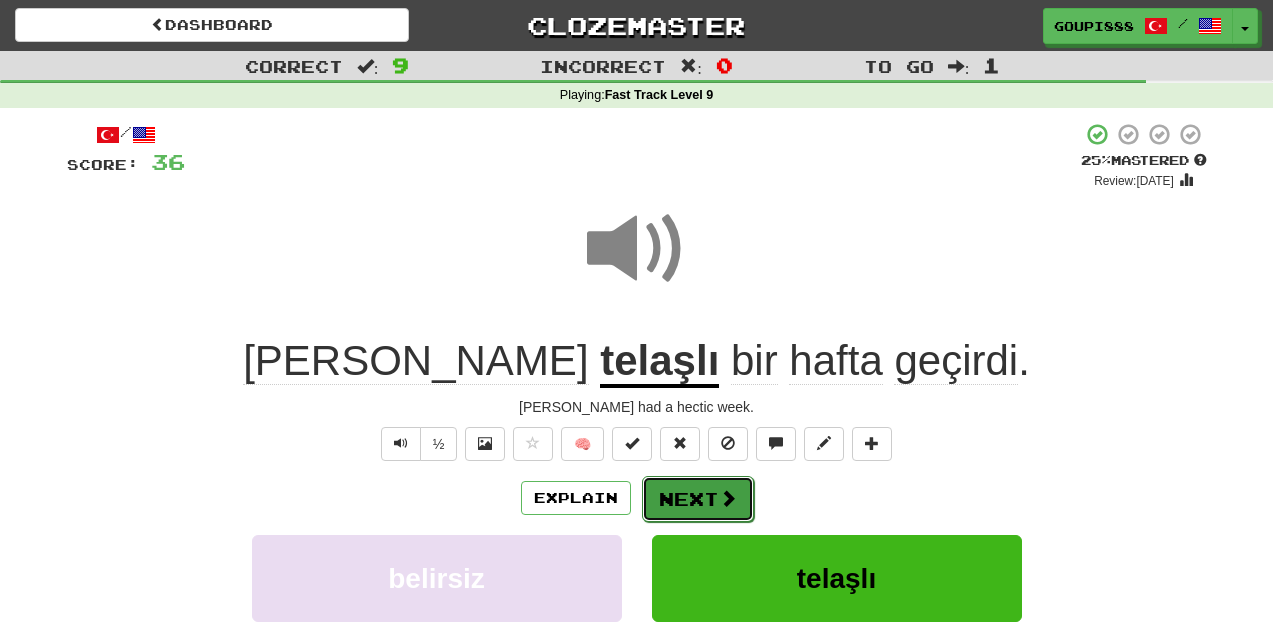 click on "Next" at bounding box center [698, 499] 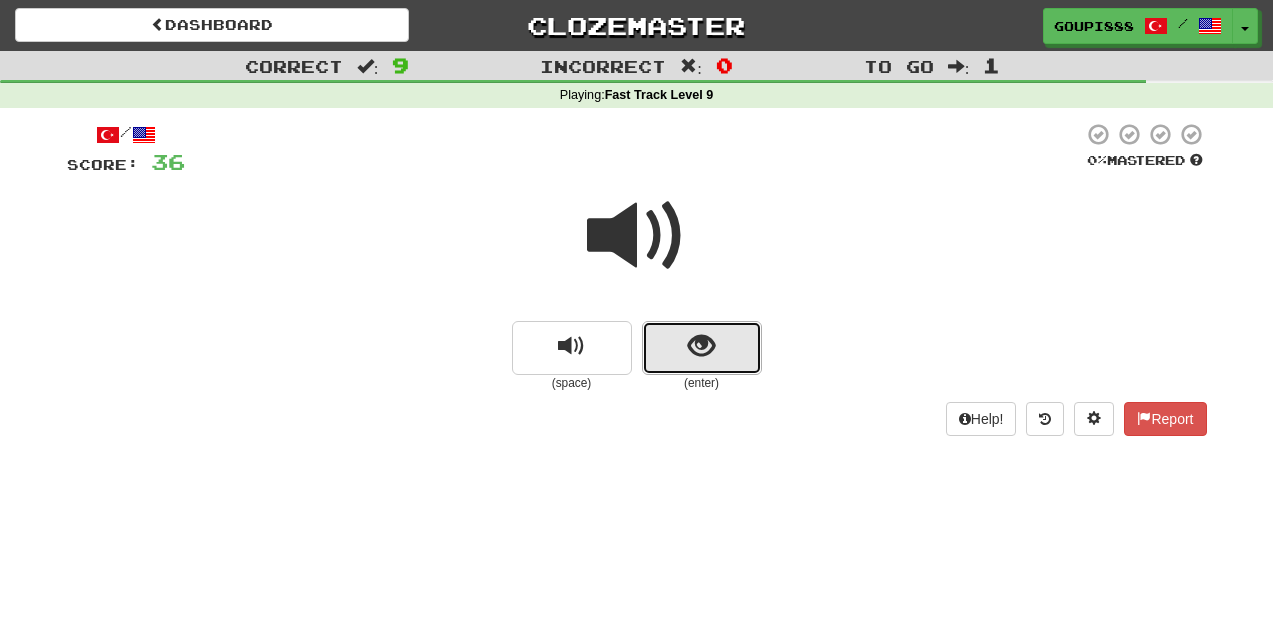 click at bounding box center (701, 346) 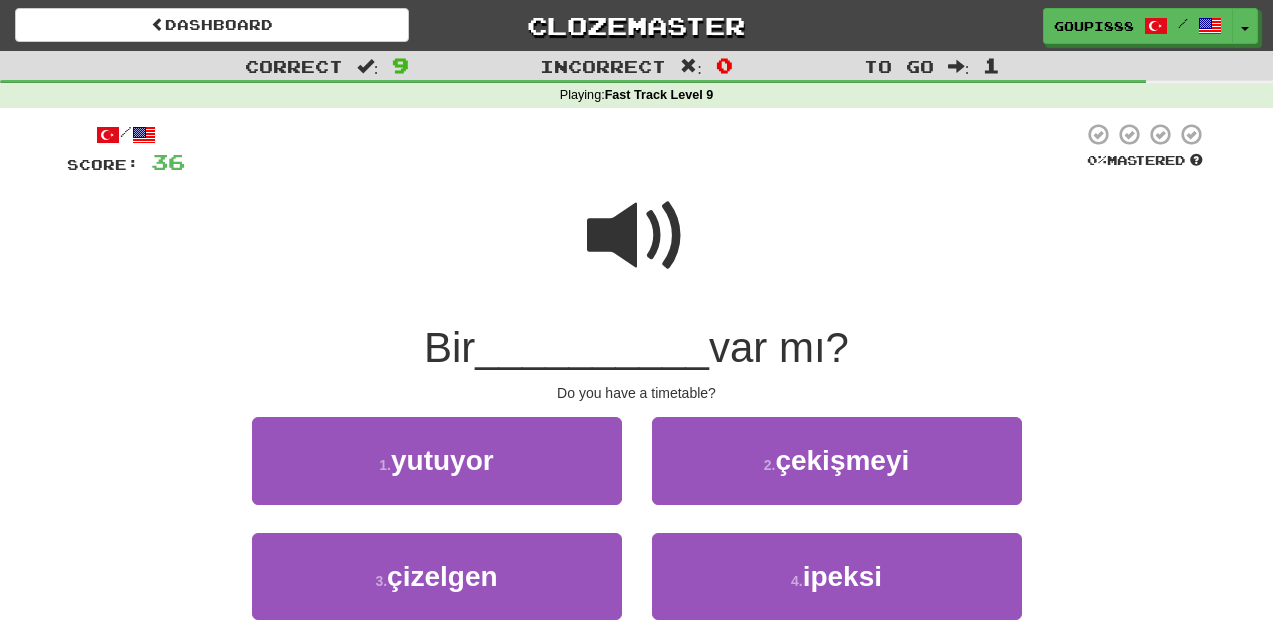 click at bounding box center [637, 236] 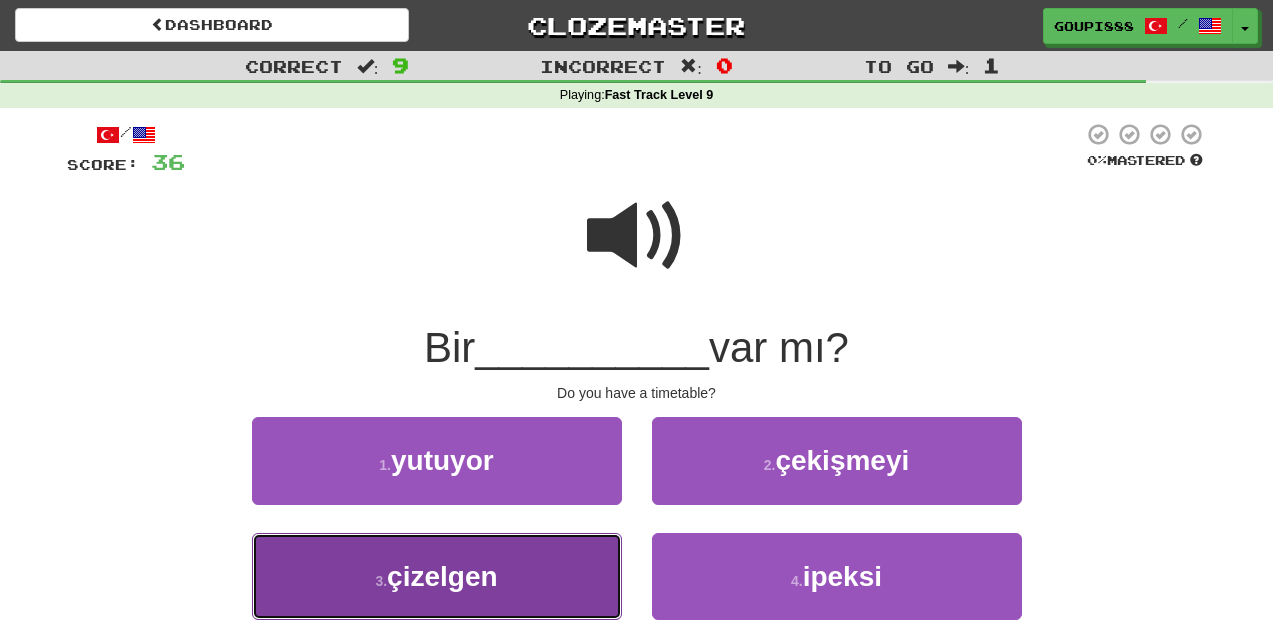 click on "3 .  çizelgen" at bounding box center (437, 576) 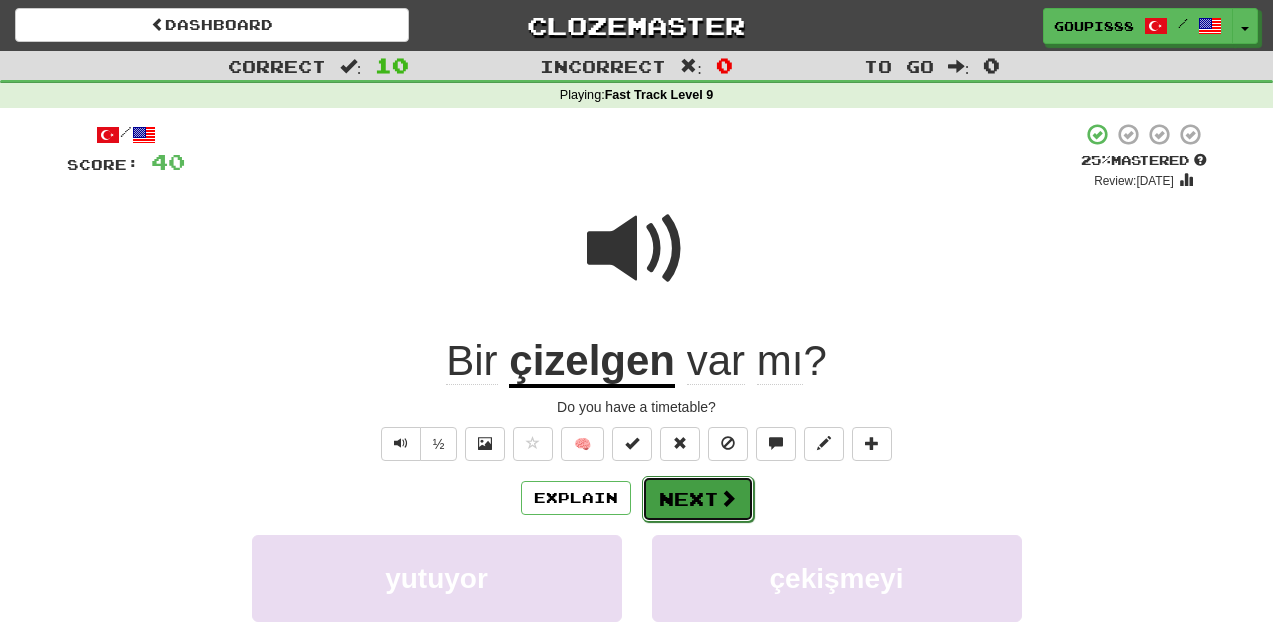 click at bounding box center (728, 498) 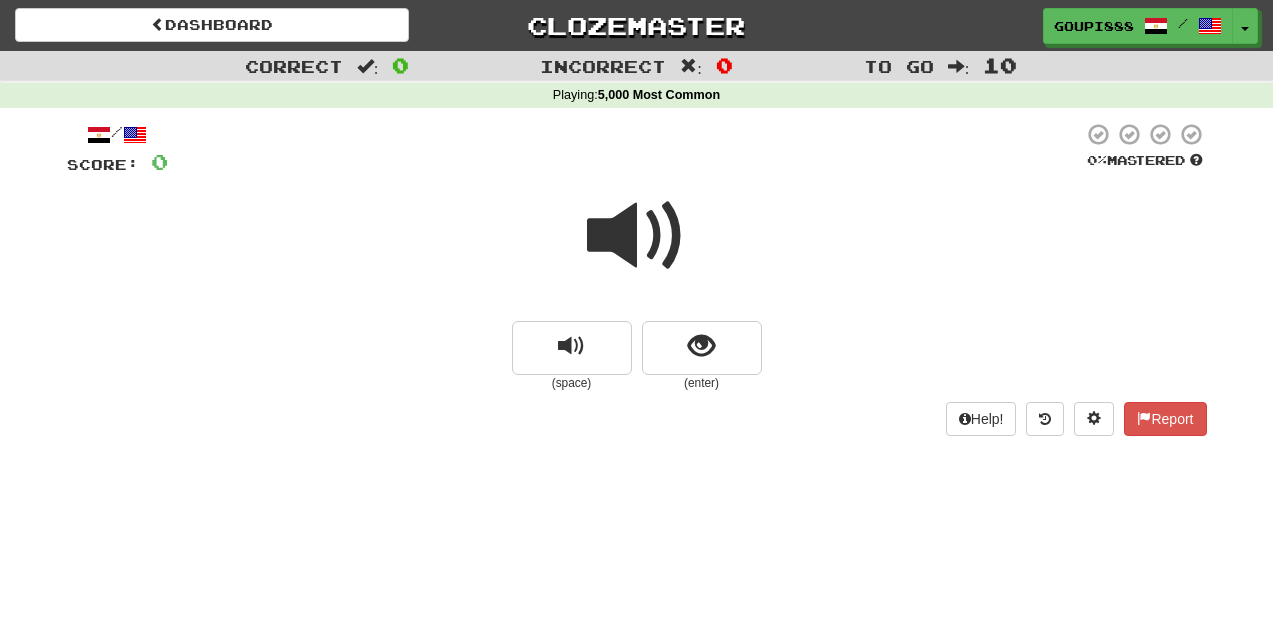 scroll, scrollTop: 0, scrollLeft: 0, axis: both 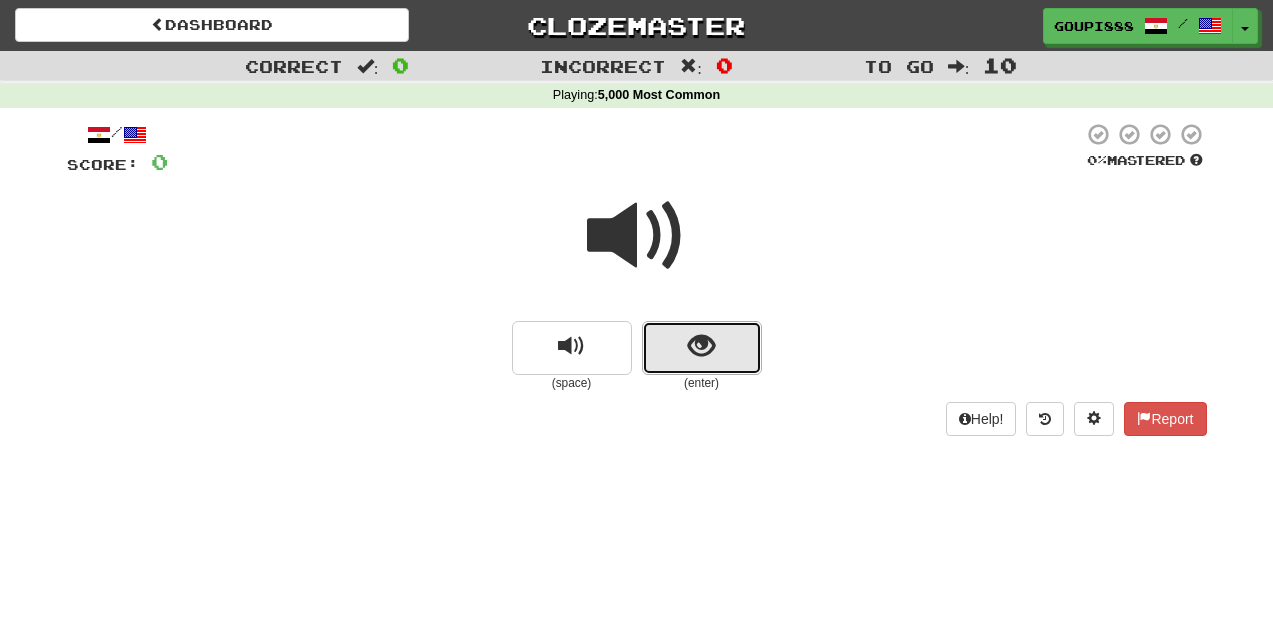 click at bounding box center [702, 348] 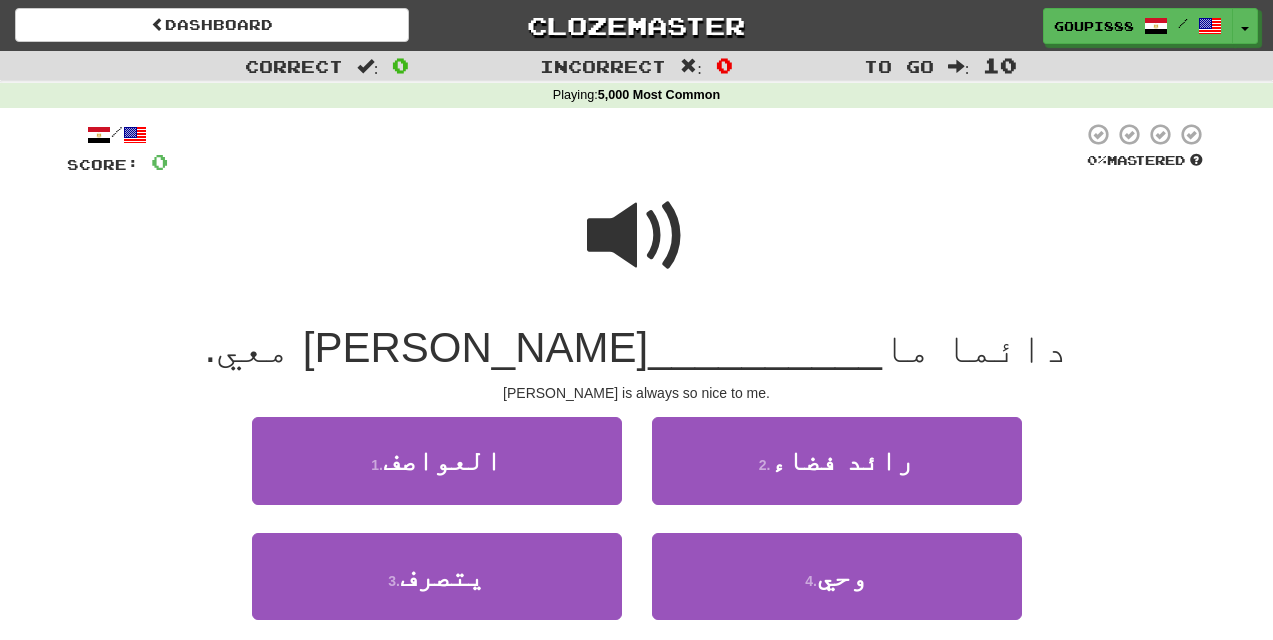 click at bounding box center [637, 236] 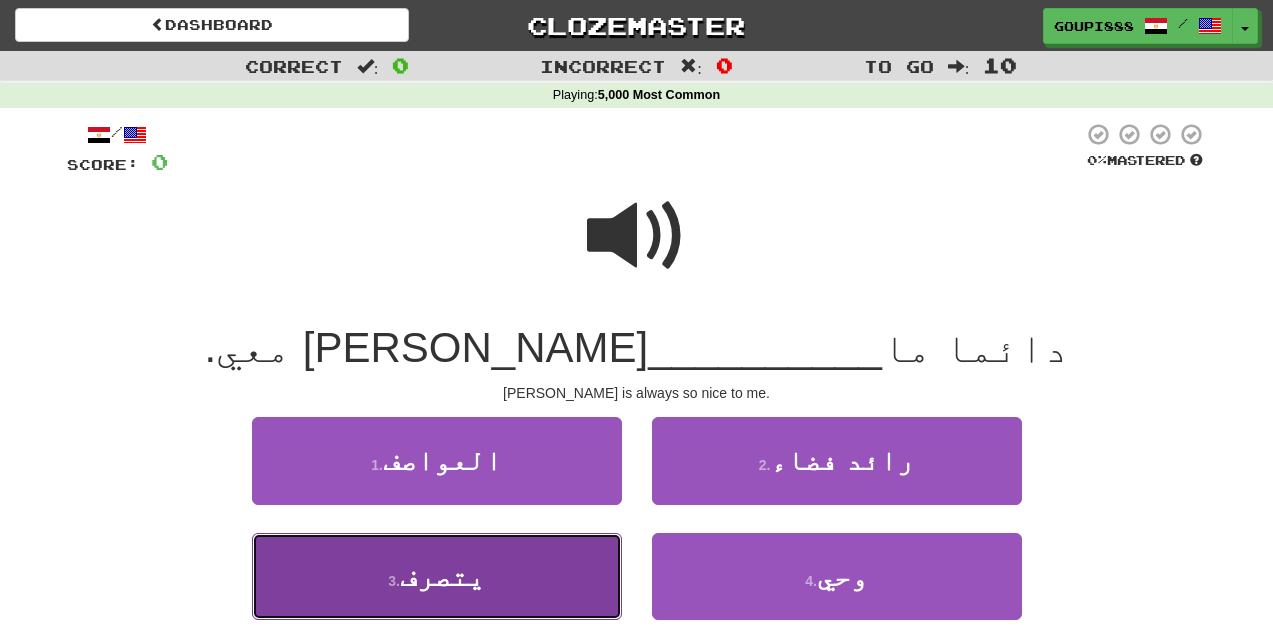 click on "3 .  يتصرف" at bounding box center [437, 576] 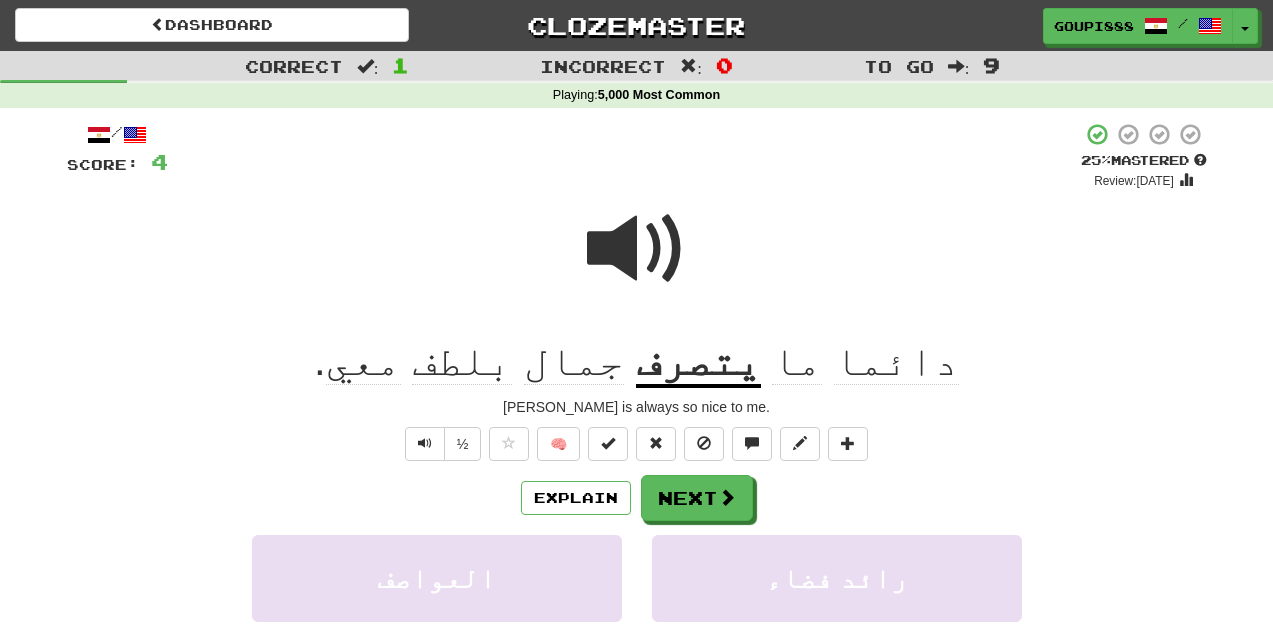 click at bounding box center [637, 249] 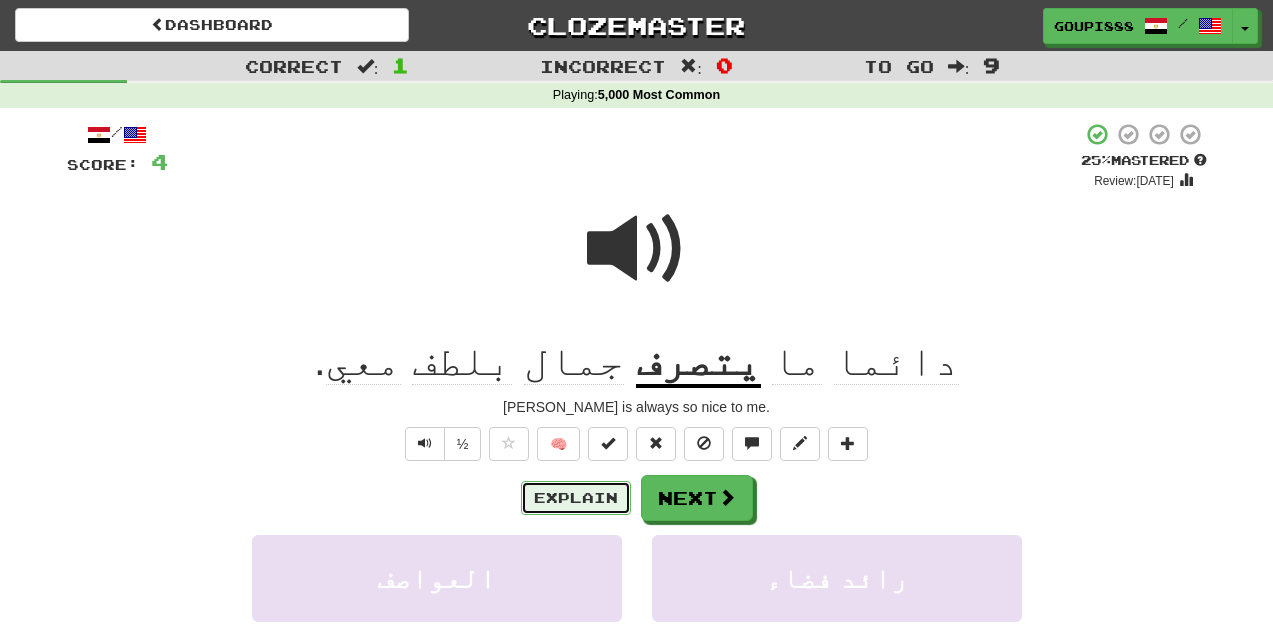 click on "Explain" at bounding box center (576, 498) 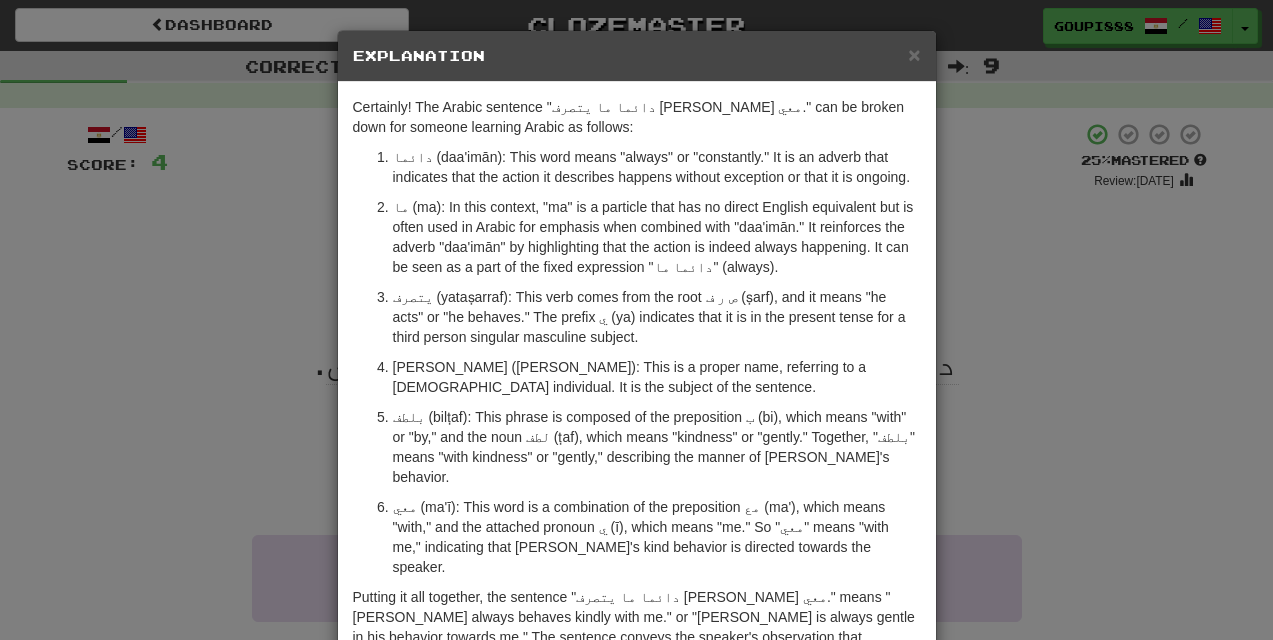 click on "× Explanation Certainly! The Arabic sentence "دائما ما يتصرف [PERSON_NAME] معي." can be broken down for someone learning Arabic as follows:
دائما (daa'imān): This word means "always" or "constantly." It is an adverb that indicates that the action it describes happens without exception or that it is ongoing.
ما (ma): In this context, "ma" is a particle that has no direct English equivalent but is often used in Arabic for emphasis when combined with "daa'imān." It reinforces the adverb "daa'imān" by highlighting that the action is indeed always happening. It can be seen as a part of the fixed expression "دائما ما" (always).
يتصرف (yataṣarraf): This verb comes from the root ص ر ف (ṣarf), and it means "he acts" or "he behaves." The prefix ي (ya) indicates that it is in the present tense for a third person singular masculine subject.
[PERSON_NAME] ([PERSON_NAME]): This is a proper name, referring to a [DEMOGRAPHIC_DATA] individual. It is the subject of the sentence." at bounding box center [636, 320] 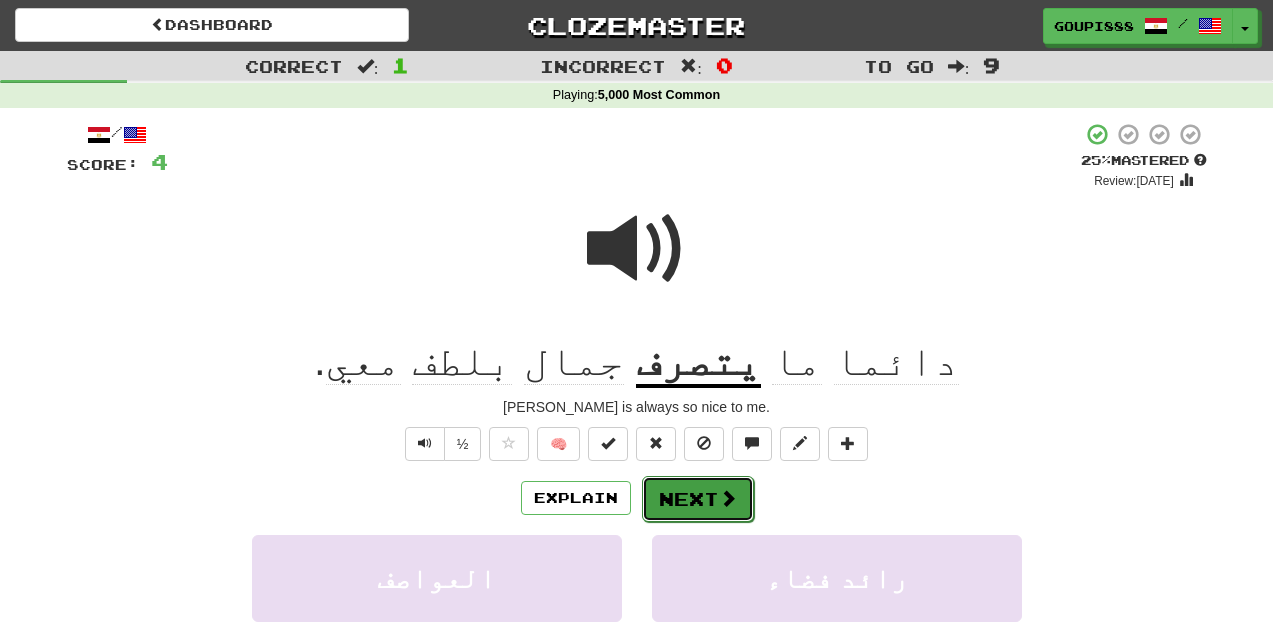 click on "Next" at bounding box center (698, 499) 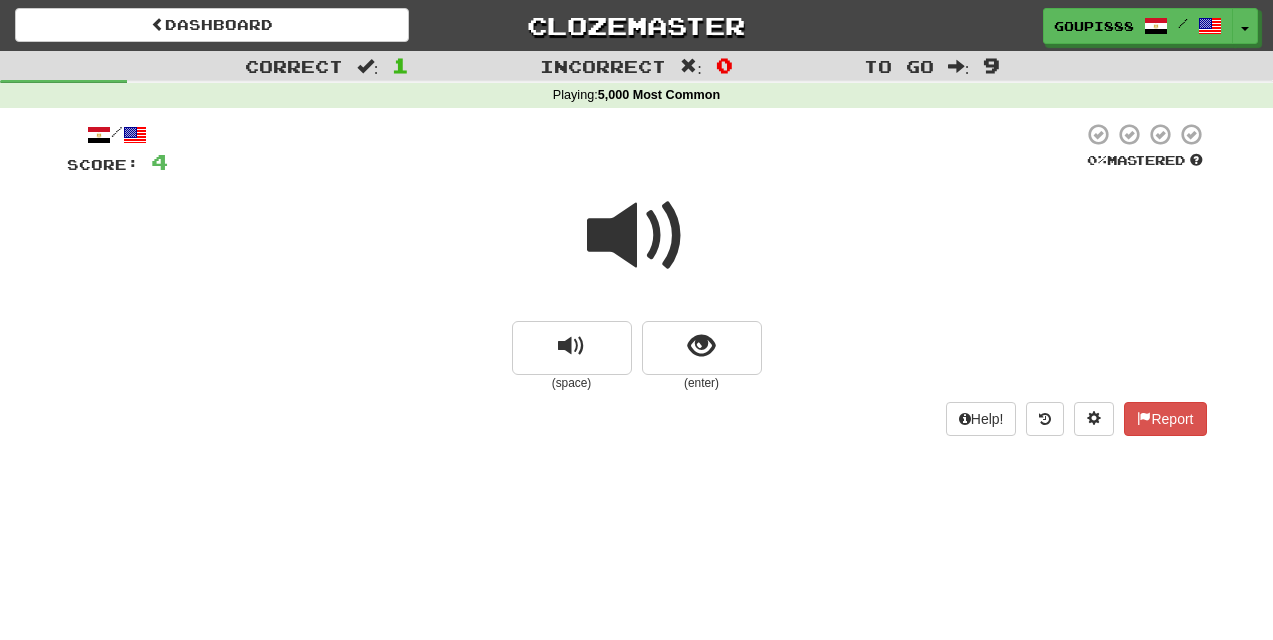 click at bounding box center (637, 236) 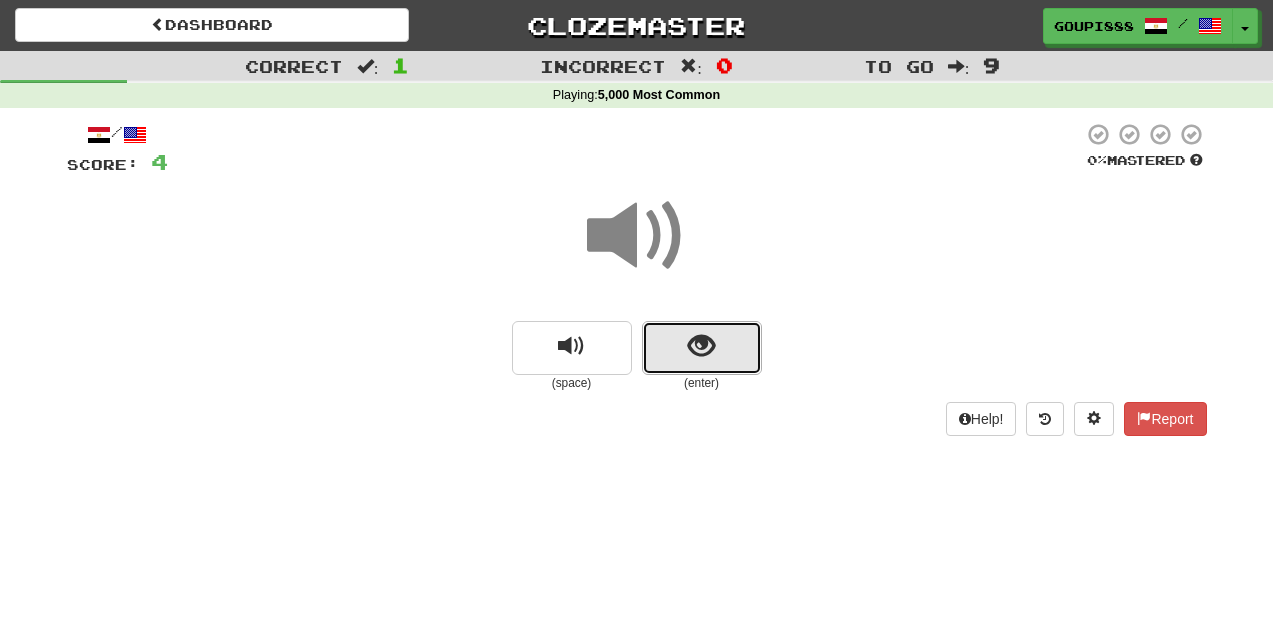 click at bounding box center [702, 348] 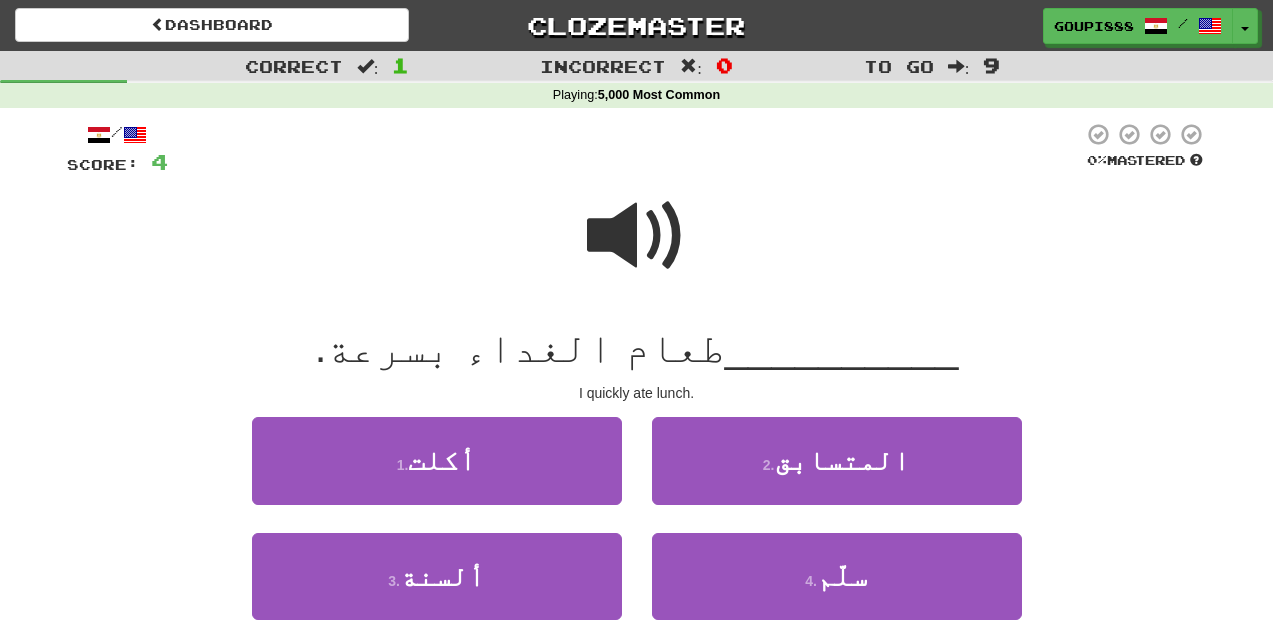 click at bounding box center [637, 236] 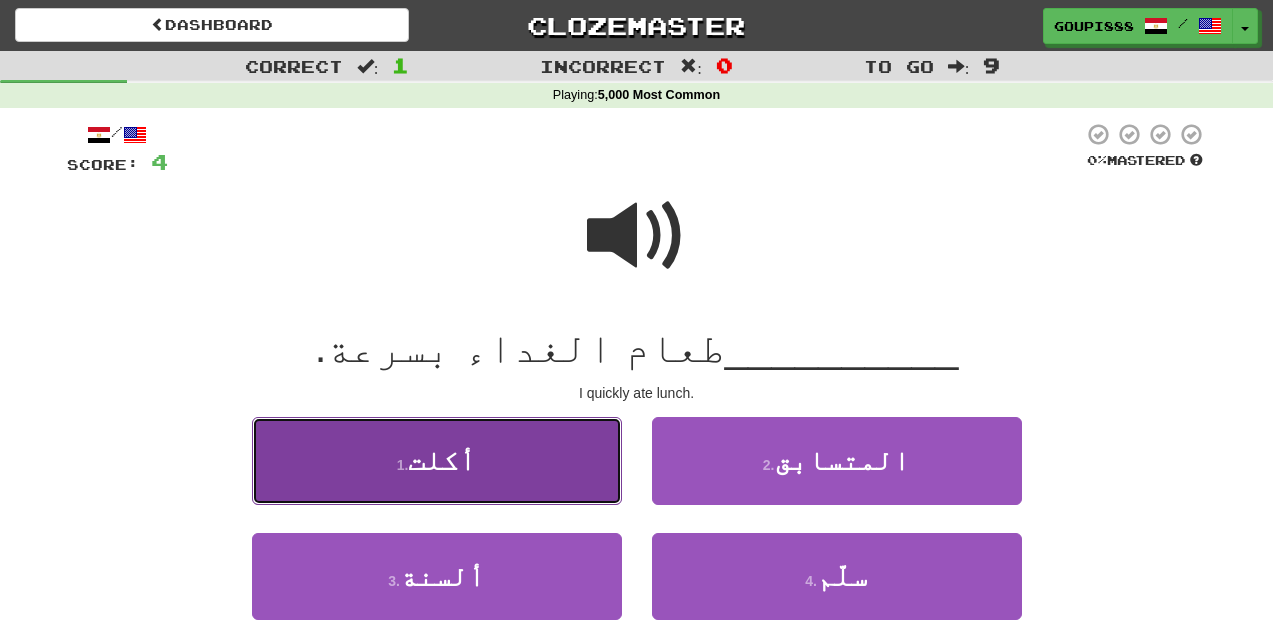 click on "1 .  أكلت" at bounding box center (437, 460) 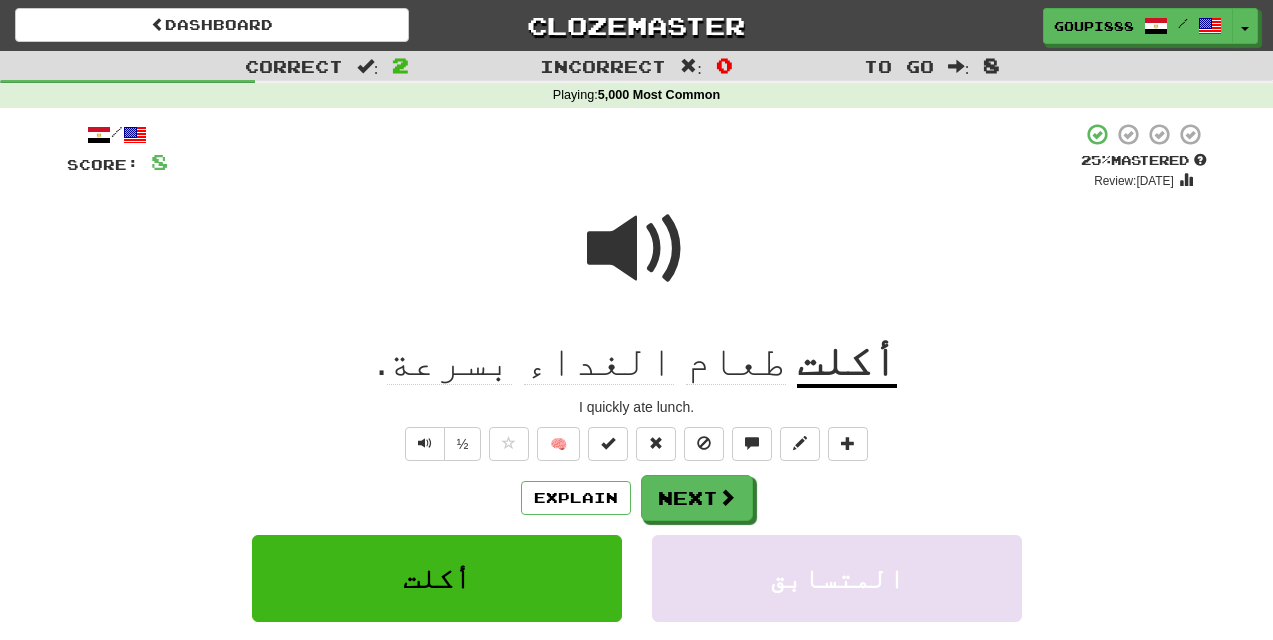 click at bounding box center (637, 249) 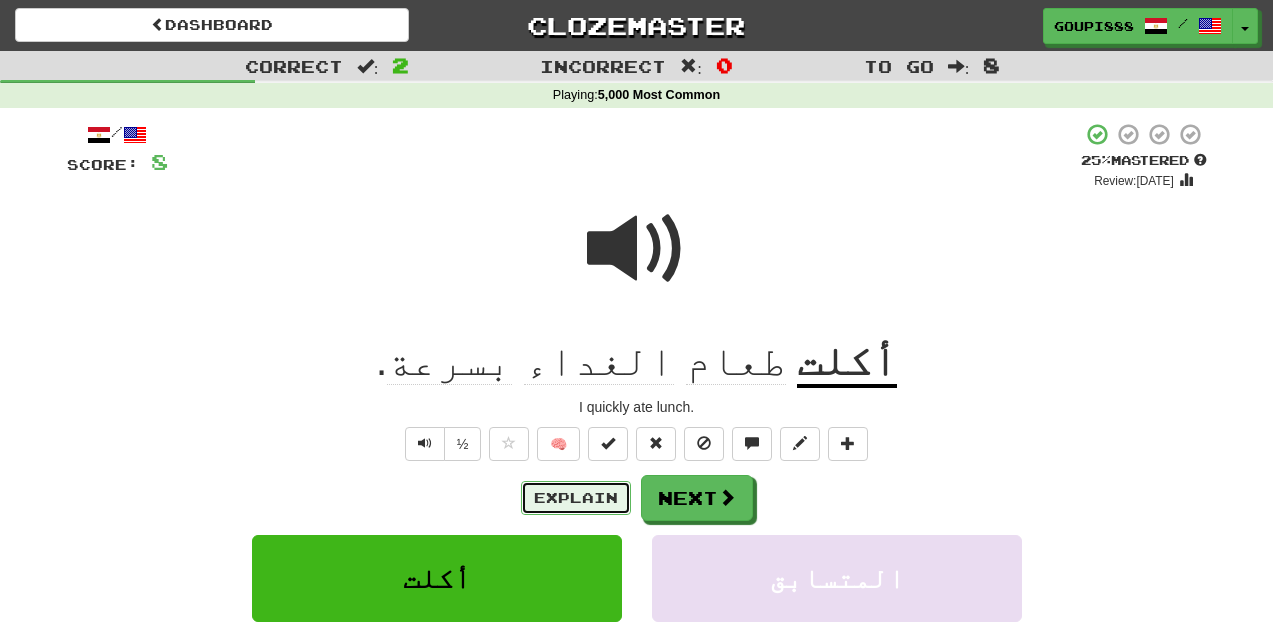 click on "Explain" at bounding box center [576, 498] 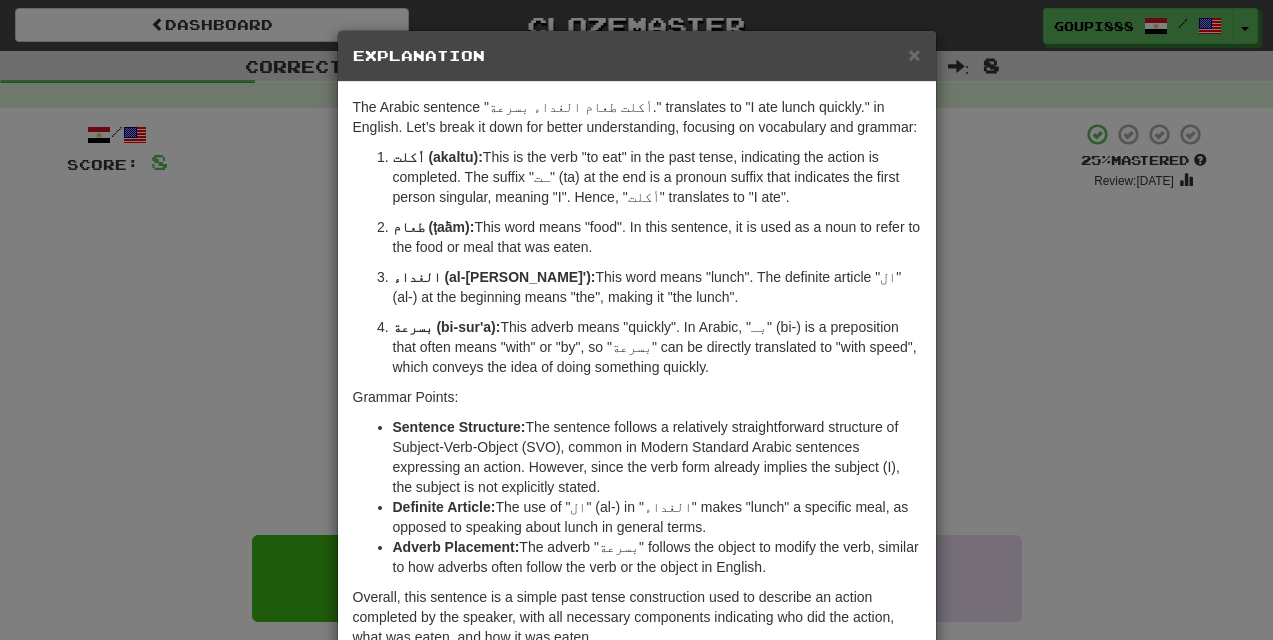 click on "× Explanation The Arabic sentence "أكلت طعام الغداء بسرعة." translates to "I ate lunch quickly." in English. Let’s break it down for better understanding, focusing on vocabulary and grammar:
أكلت (akaltu):  This is the verb "to eat" in the past tense, indicating the action is completed. The suffix "ـت" (ta) at the end is a pronoun suffix that indicates the first person singular, meaning "I". Hence, "أكلت" translates to "I ate".
طعام (ṭaʿām):  This word means "food". In this sentence, it is used as a noun to refer to the food or meal that was eaten.
الغداء (al-[PERSON_NAME]'):  This word means "lunch". The definite article "ال" (al-) at the beginning means "the", making it "the lunch".
بسرعة (bi-sur'a):  This adverb means "quickly". In Arabic, "بـ" (bi-) is a preposition that often means "with" or "by", so "بسرعة" can be directly translated to "with speed", which conveys the idea of doing something quickly.
Grammar Points:" at bounding box center [636, 320] 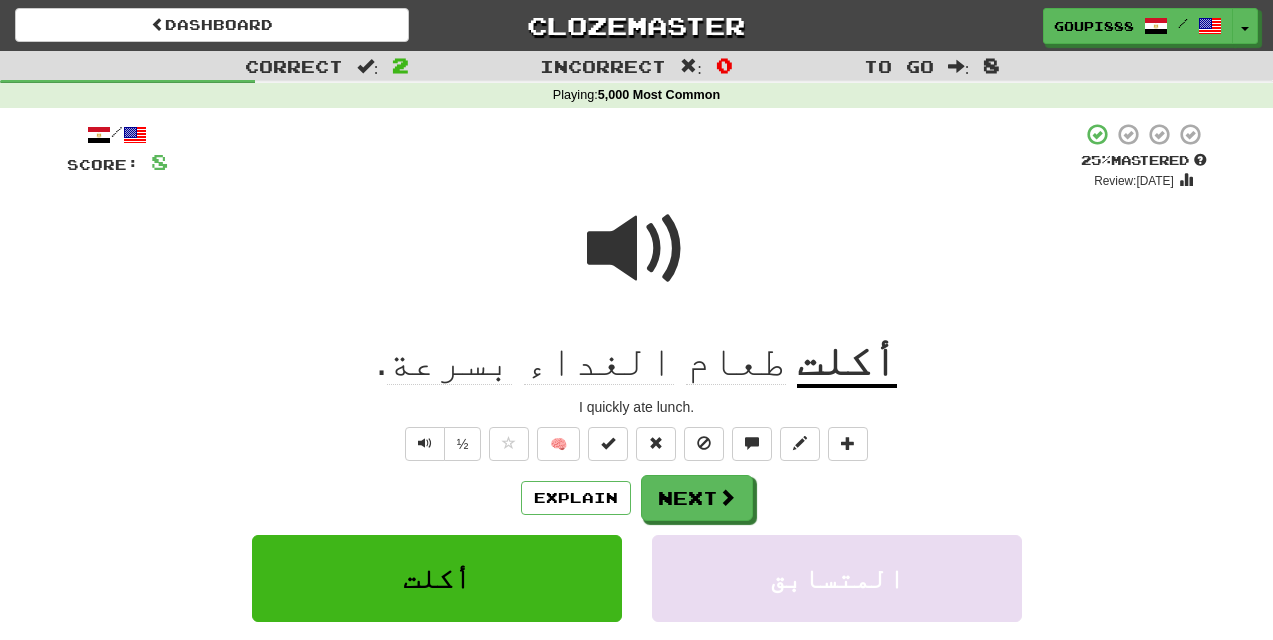 click at bounding box center (637, 249) 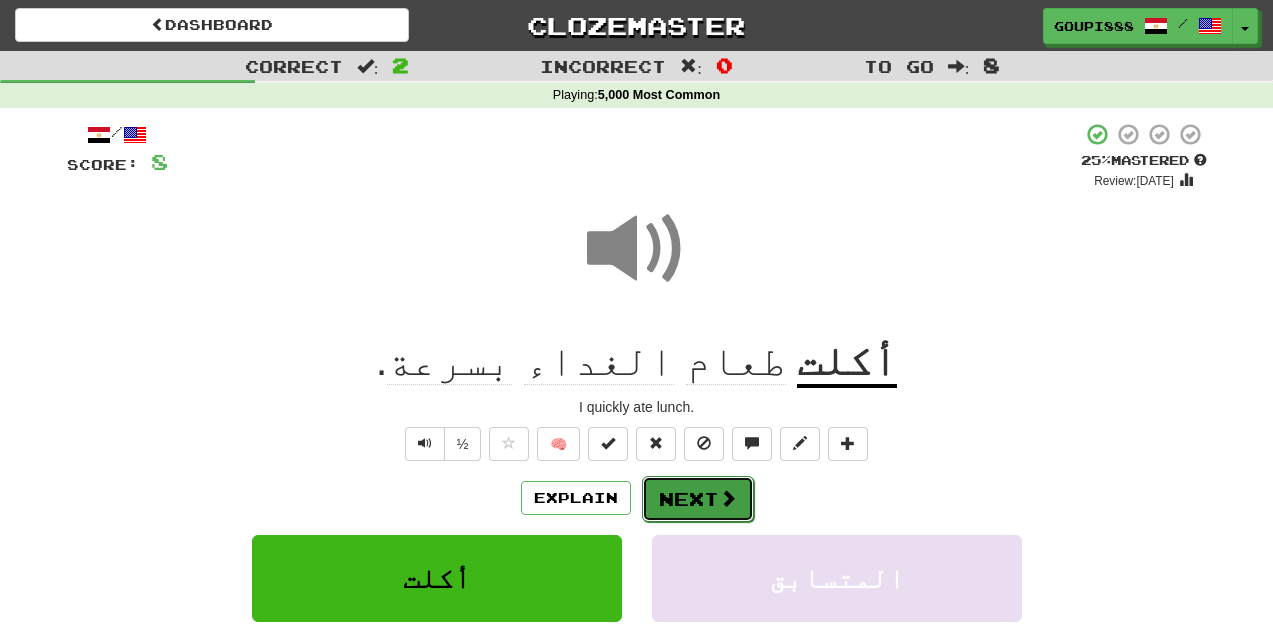 click on "Next" at bounding box center [698, 499] 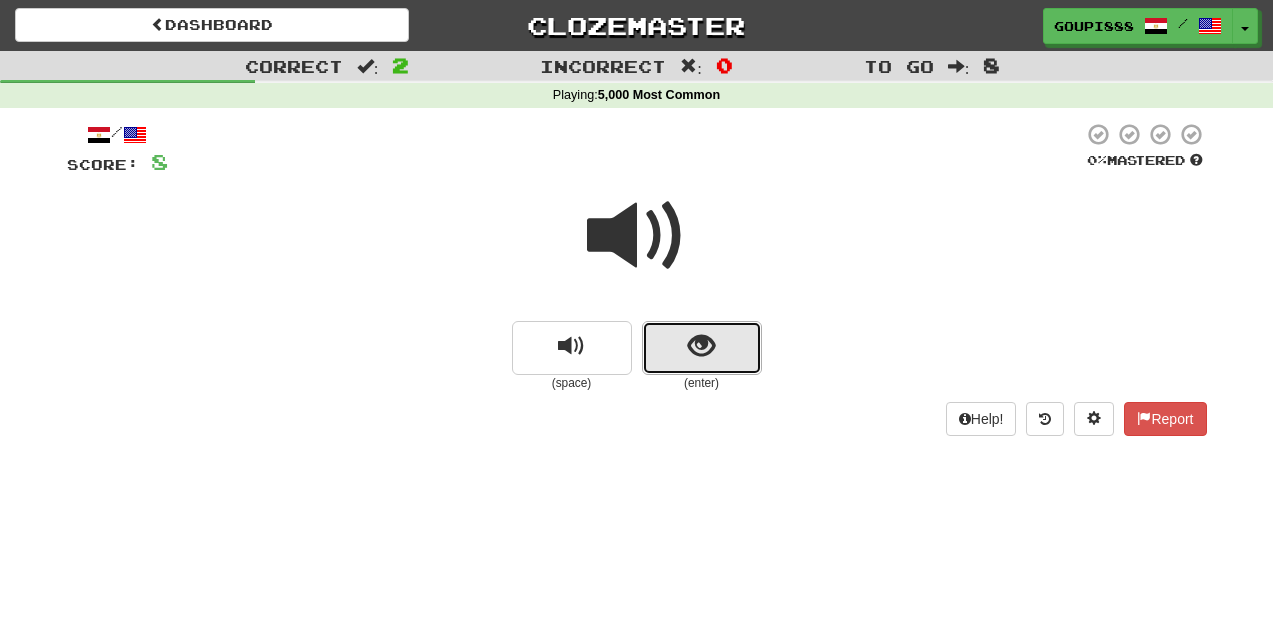click at bounding box center (702, 348) 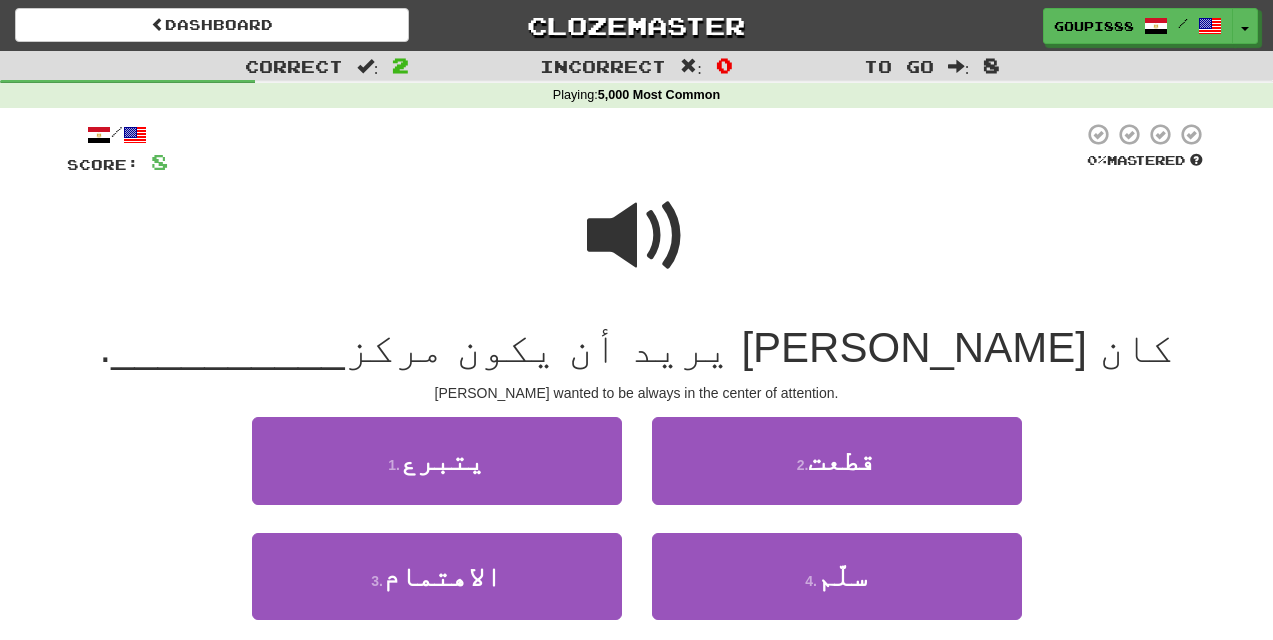 click at bounding box center [637, 236] 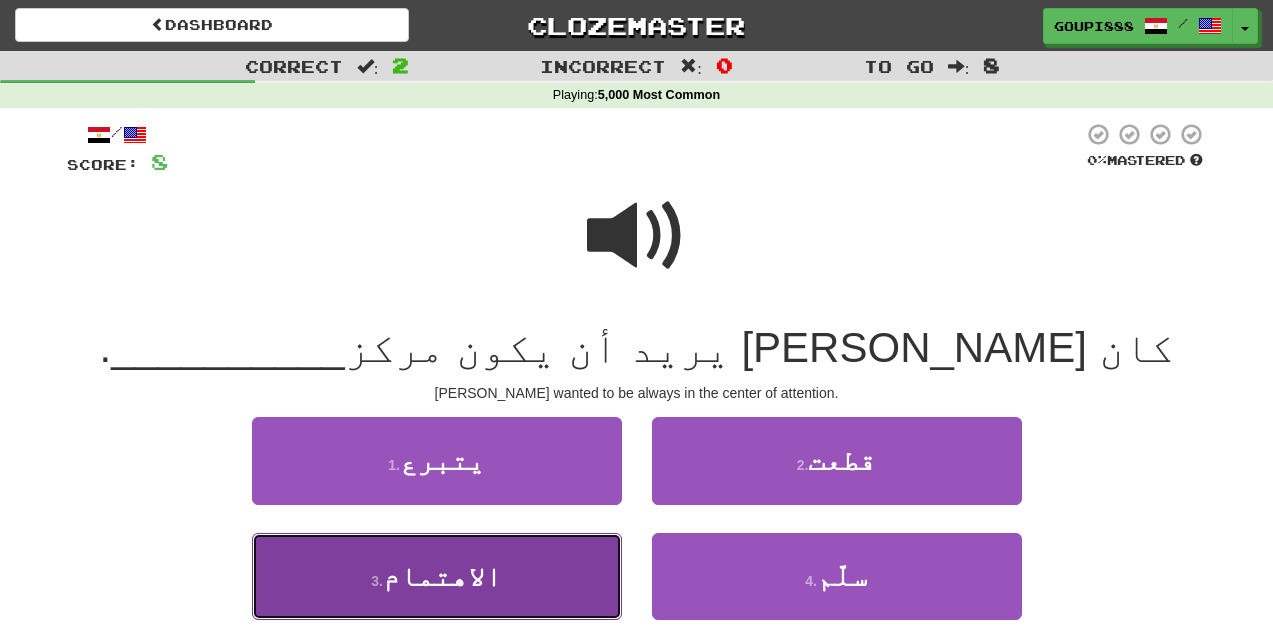 click on "3 .  [DEMOGRAPHIC_DATA]" at bounding box center (437, 576) 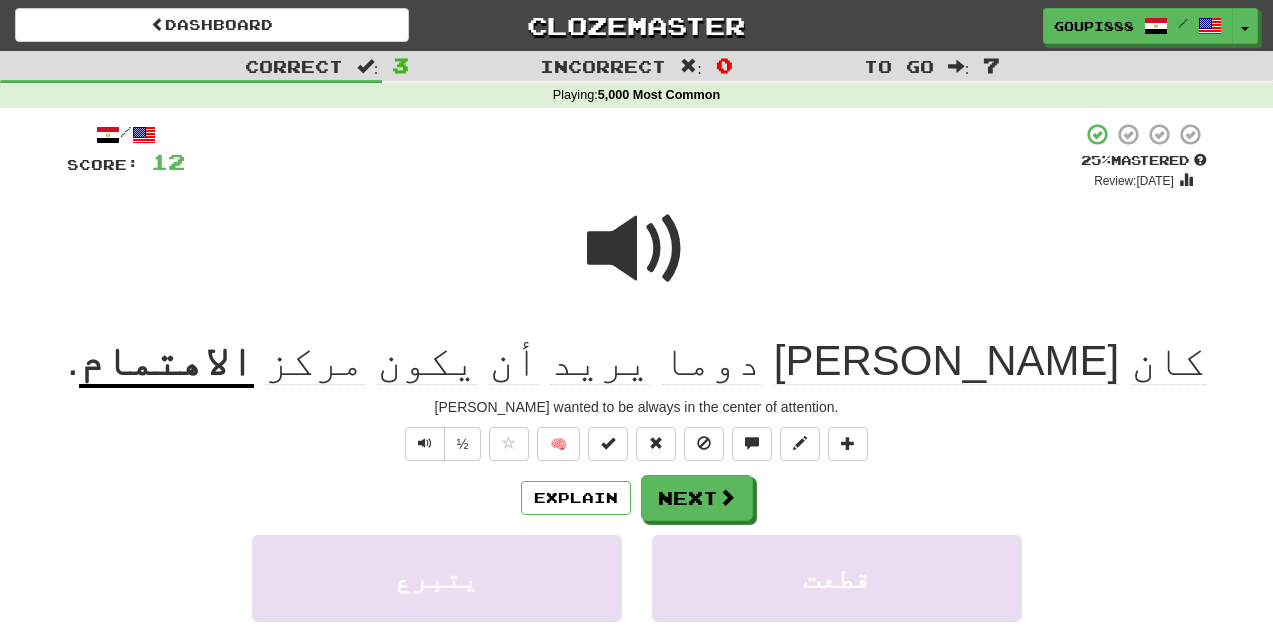click on "مركز" 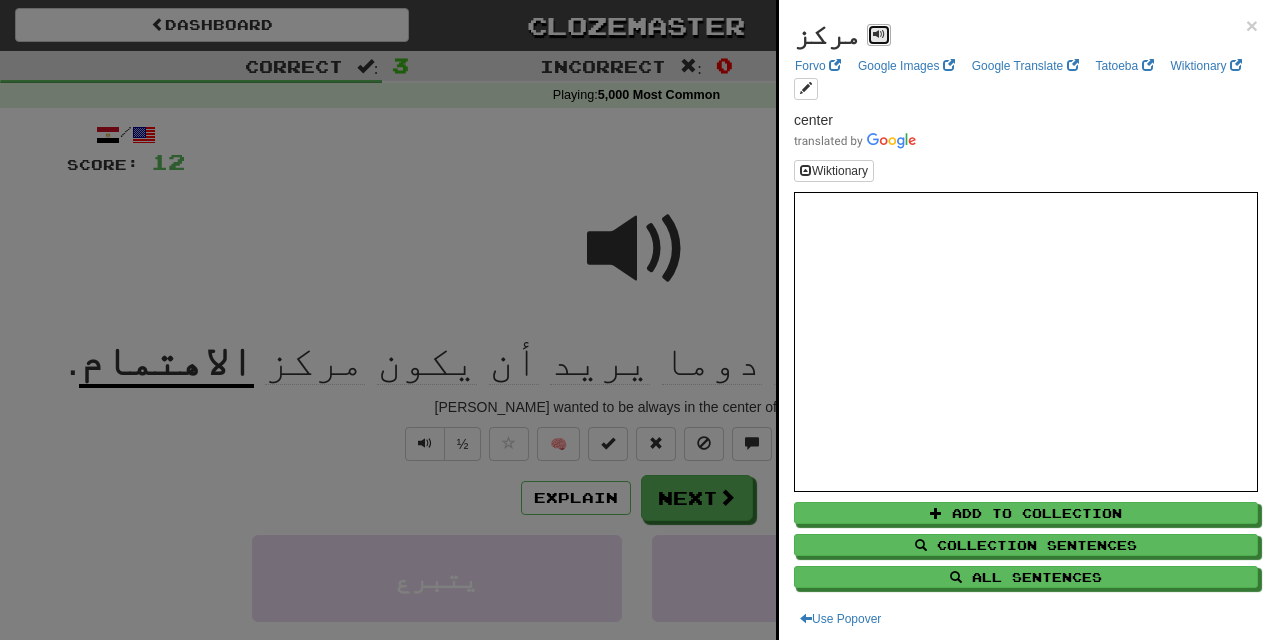 click at bounding box center [879, 34] 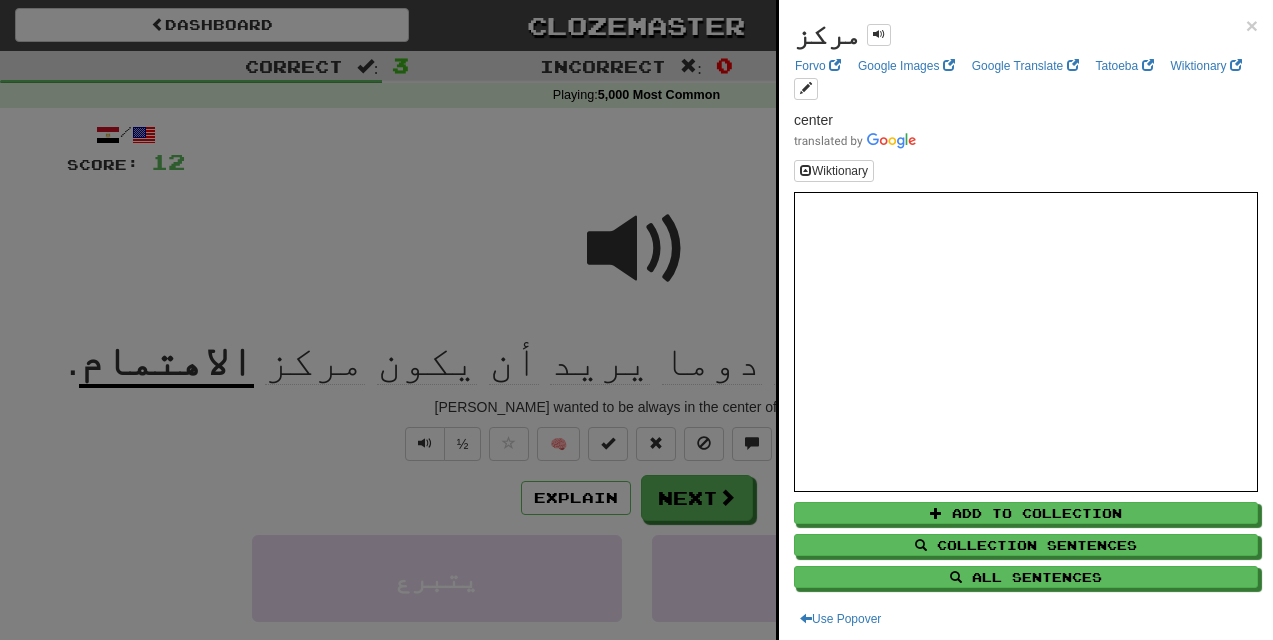 click at bounding box center [636, 320] 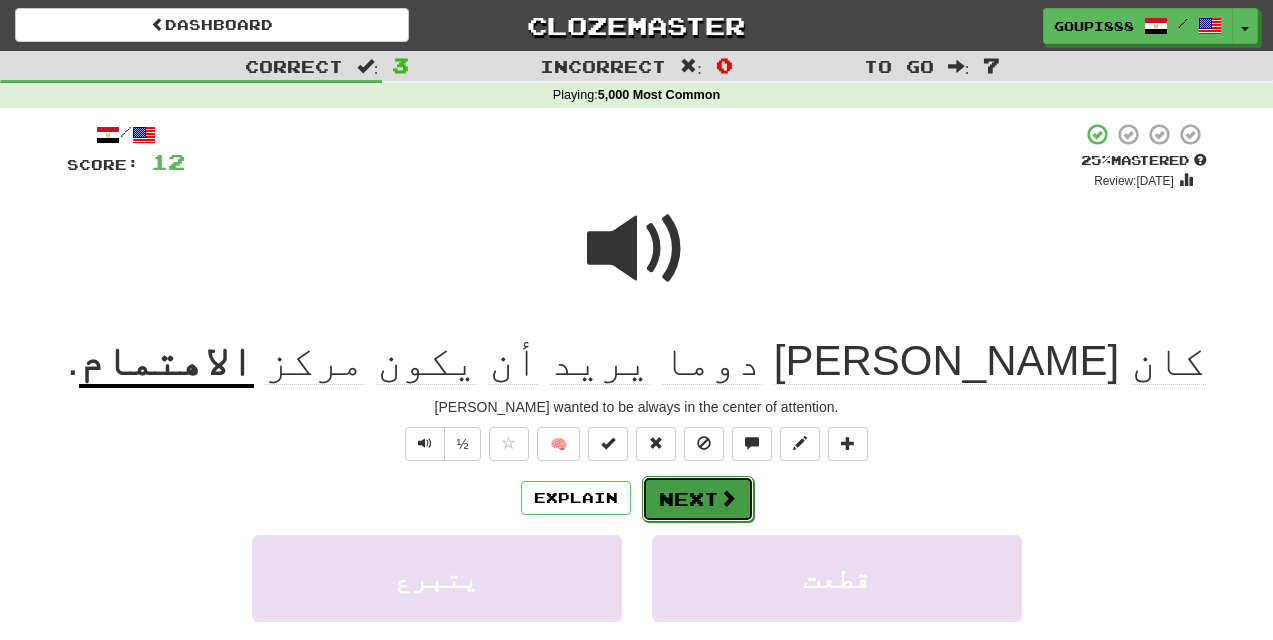 click on "Next" at bounding box center [698, 499] 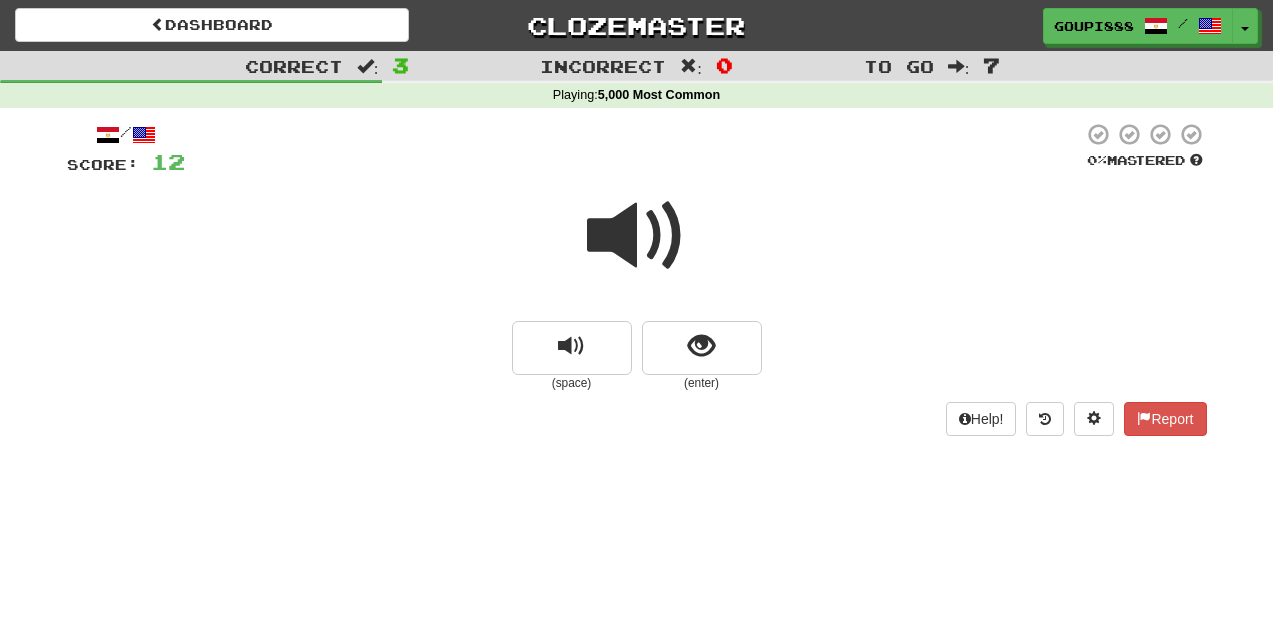 click on "Dashboard
Clozemaster
goupi888
/
Toggle Dropdown
Dashboard
Leaderboard
Activity Feed
Notifications
Profile
Discussions
Dansk
/
English
Streak:
2
Review:
122
Points [DATE]: 80
Deutsch
/
English
Streak:
2
Review:
56
Points [DATE]: 40
Español
/
English
Streak:
2
Review:
1,468
Points [DATE]: 148
Íslenska
/
English
Streak:
2
Review:
273
Points [DATE]: 40
Norsk bokmål
/
English
Streak:
2
Review:
216
Daily Goal:  120 /100
Norsk bokmål
/
Español
Streak:
0
Review:
20
Points [DATE]: 0
[DEMOGRAPHIC_DATA]
/
English
Streak:
2
Review:
98
Points [DATE]: 60" at bounding box center [636, 320] 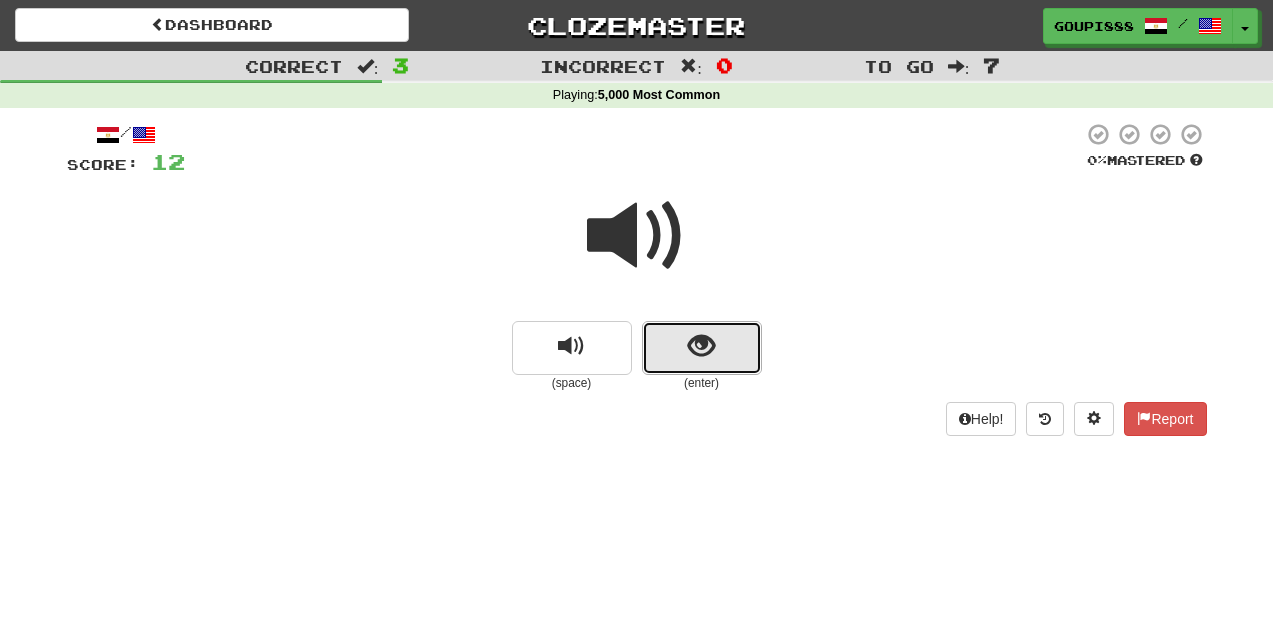 click at bounding box center (701, 346) 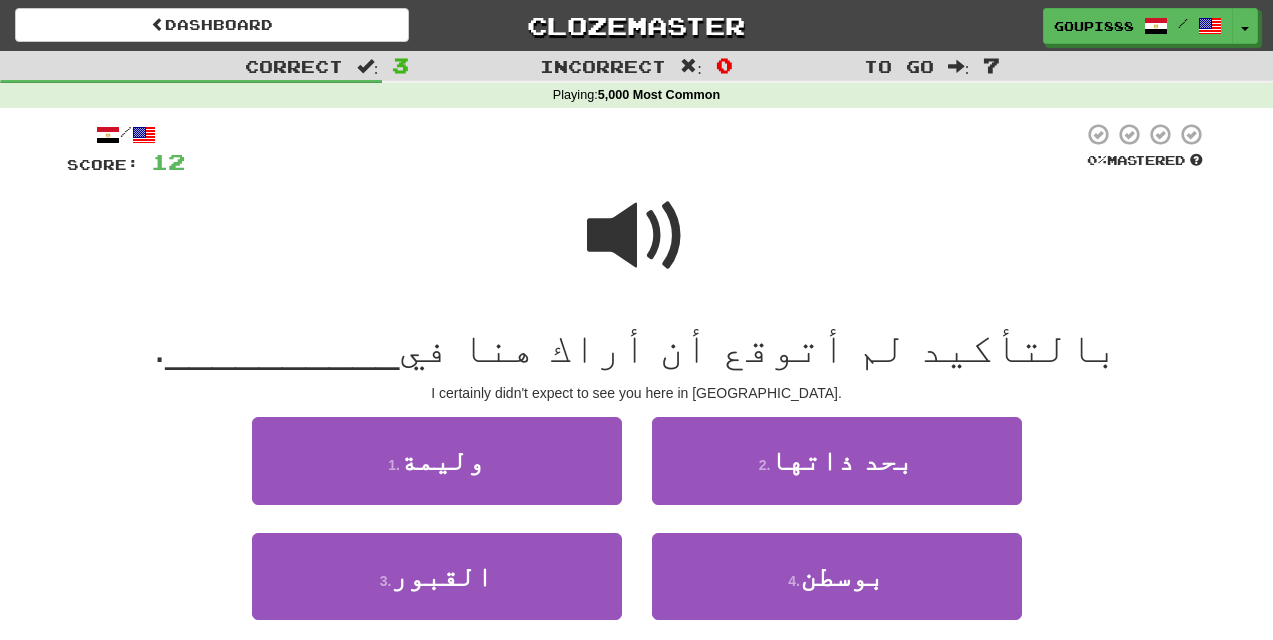 click at bounding box center (637, 236) 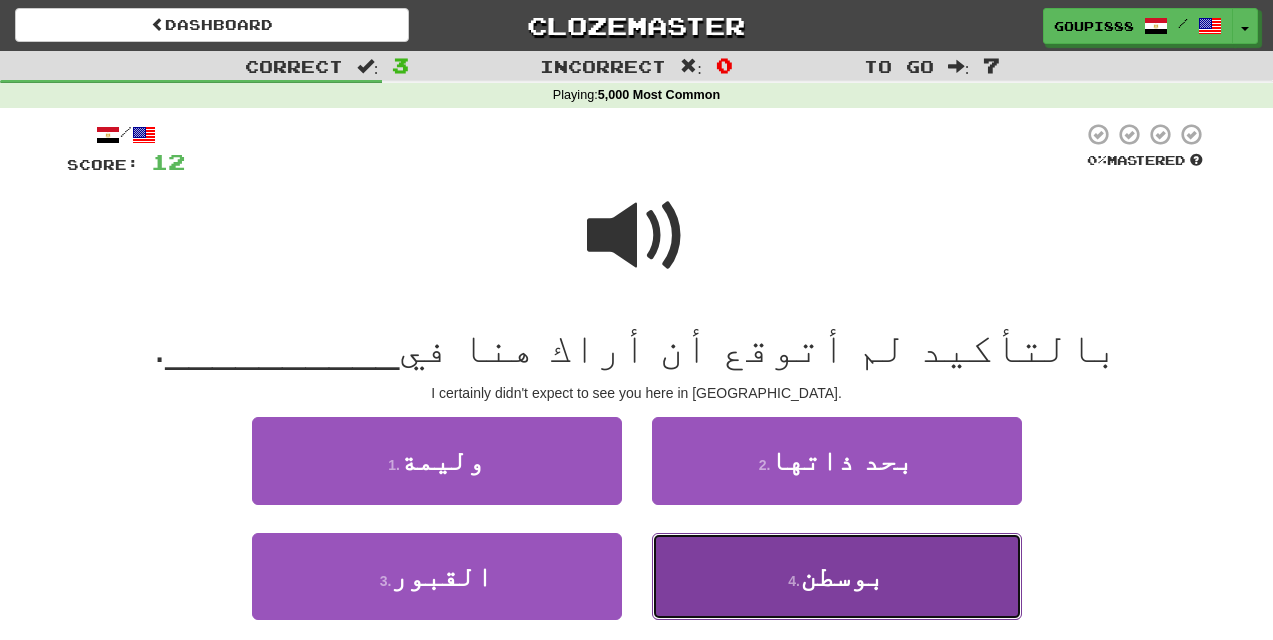 click on "بوسطن" at bounding box center [842, 576] 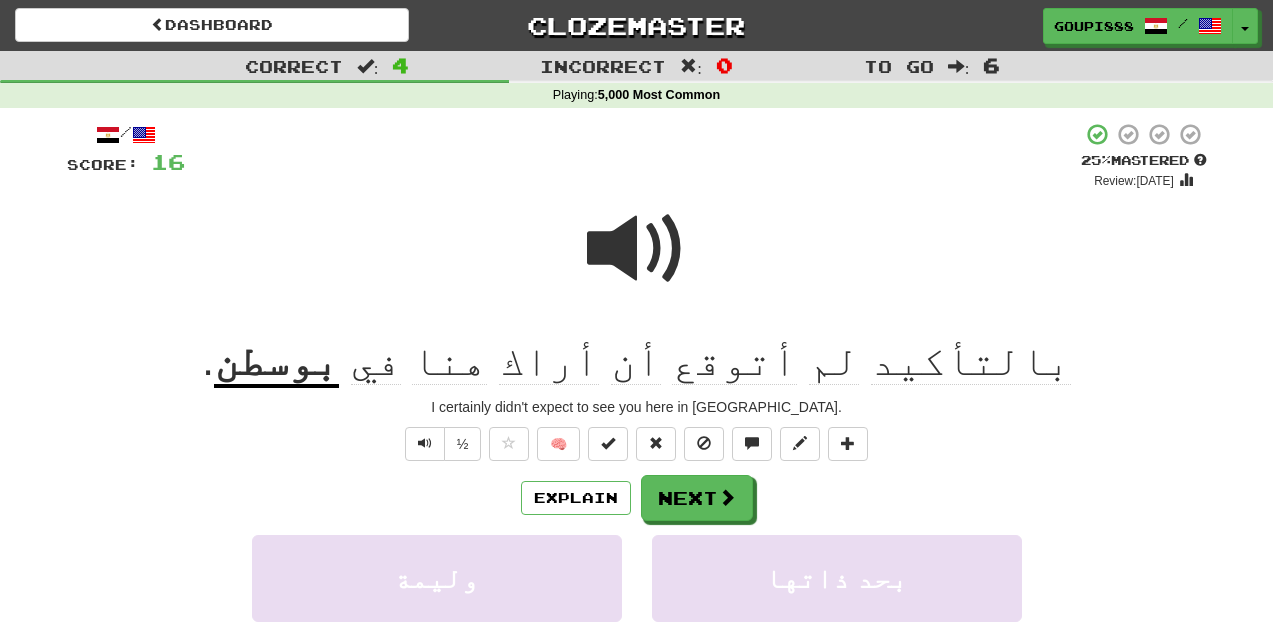 click at bounding box center [637, 249] 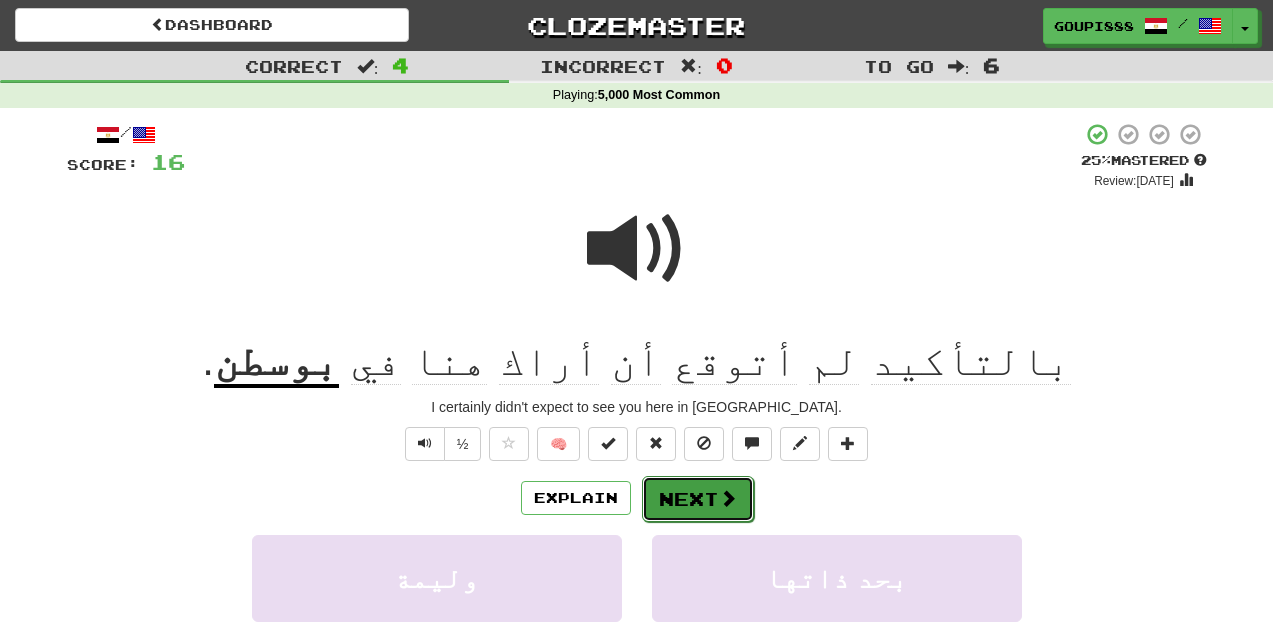 click on "Next" at bounding box center (698, 499) 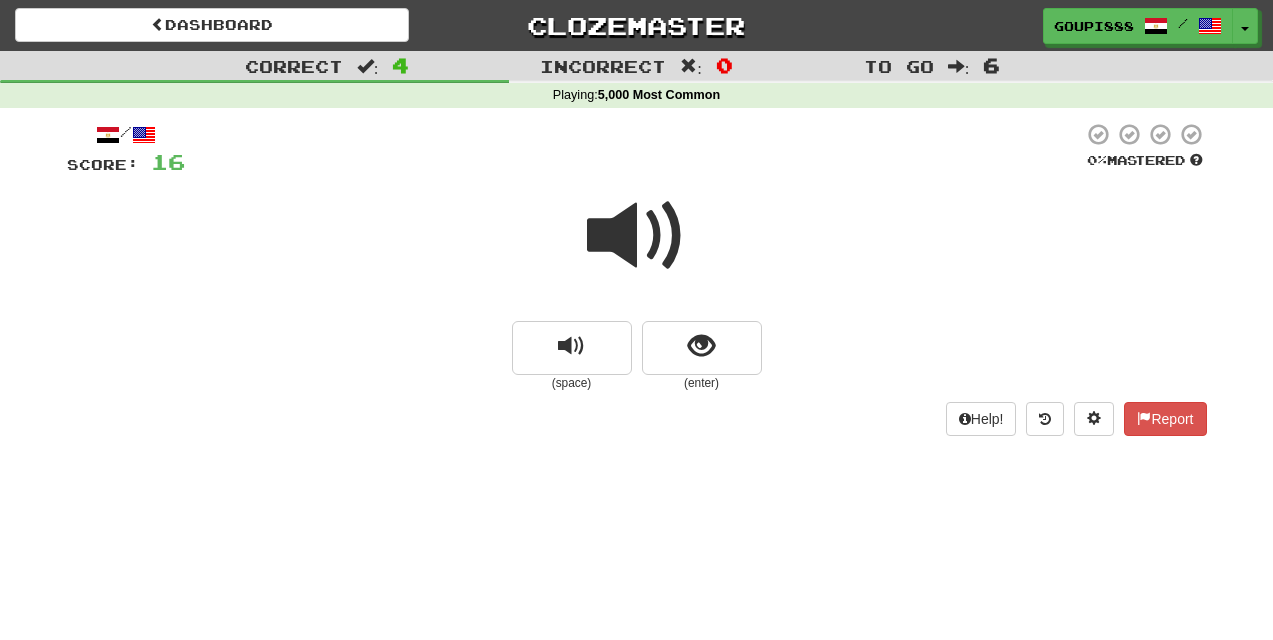 click at bounding box center (637, 236) 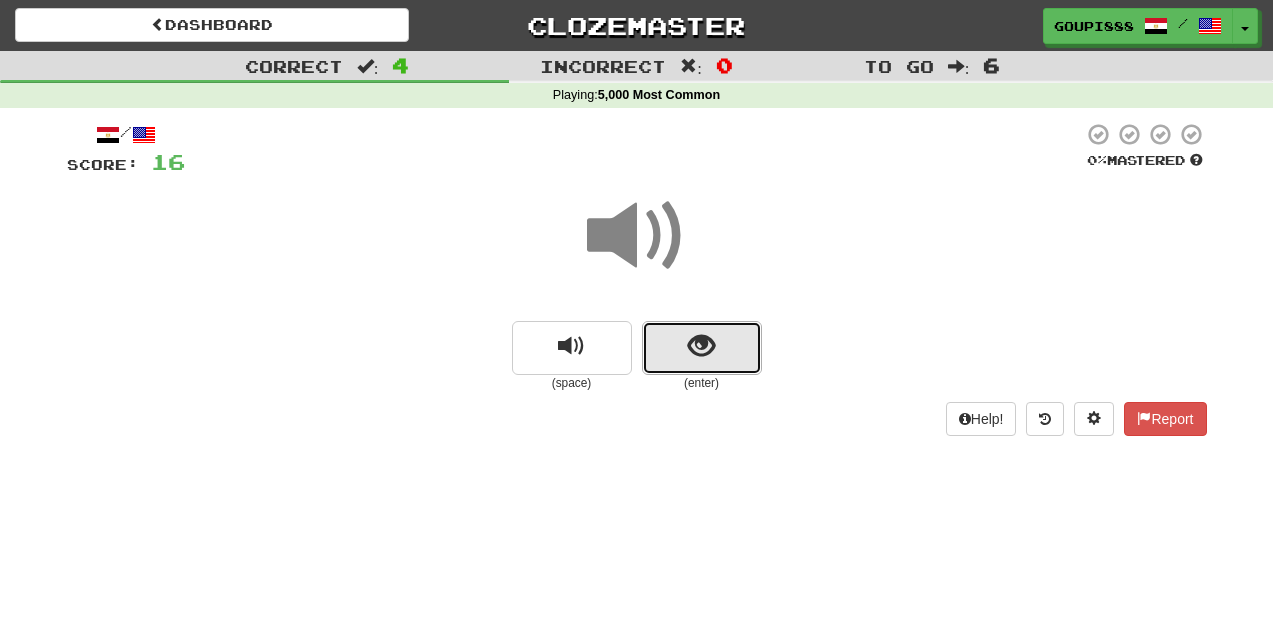 click at bounding box center [701, 346] 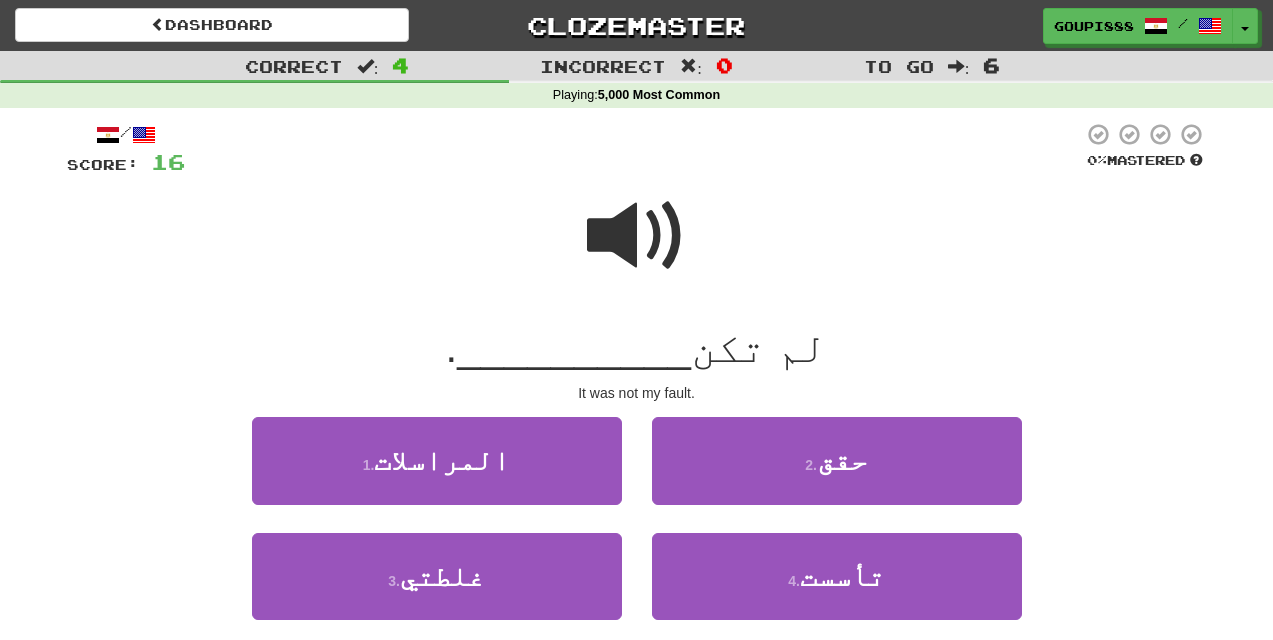 click at bounding box center [637, 236] 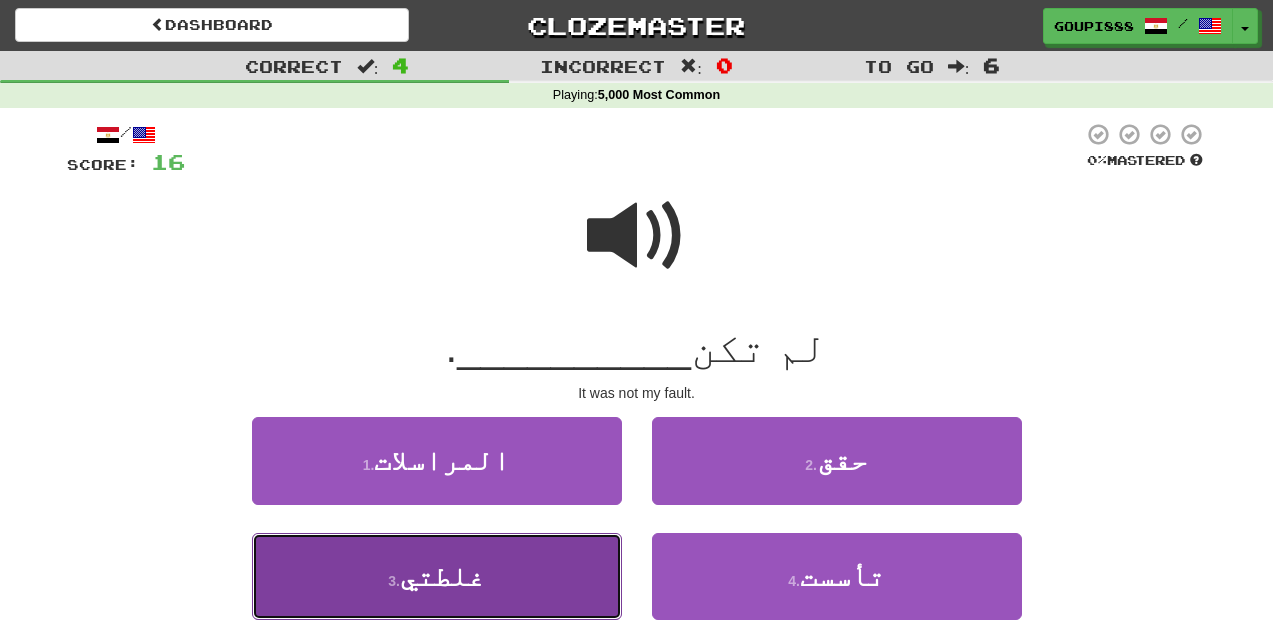 click on "غلطتي" at bounding box center [442, 576] 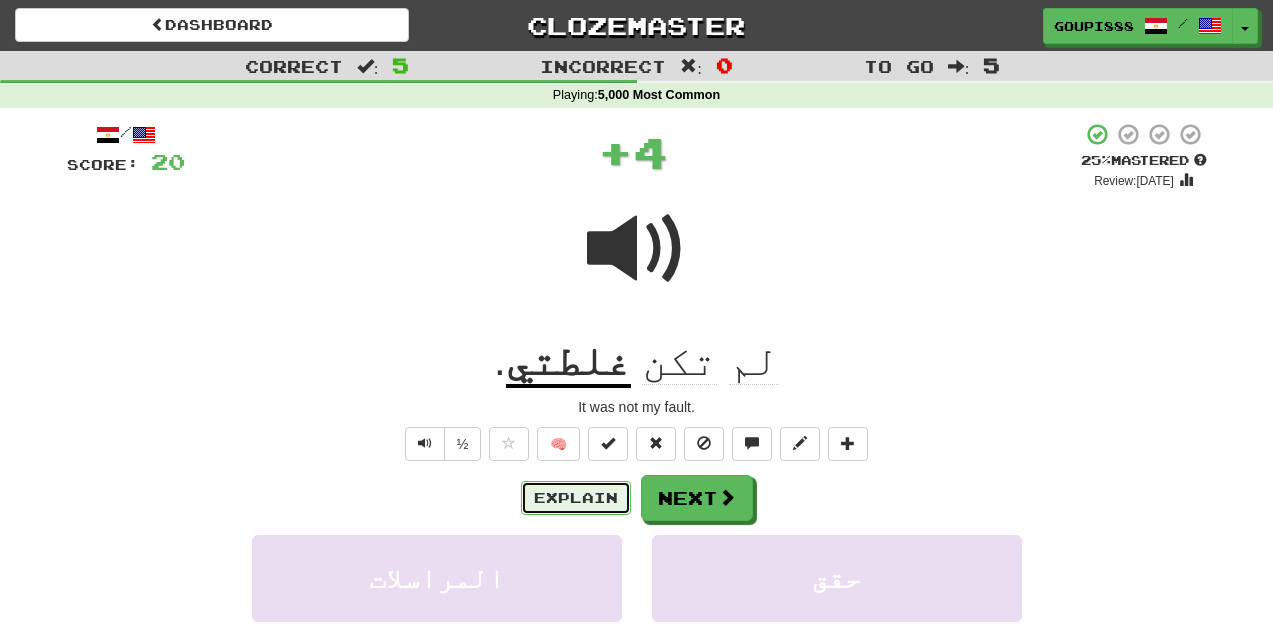 click on "Explain" at bounding box center [576, 498] 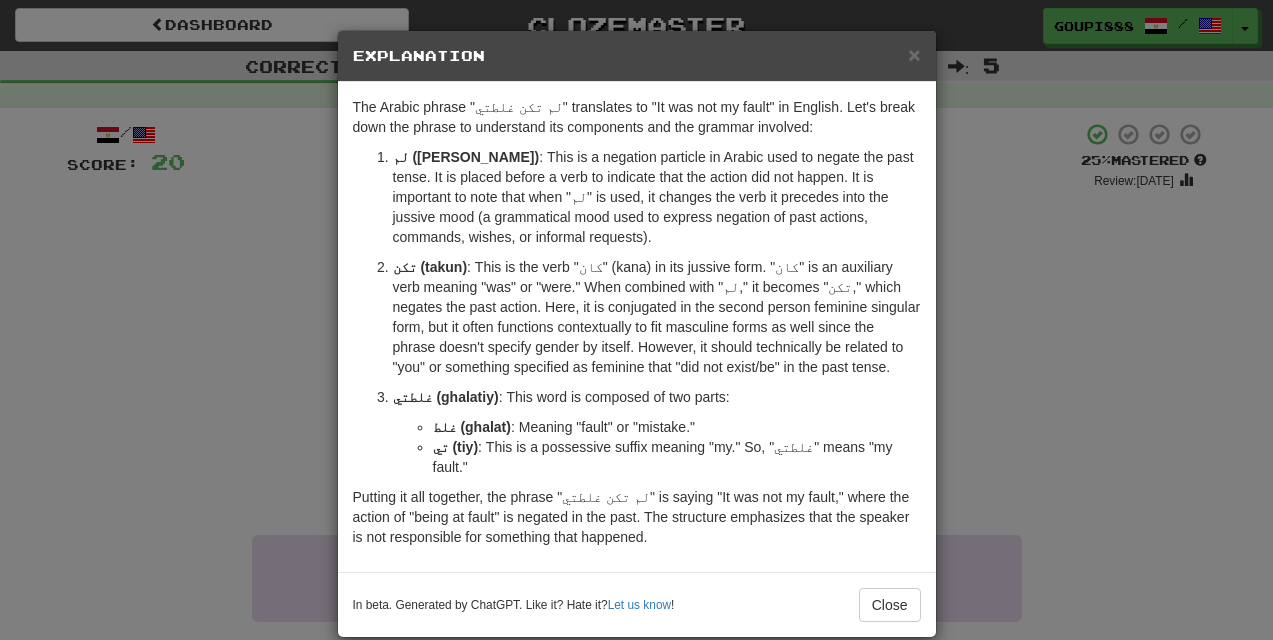 click on "× Explanation The Arabic phrase "لم تكن غلطتي" translates to "It was not my fault" in English. Let's break down the phrase to understand its components and the grammar involved:
لم ([PERSON_NAME]) : This is a negation particle in Arabic used to negate the past tense. It is placed before a verb to indicate that the action did not happen. It is important to note that when "لم" is used, it changes the verb it precedes into the jussive mood (a grammatical mood used to express negation of past actions, commands, wishes, or informal requests).
تكن ([GEOGRAPHIC_DATA])
غلطتي (ghalatiy) : This word is composed of two parts:
غلط (ghalat) : Meaning "fault" or "mistake."
تي (tiy) : This is a possessive suffix meaning "my." So, "غلطتي" means "my fault."
In beta. Generated by ChatGPT. Like it? Hate it?  Let us know ! Close" at bounding box center [636, 320] 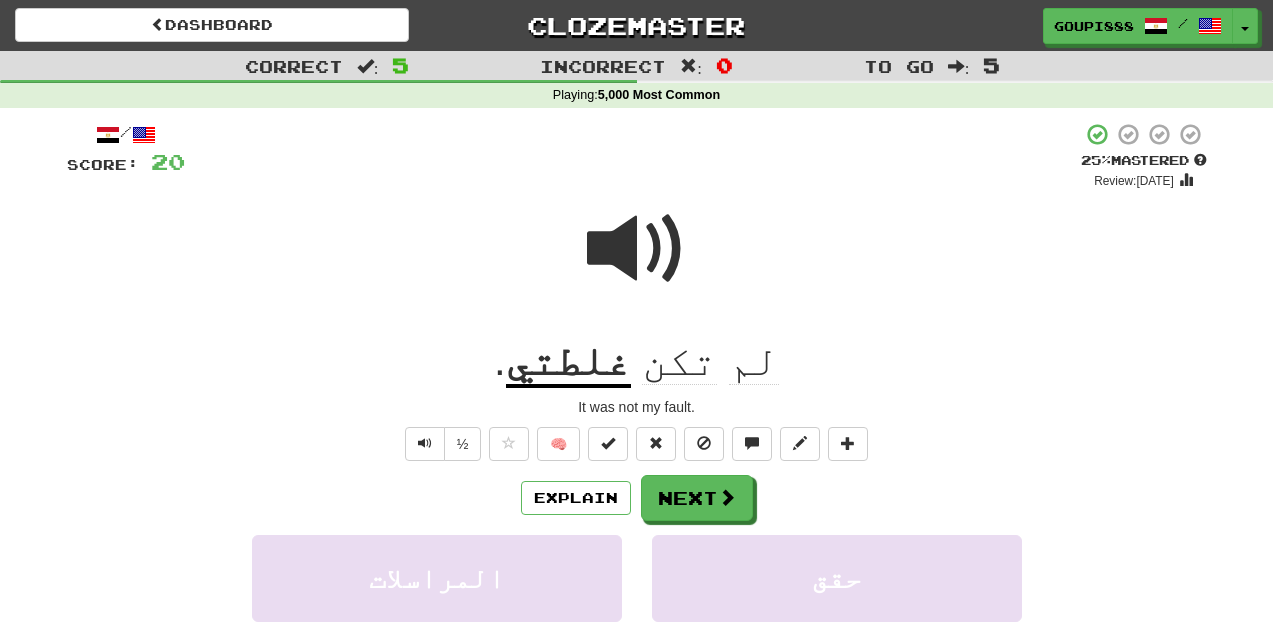 click at bounding box center (637, 249) 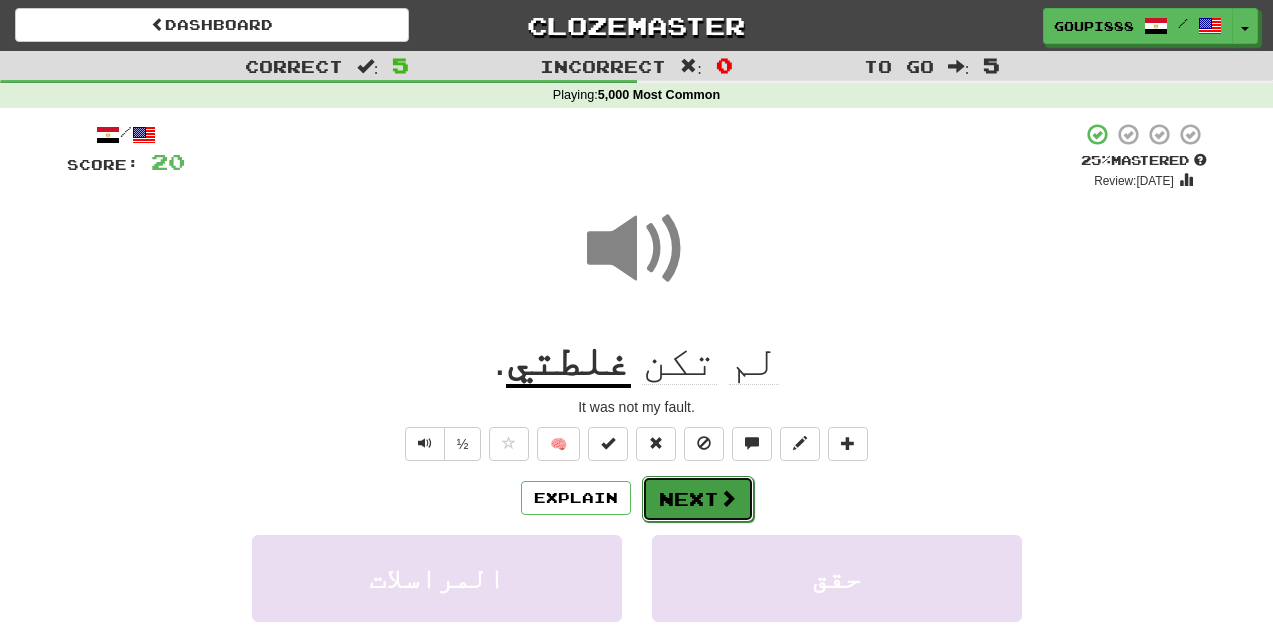 click on "Next" at bounding box center (698, 499) 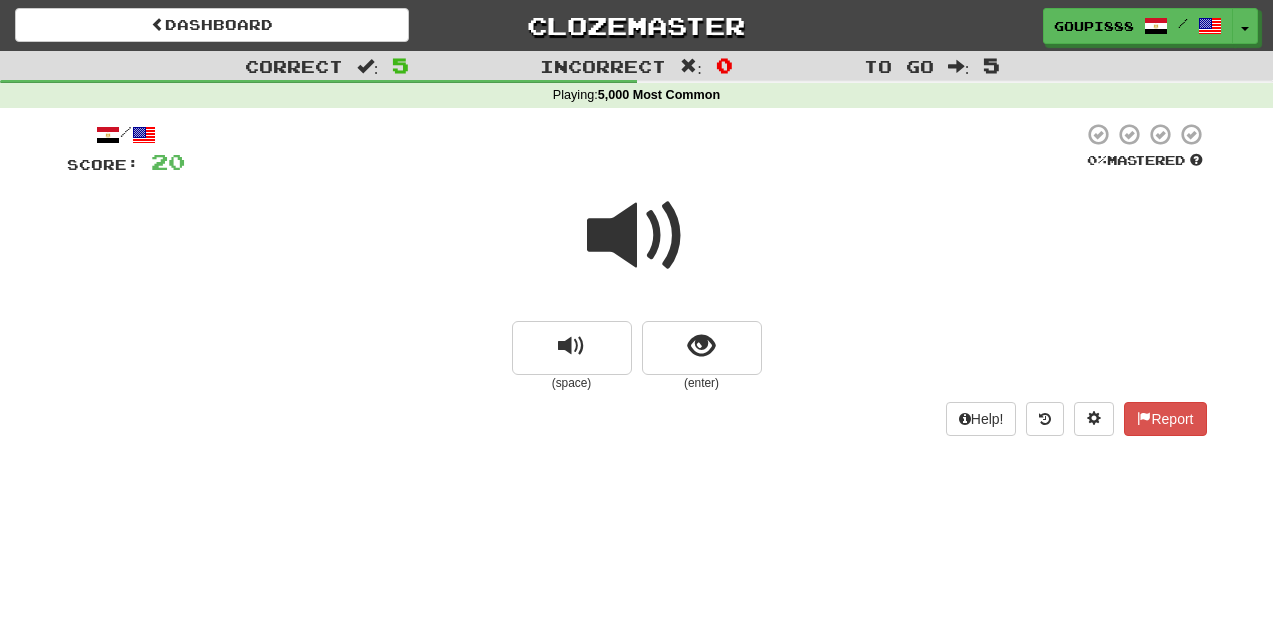 click at bounding box center (637, 236) 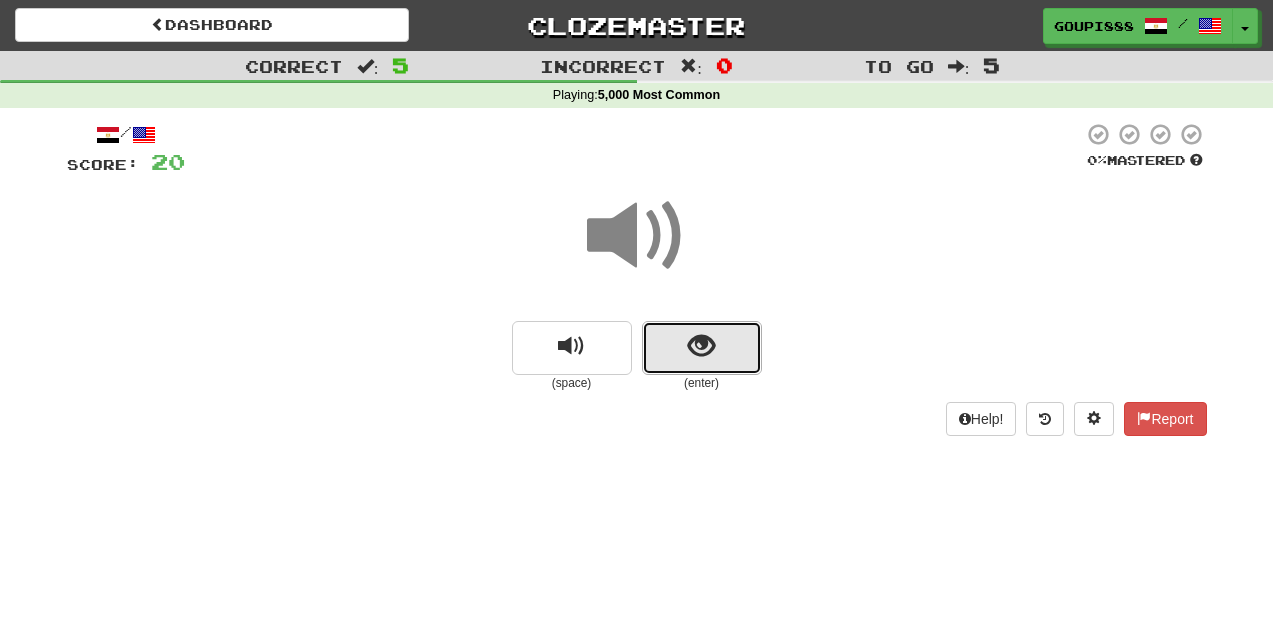 click at bounding box center [702, 348] 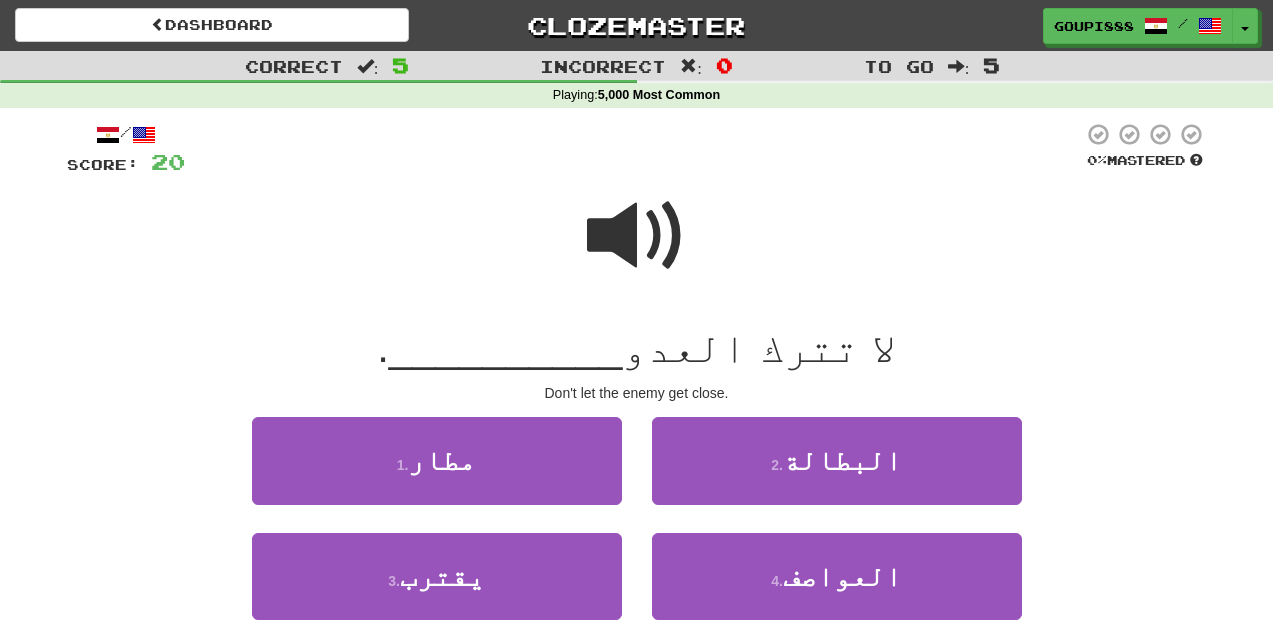 click at bounding box center (637, 236) 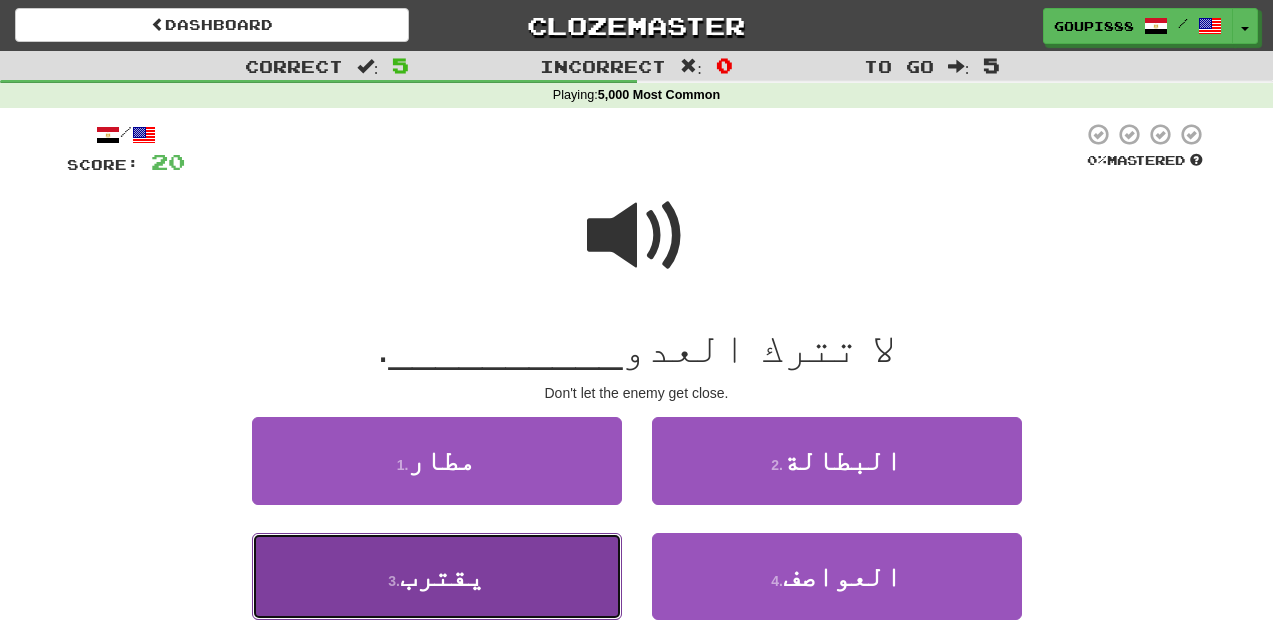 click on "3 .  يقترب" at bounding box center [437, 576] 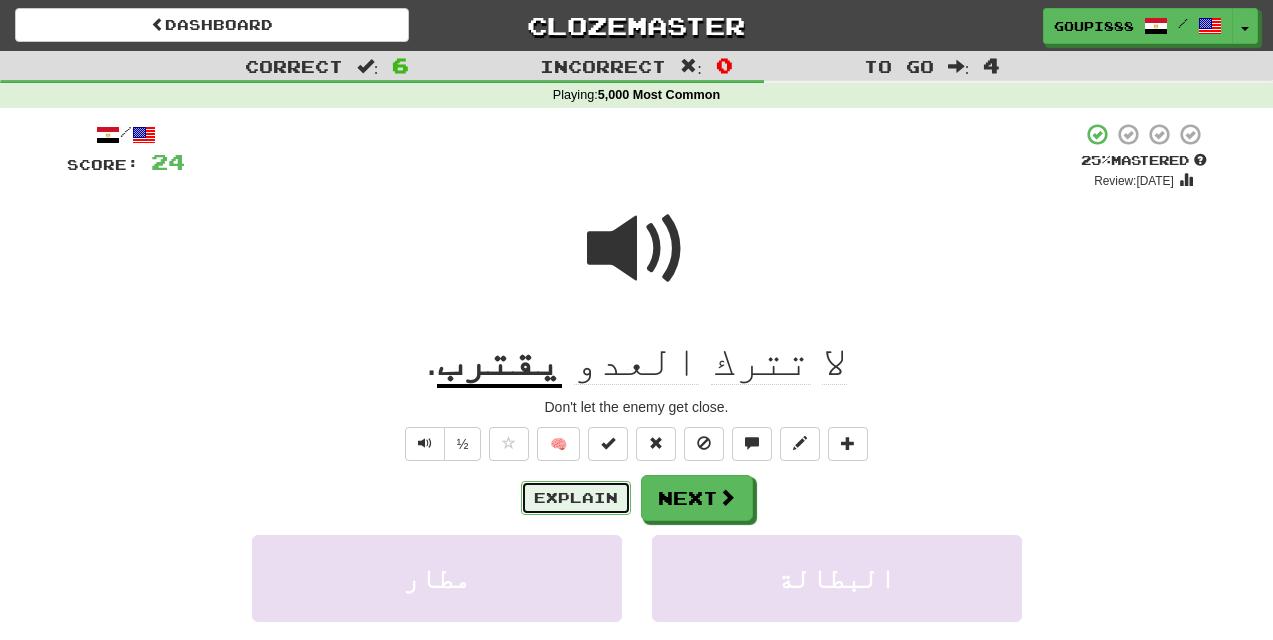 click on "Explain" at bounding box center [576, 498] 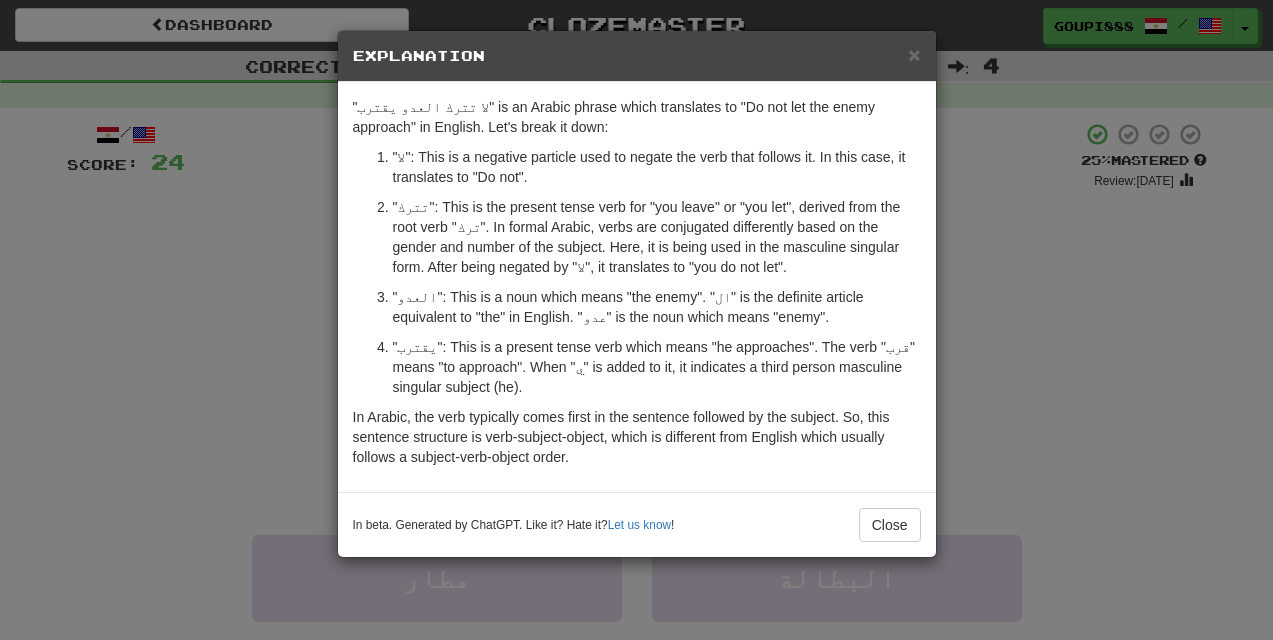 click on "× Explanation "لا تترك العدو يقترب" is an Arabic phrase which translates to "Do not let the enemy approach" in English. Let's break it down:
"لا": This is a negative particle used to negate the verb that follows it. In this case, it translates to "Do not".
"تترك": This is the present tense verb for "you leave" or "you let", derived from the root verb "ترك". In formal Arabic, verbs are conjugated differently based on the gender and number of the subject. Here, it is being used in the masculine singular form. After being negated by "لا", it translates to "you do not let".
"العدو": This is a noun which means "the enemy". "ال" is the definite article equivalent to "the" in English. "عدو" is the noun which means "enemy".
"يقترب": This is a present tense verb which means "he approaches". The verb "قرب" means "to approach". When "ي" is added to it, it indicates a third person masculine singular subject (he).
Let us know ! Close" at bounding box center (636, 320) 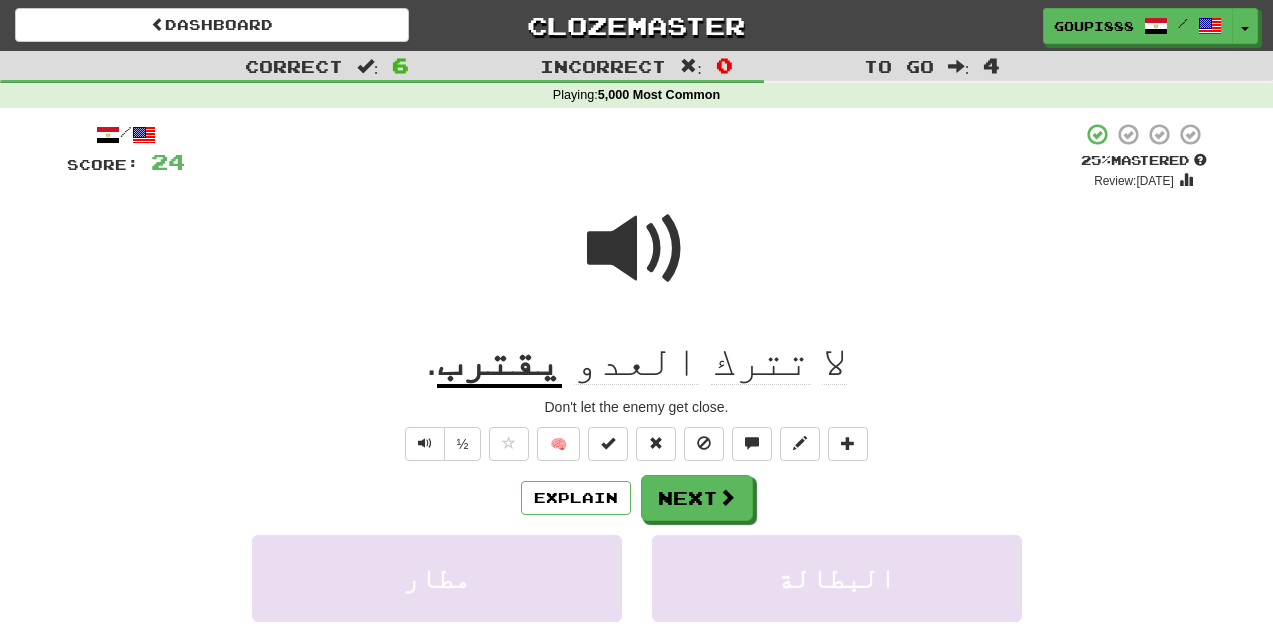 click at bounding box center [637, 249] 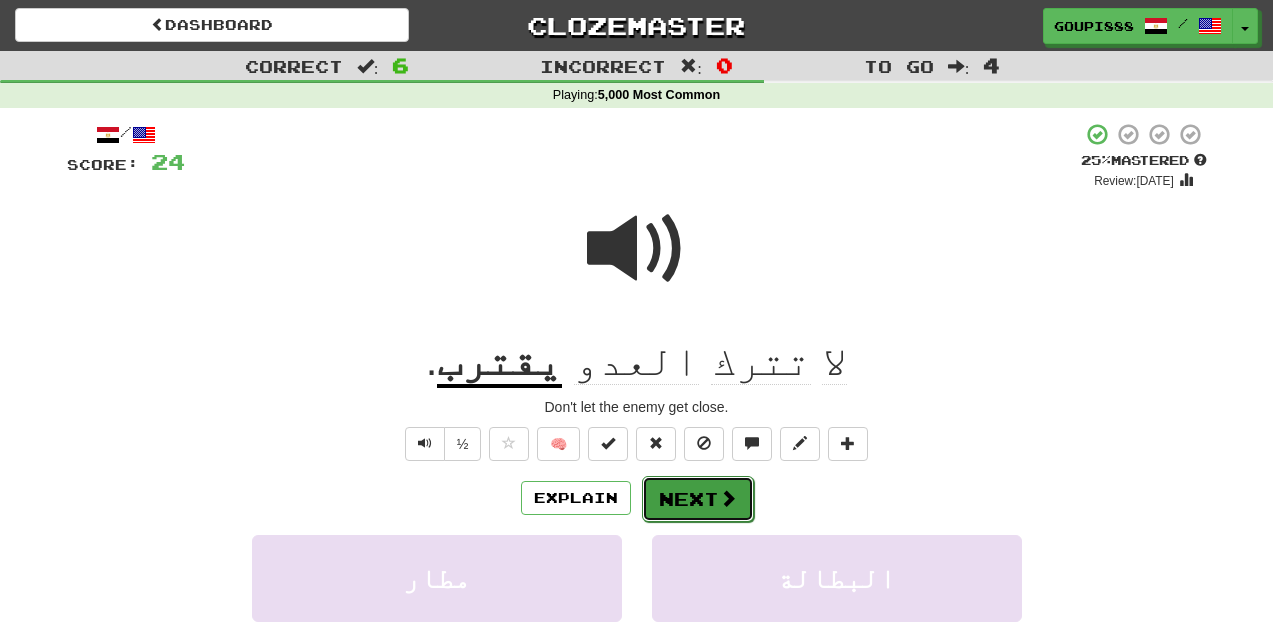 click on "Next" at bounding box center (698, 499) 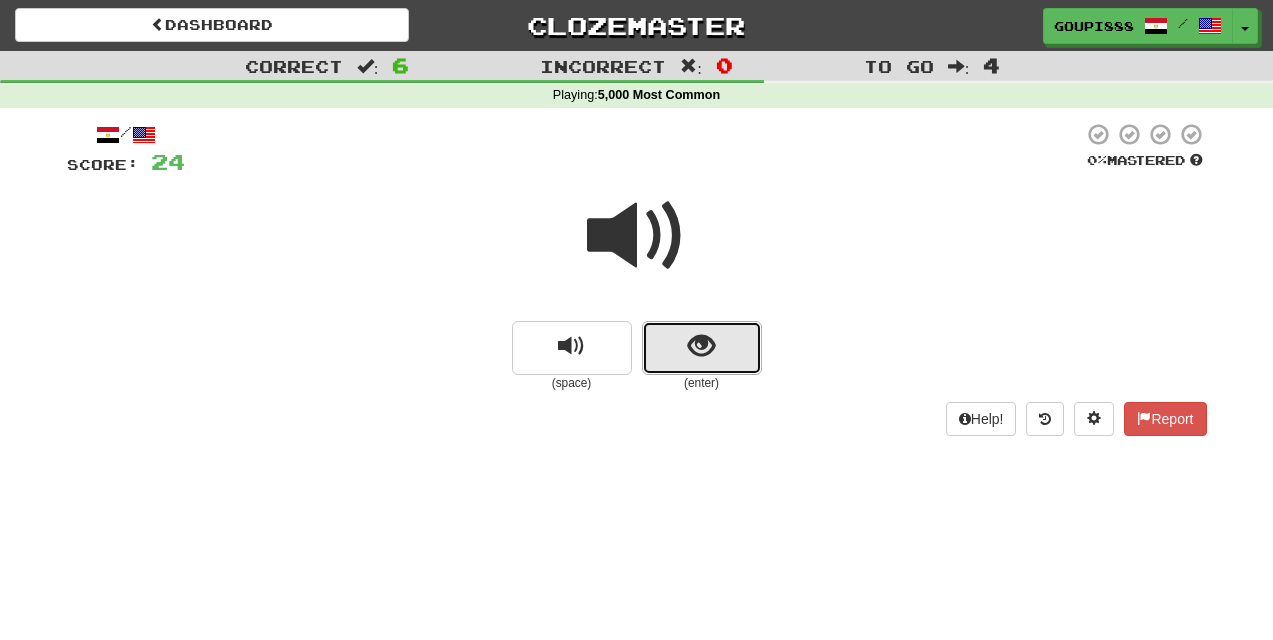 click at bounding box center (702, 348) 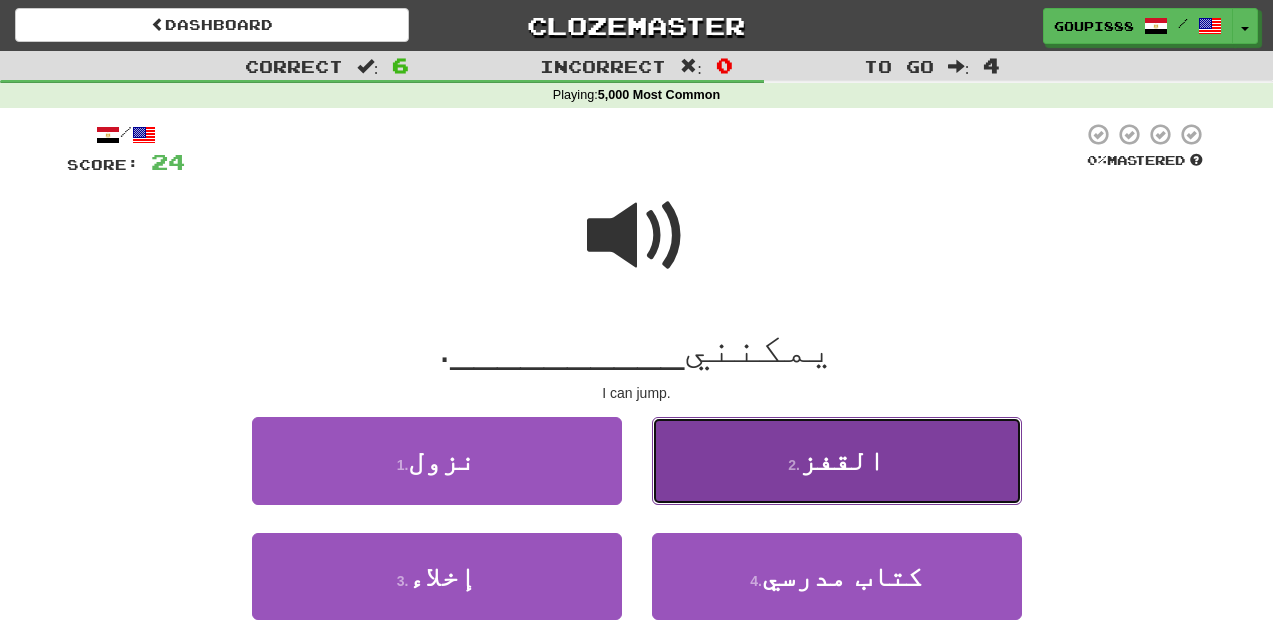 click on "القفز" at bounding box center (842, 460) 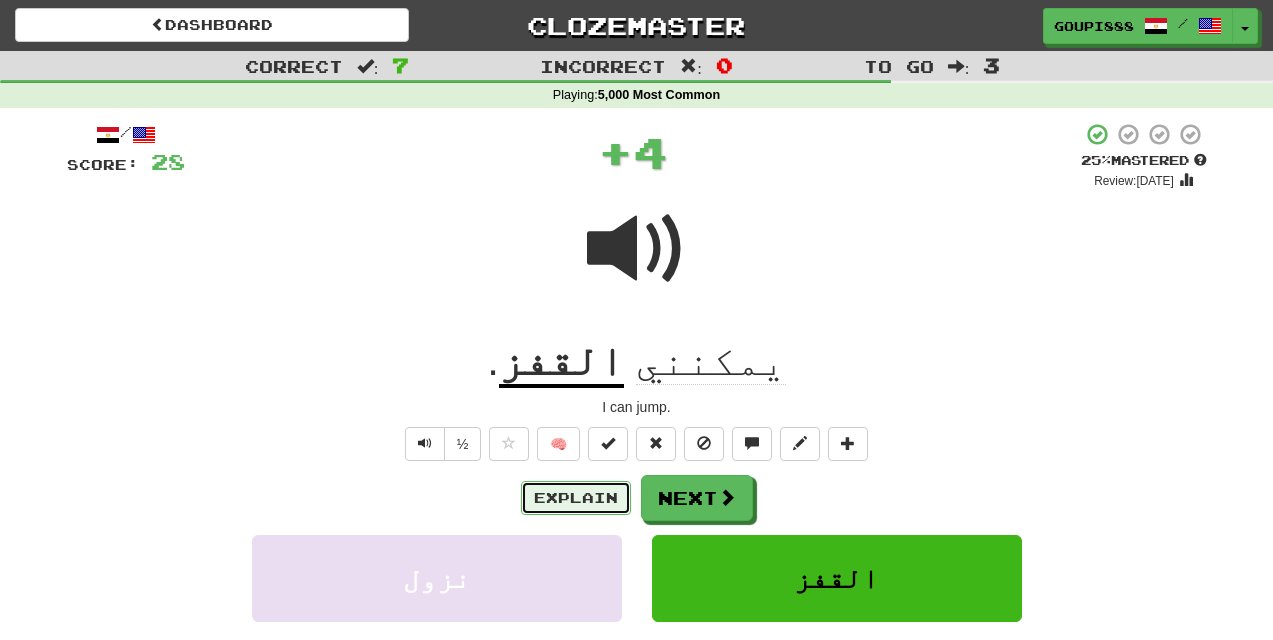 click on "Explain" at bounding box center [576, 498] 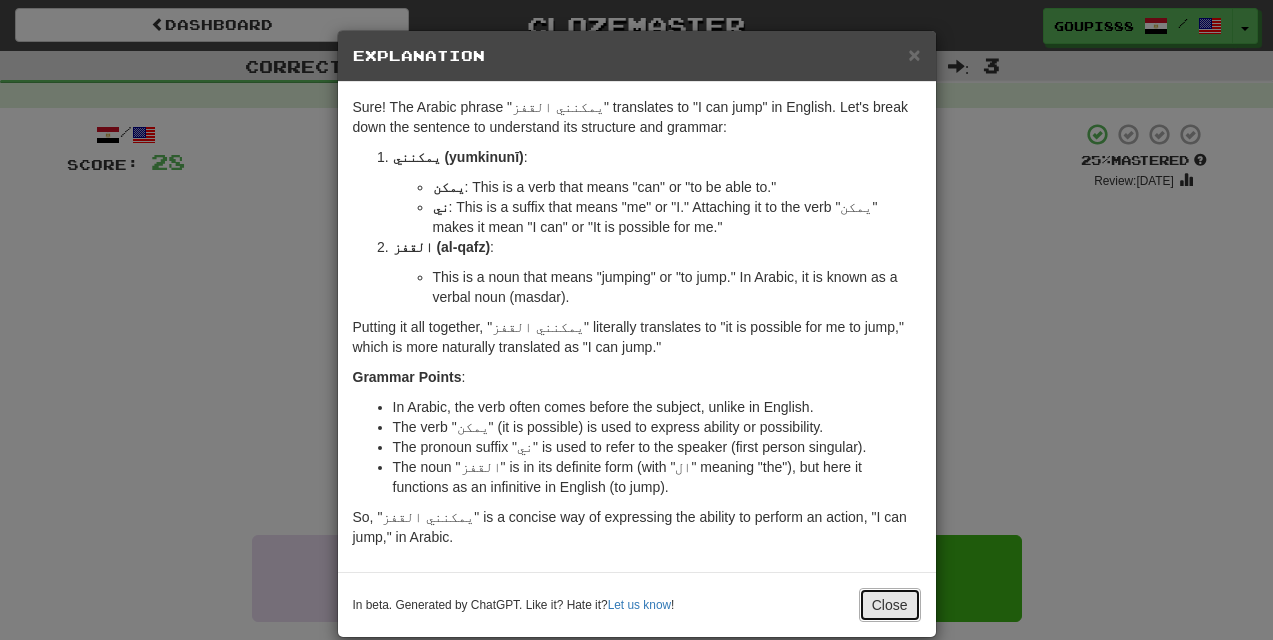 click on "Close" at bounding box center (890, 605) 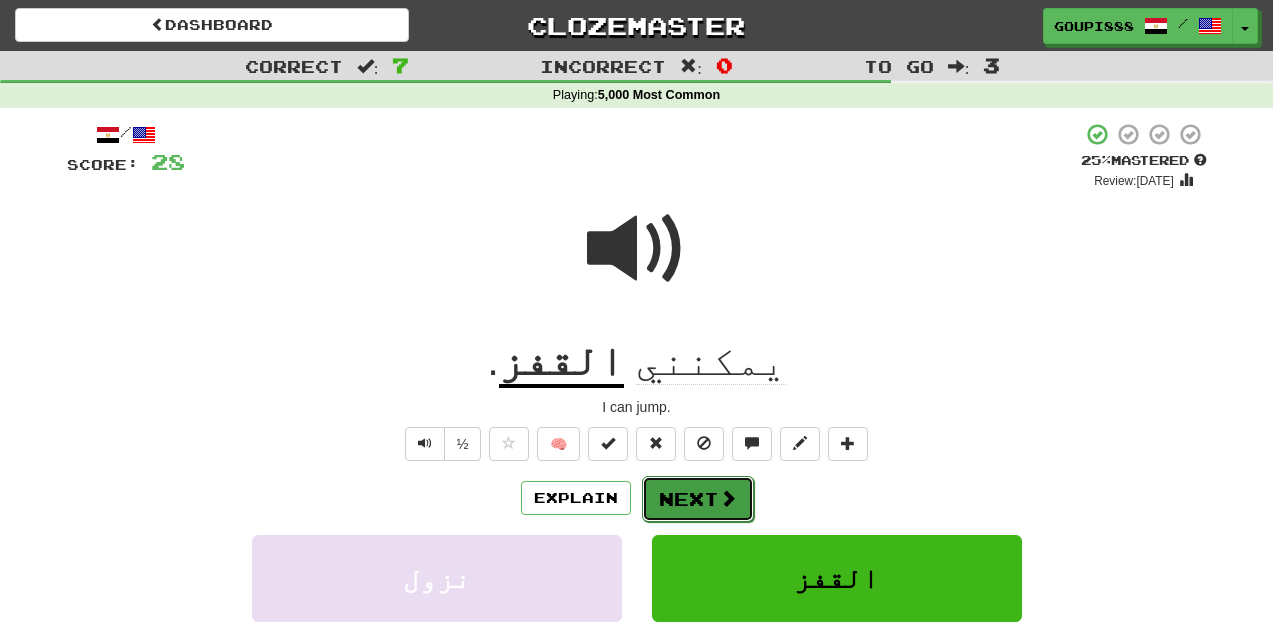 click at bounding box center (728, 498) 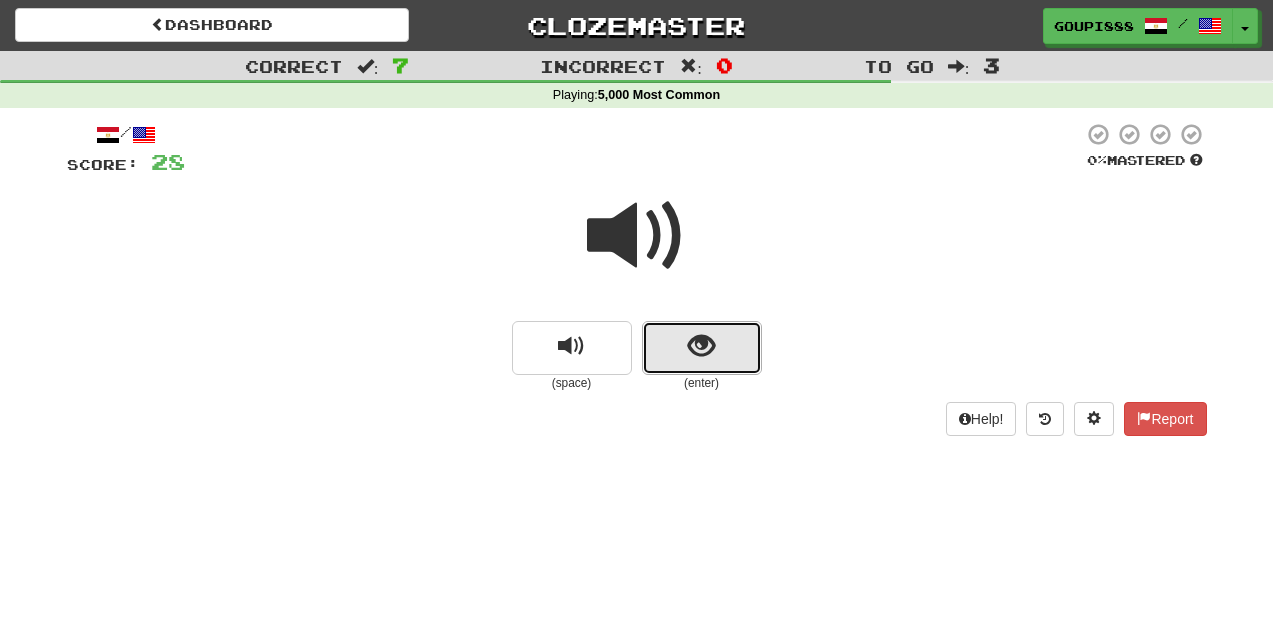 click at bounding box center [701, 346] 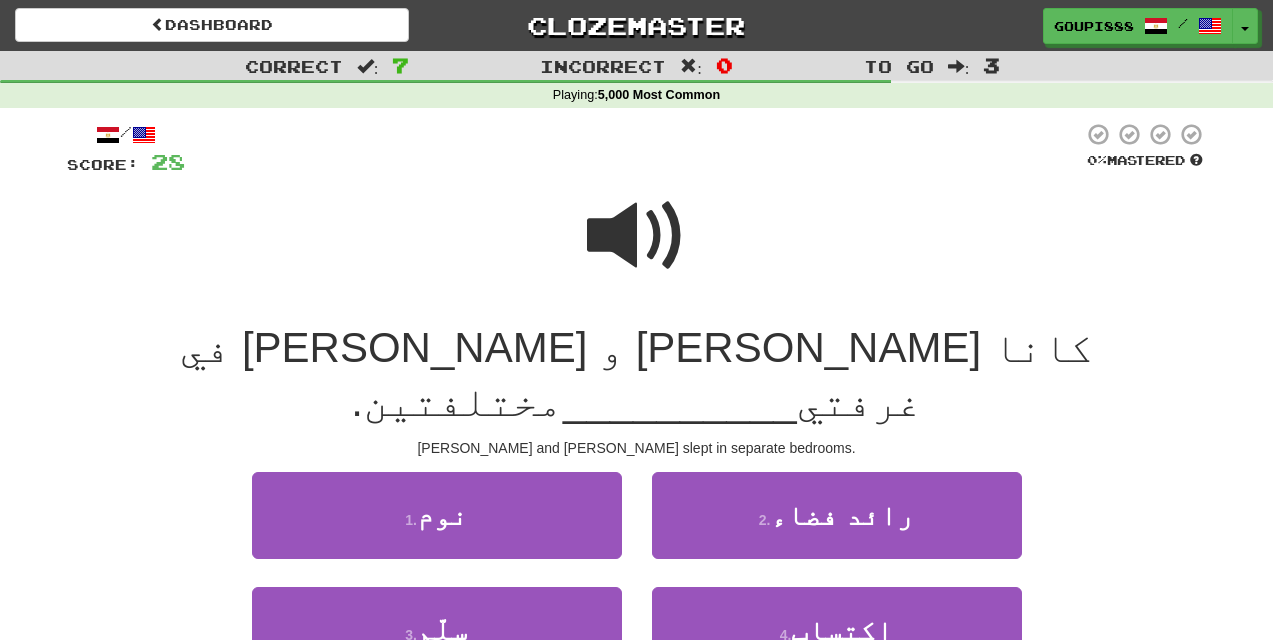 click at bounding box center (637, 236) 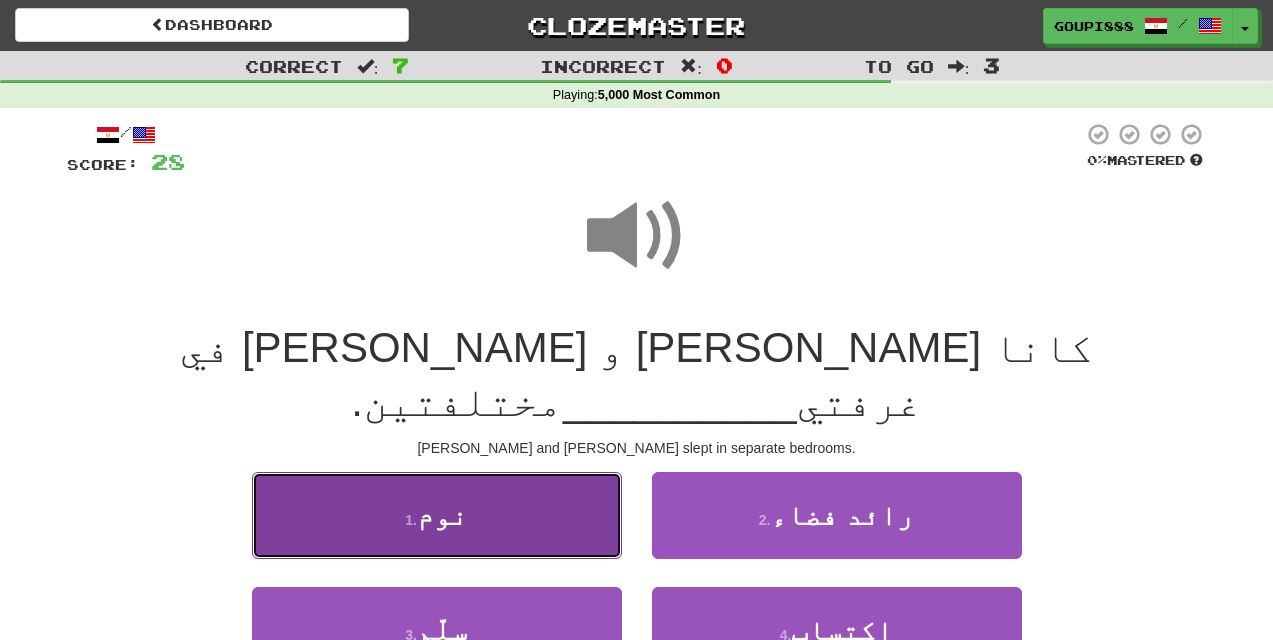 click on "1 .  نوم" at bounding box center [437, 515] 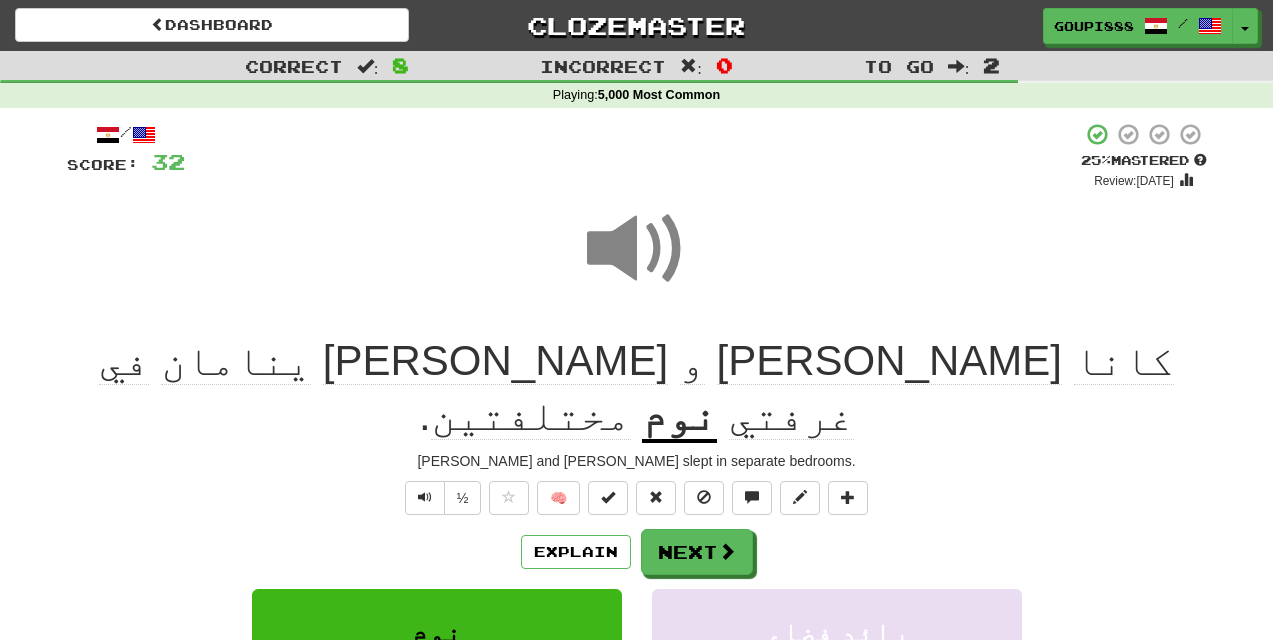 click on "مختلفتين" at bounding box center (531, 416) 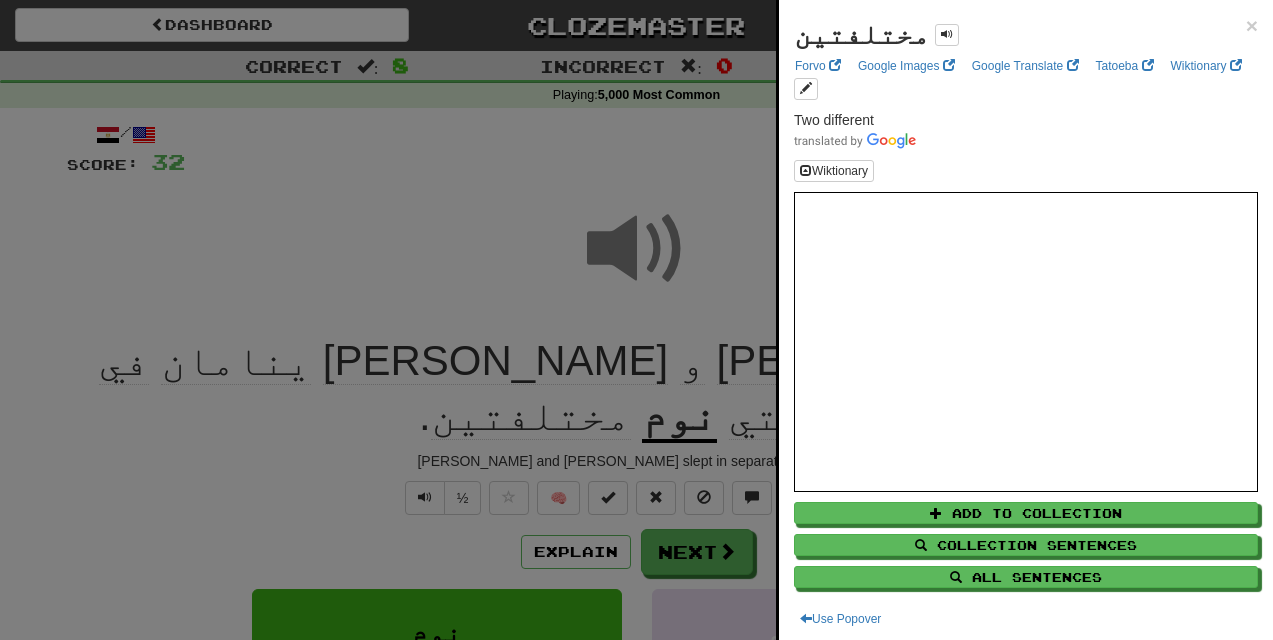 click at bounding box center (636, 320) 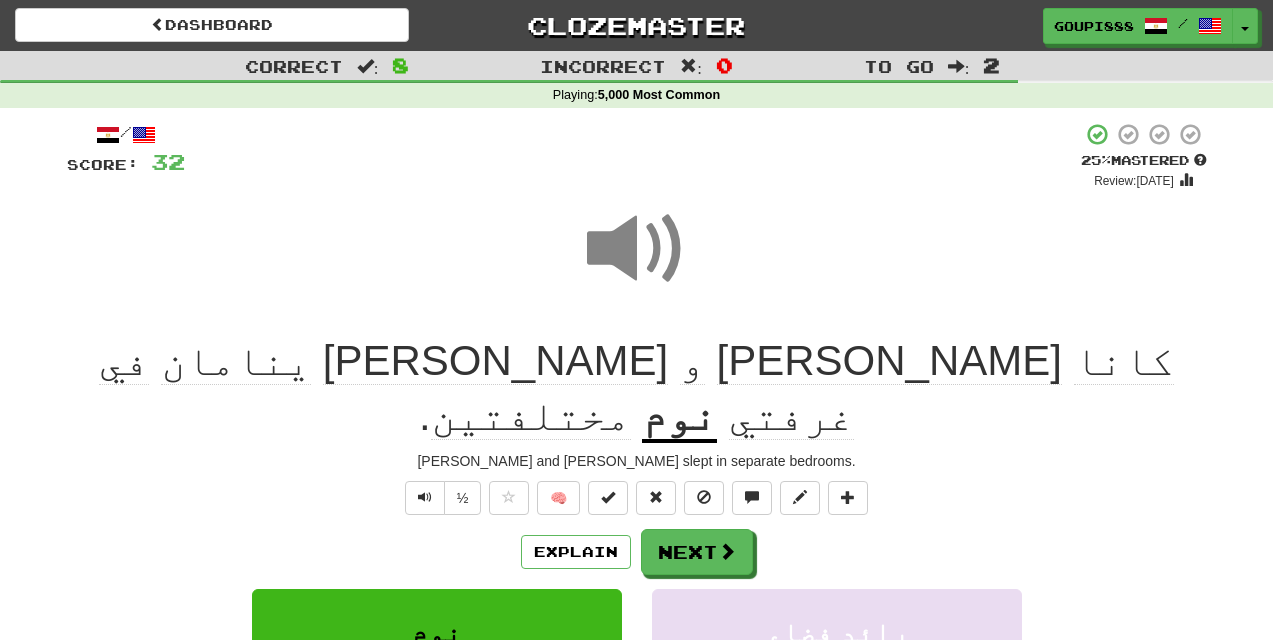 click on "مختلفتين" at bounding box center (531, 416) 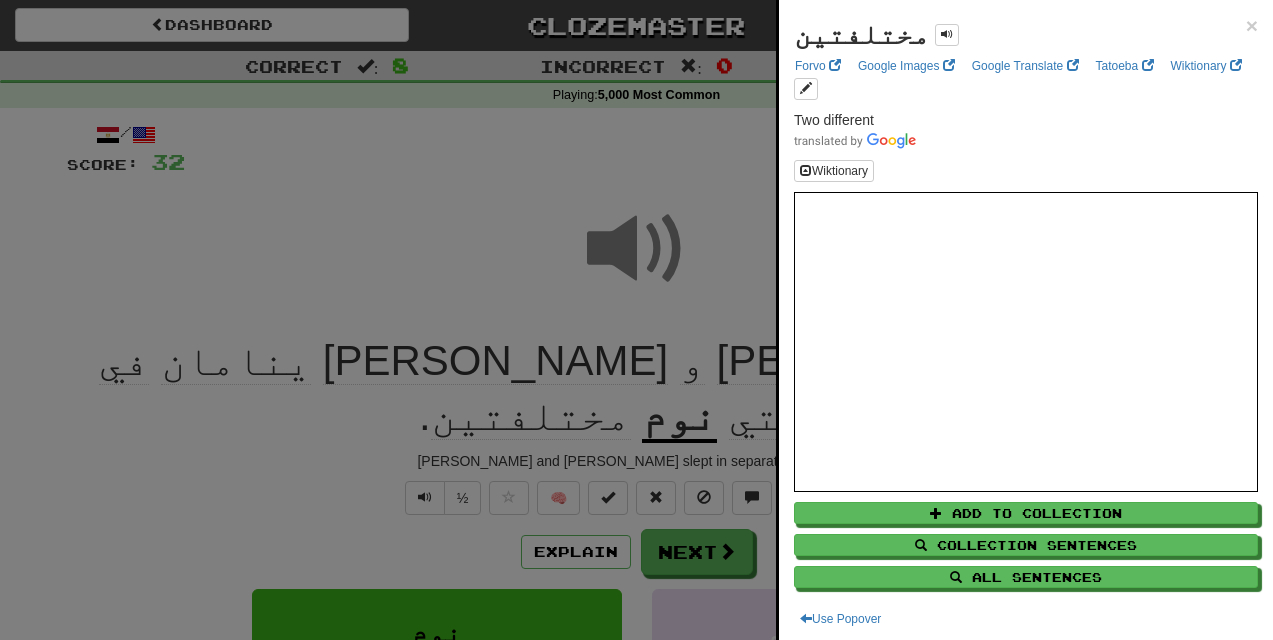 click at bounding box center (636, 320) 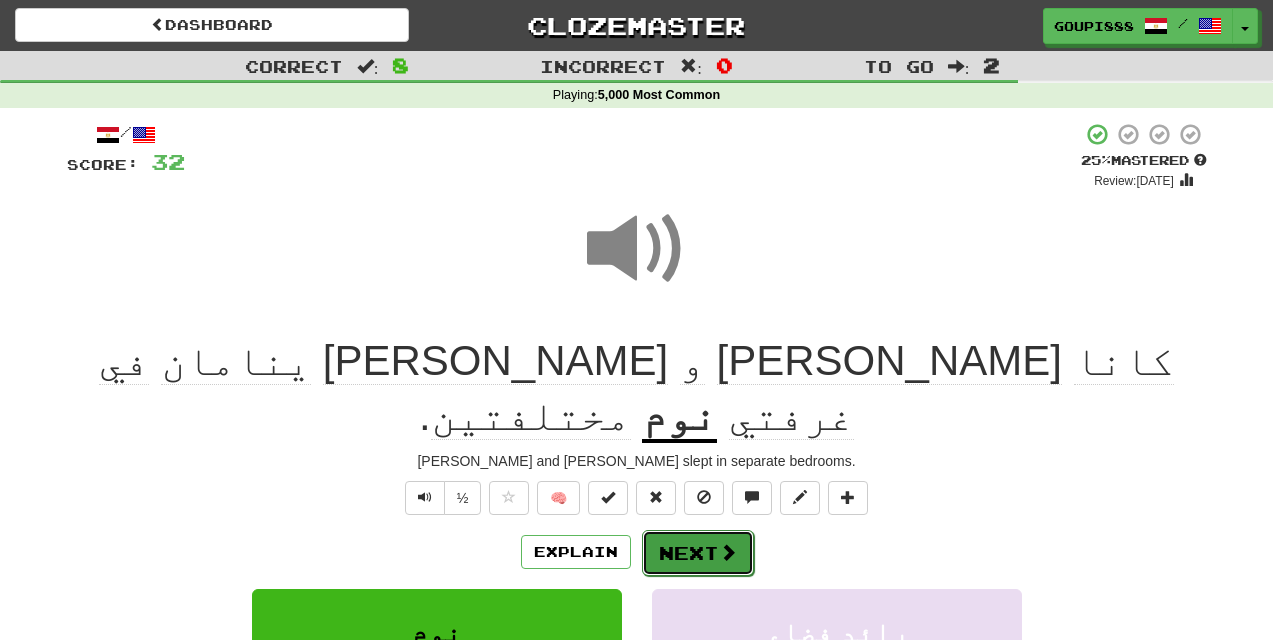 click at bounding box center (728, 552) 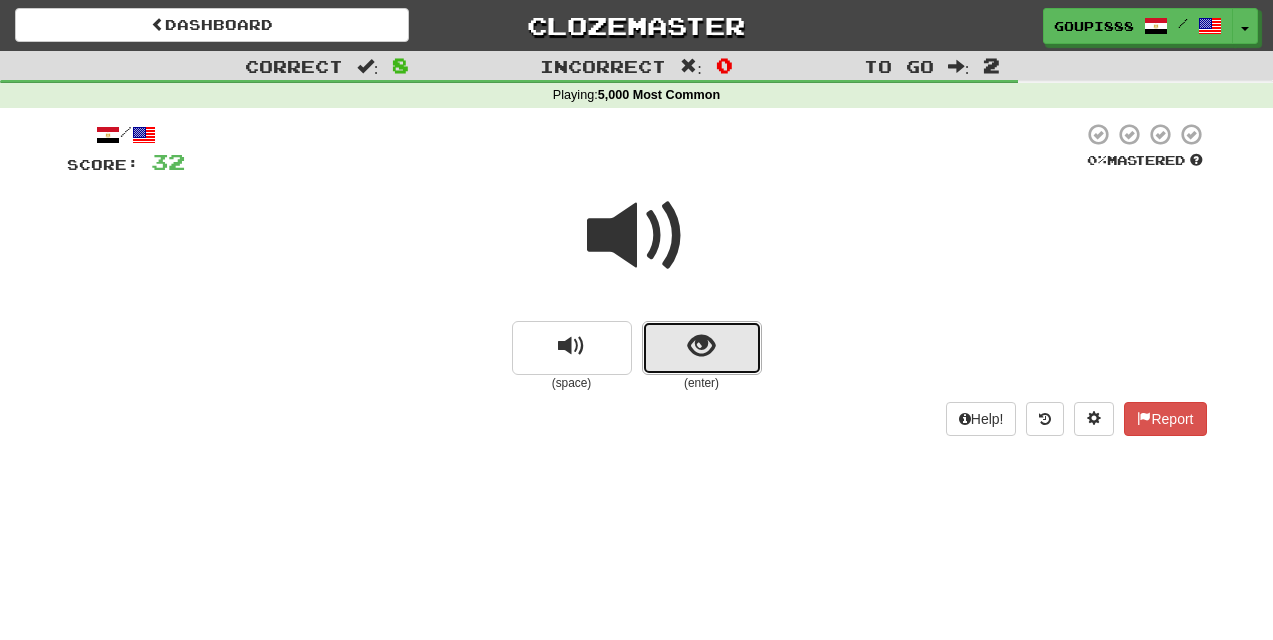 click at bounding box center [702, 348] 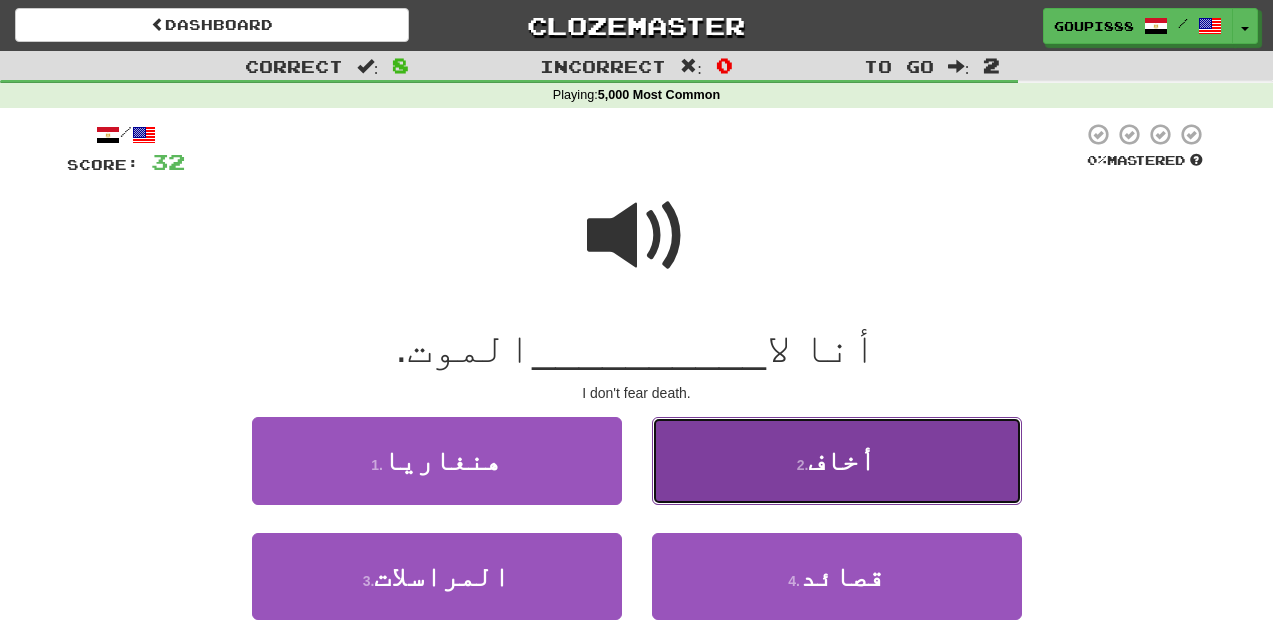 click on "2 .  أخاف" at bounding box center (837, 460) 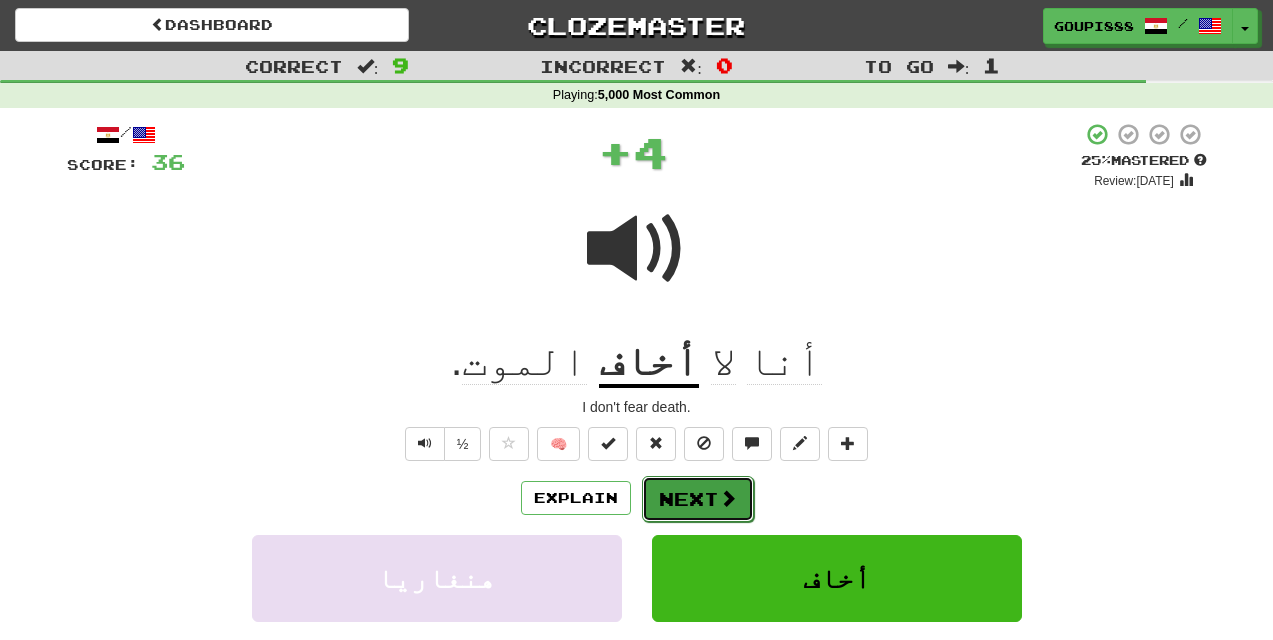 click on "Next" at bounding box center (698, 499) 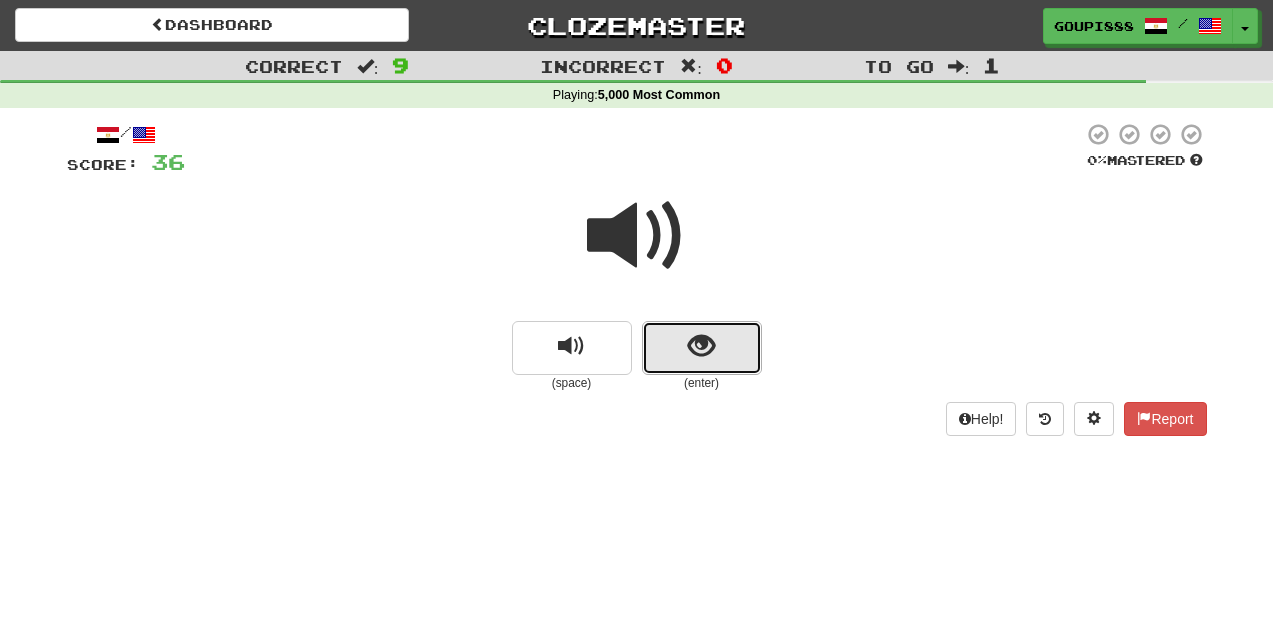 click at bounding box center [702, 348] 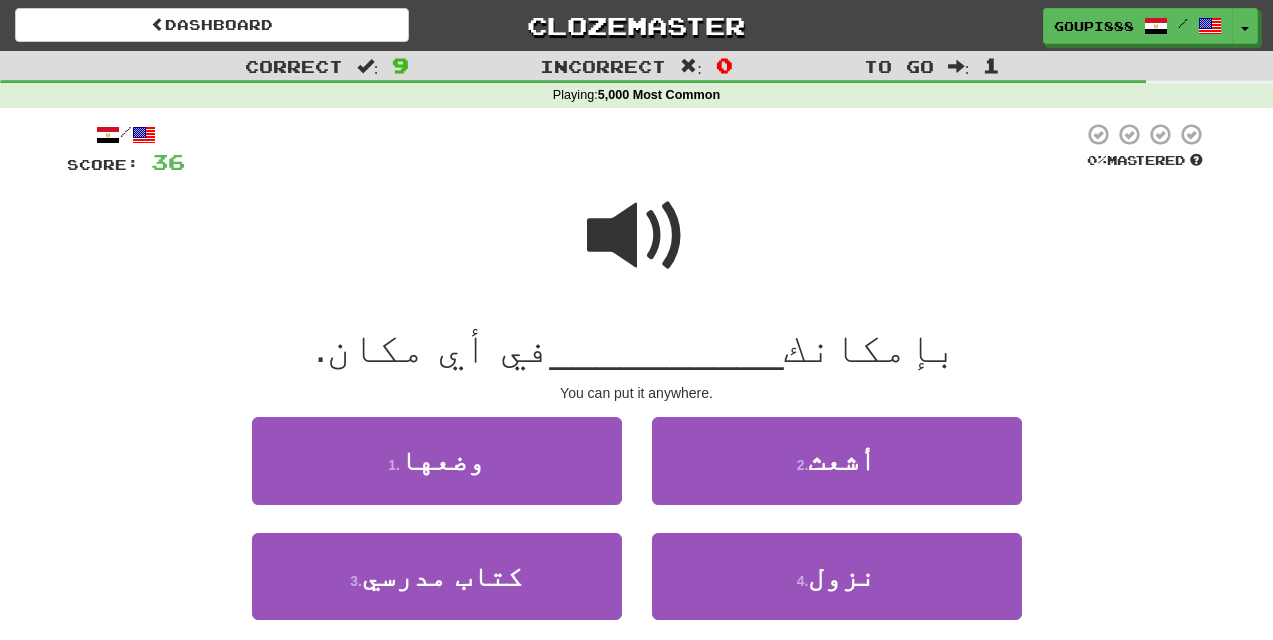 click at bounding box center [637, 236] 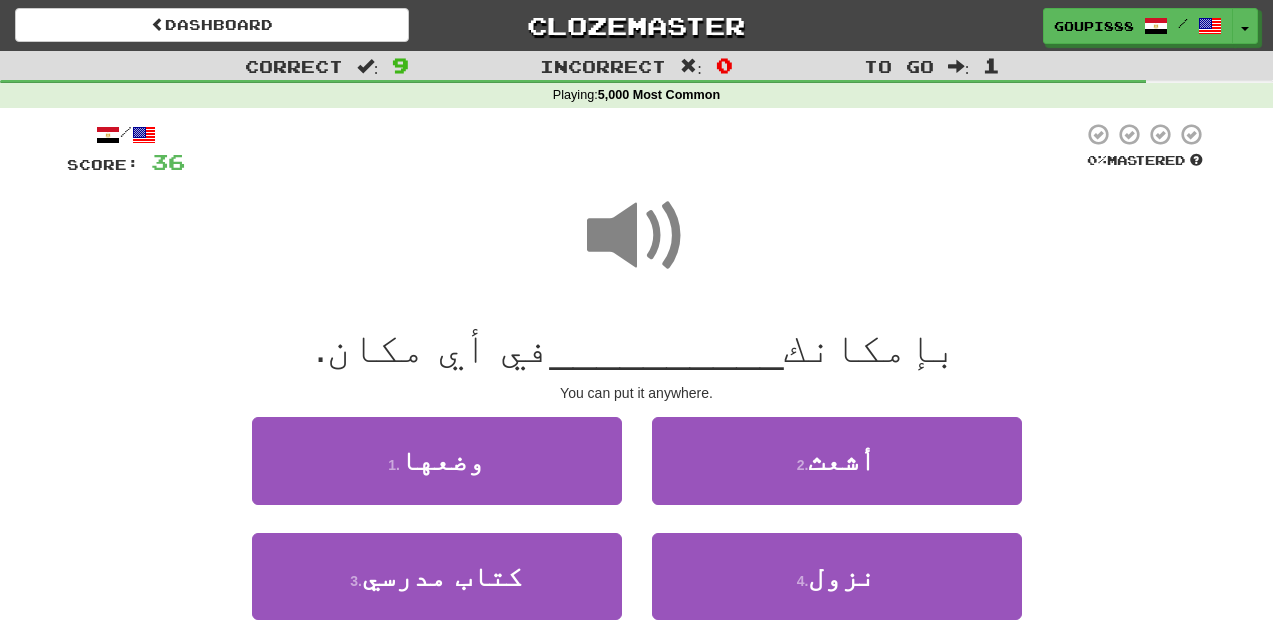 click at bounding box center [637, 236] 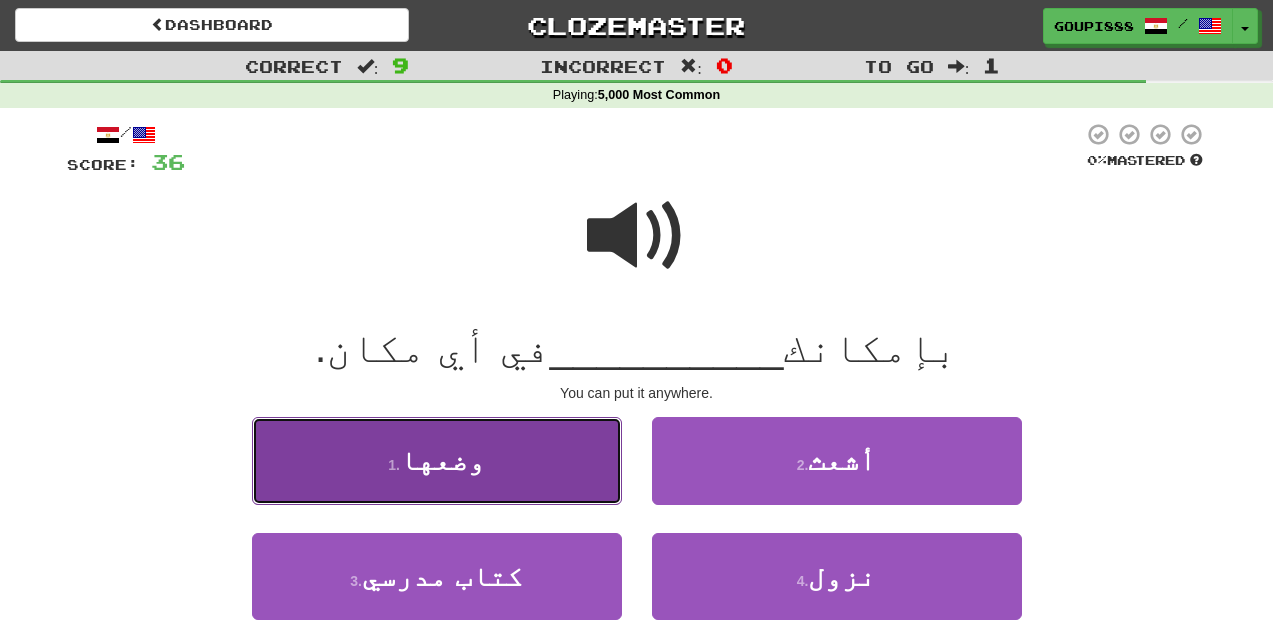 click on "1 .  وضعها" at bounding box center (437, 460) 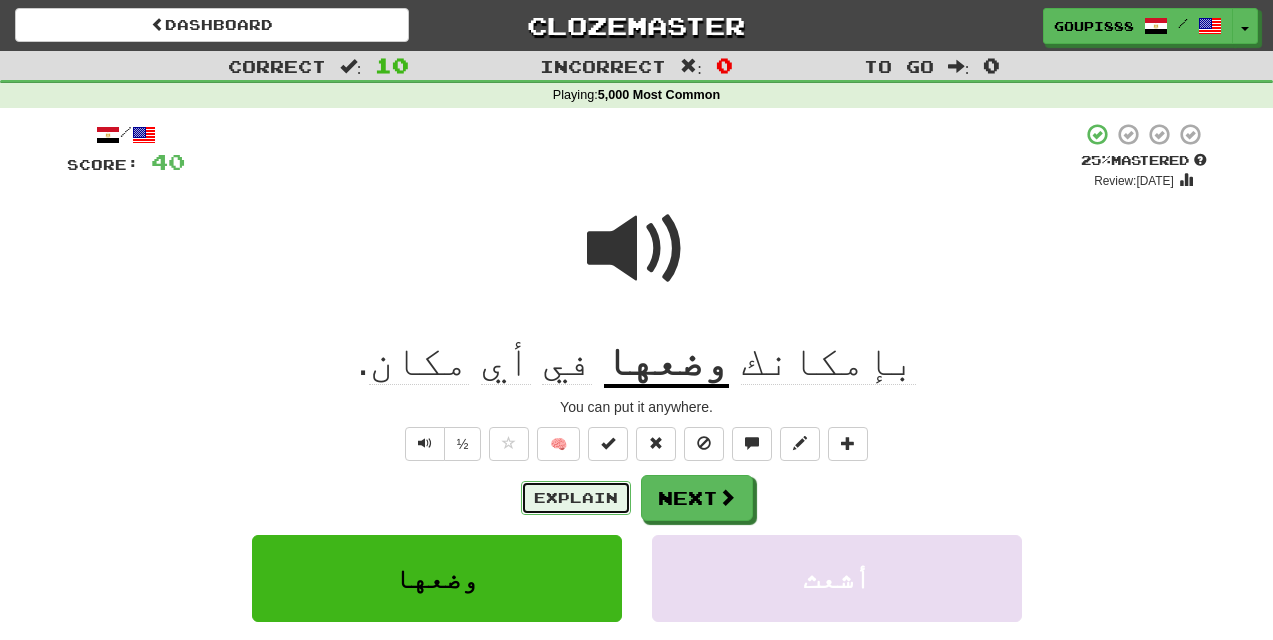 click on "Explain" at bounding box center (576, 498) 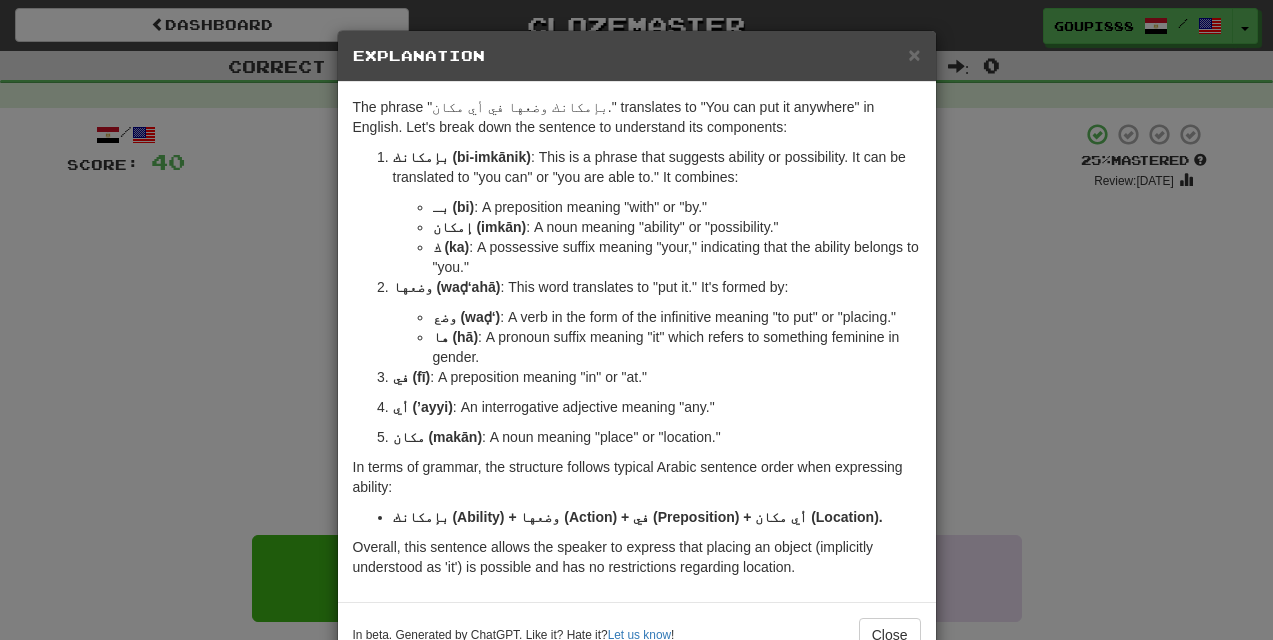 click on "× Explanation The phrase "بإمكانك وضعها في أي مكان." translates to "You can put it anywhere" in English. Let's break down the sentence to understand its components:
بإمكانك (bi-imkānik) : This is a phrase that suggests ability or possibility. It can be translated to "you can" or "you are able to." It combines:
بـ (bi) : A preposition meaning "with" or "by."
إمكان (imkān) : A noun meaning "ability" or "possibility."
ك (ka) : A possessive suffix meaning "your," indicating that the ability belongs to "you."
وضعها (waḍ‘ahā) : This word translates to "put it." It's formed by:
وضع (waḍ‘) : A verb in the form of the infinitive meaning "to put" or "placing."
ها (hā) : A pronoun suffix meaning "it" which refers to something feminine in gender.
في (fī) : A preposition meaning "in" or "at."
أي (’ayyi) : An interrogative adjective meaning "any."
مكان (makān) : A noun meaning "place" or "location."" at bounding box center [636, 320] 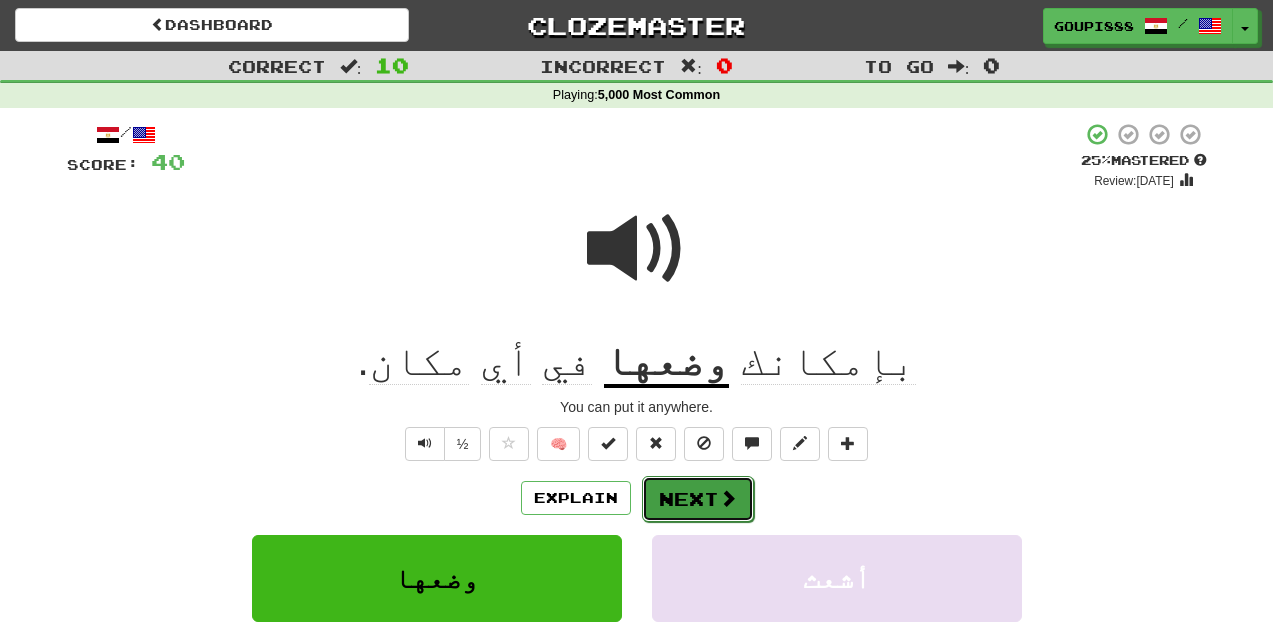 click at bounding box center (728, 498) 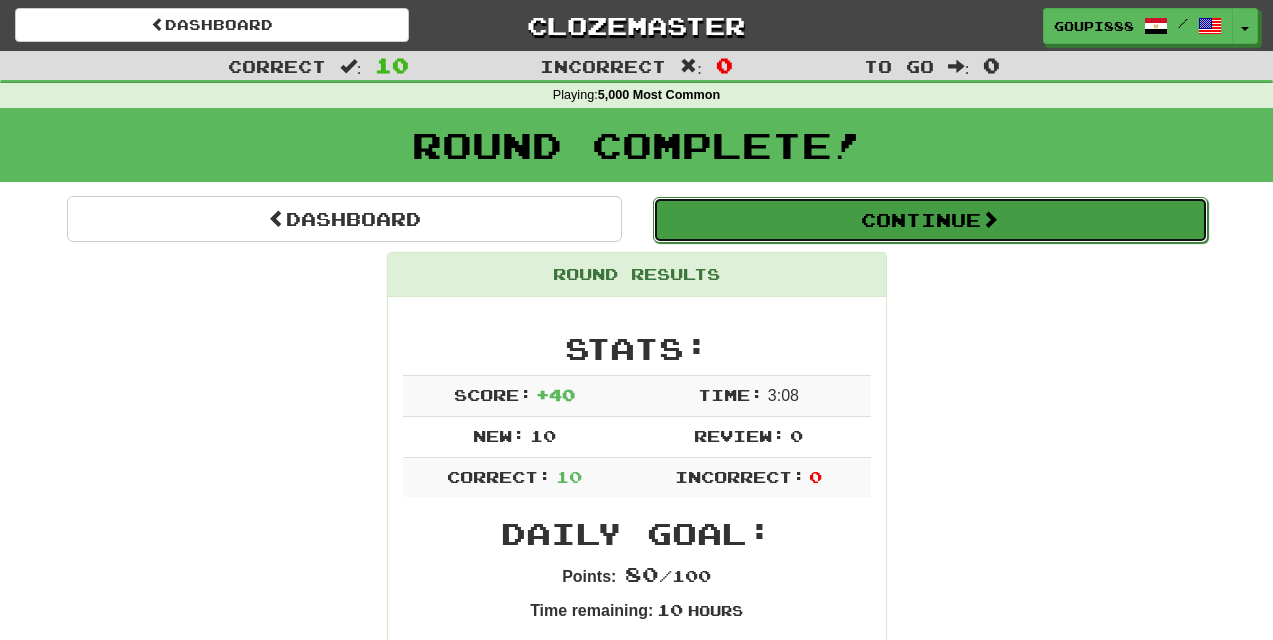 click on "Continue" at bounding box center [930, 220] 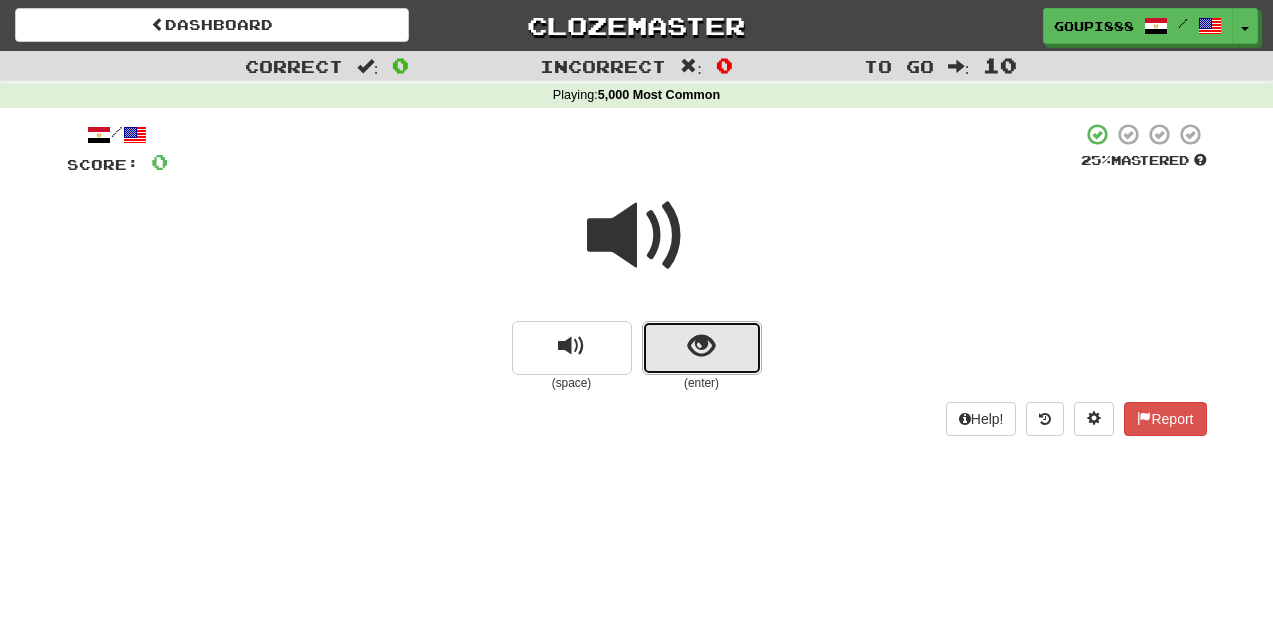 click at bounding box center (701, 346) 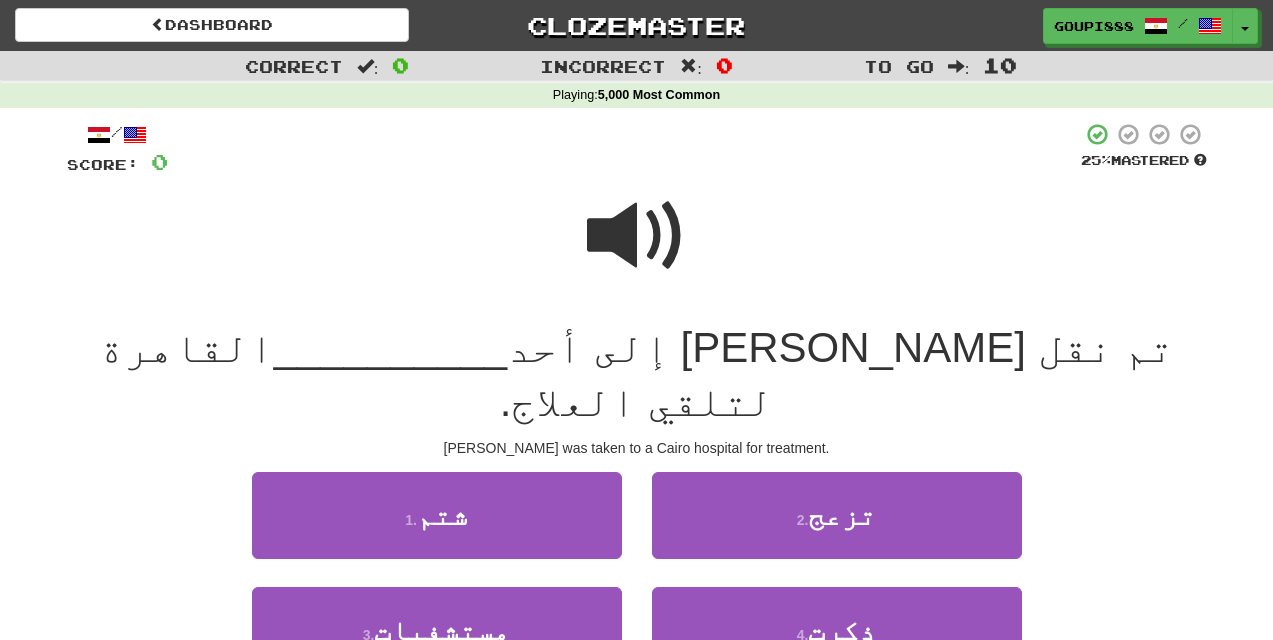 click at bounding box center (637, 236) 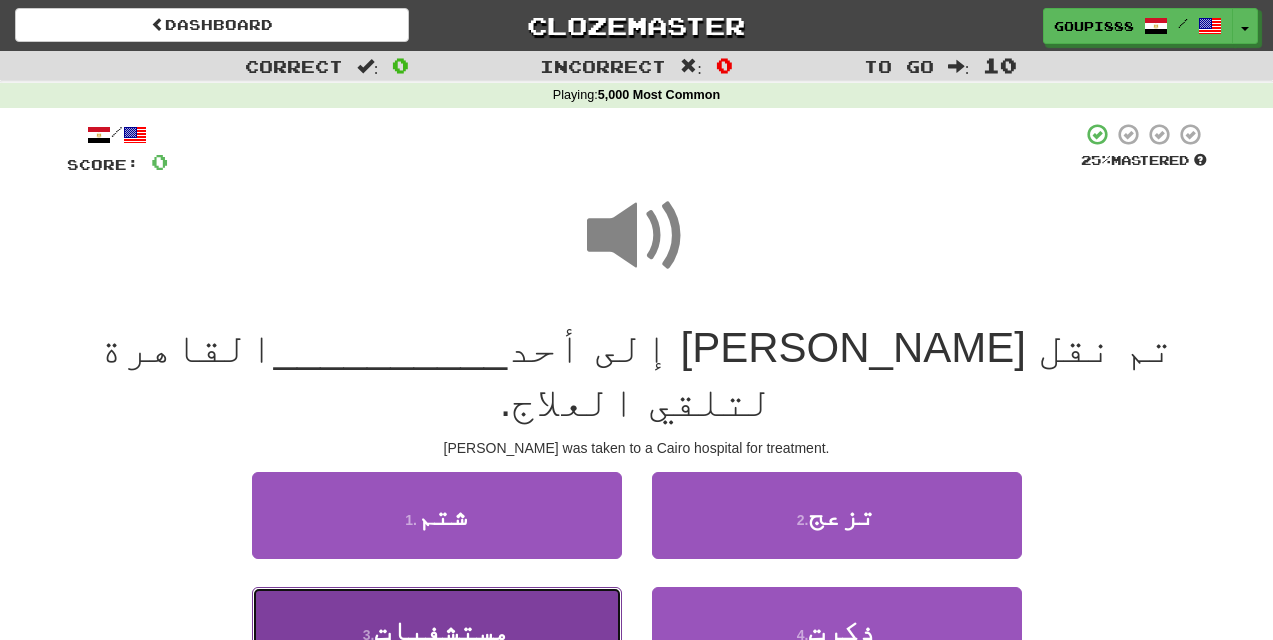 click on "مستشفيات" at bounding box center [442, 630] 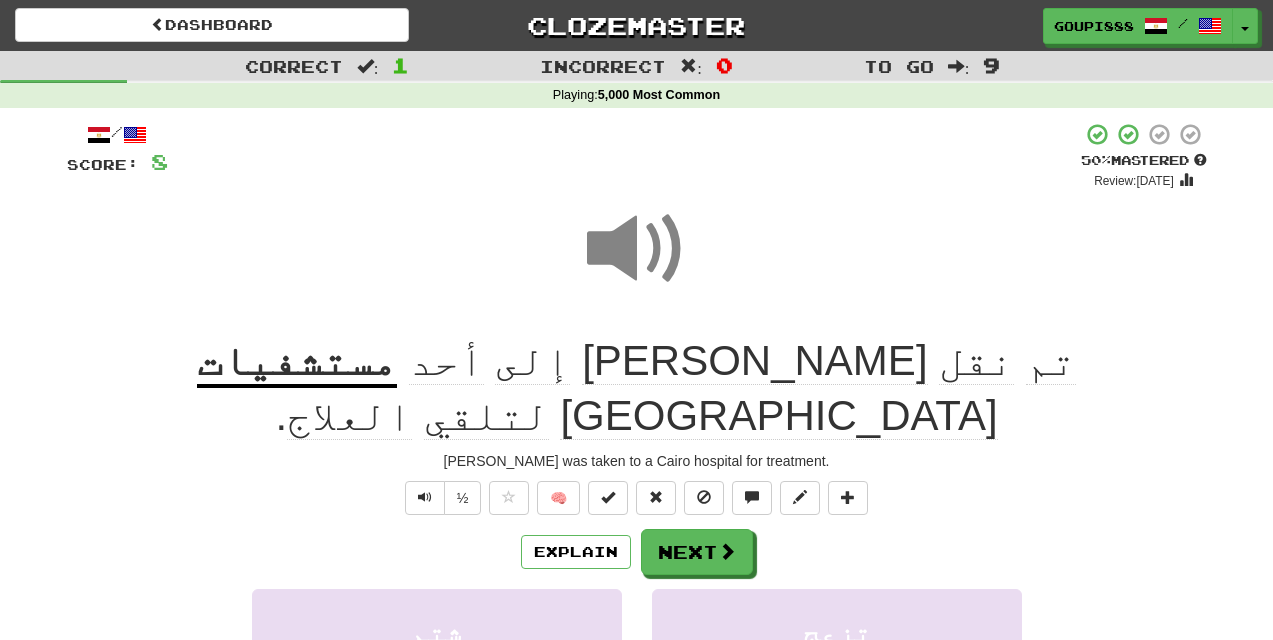 click at bounding box center (637, 249) 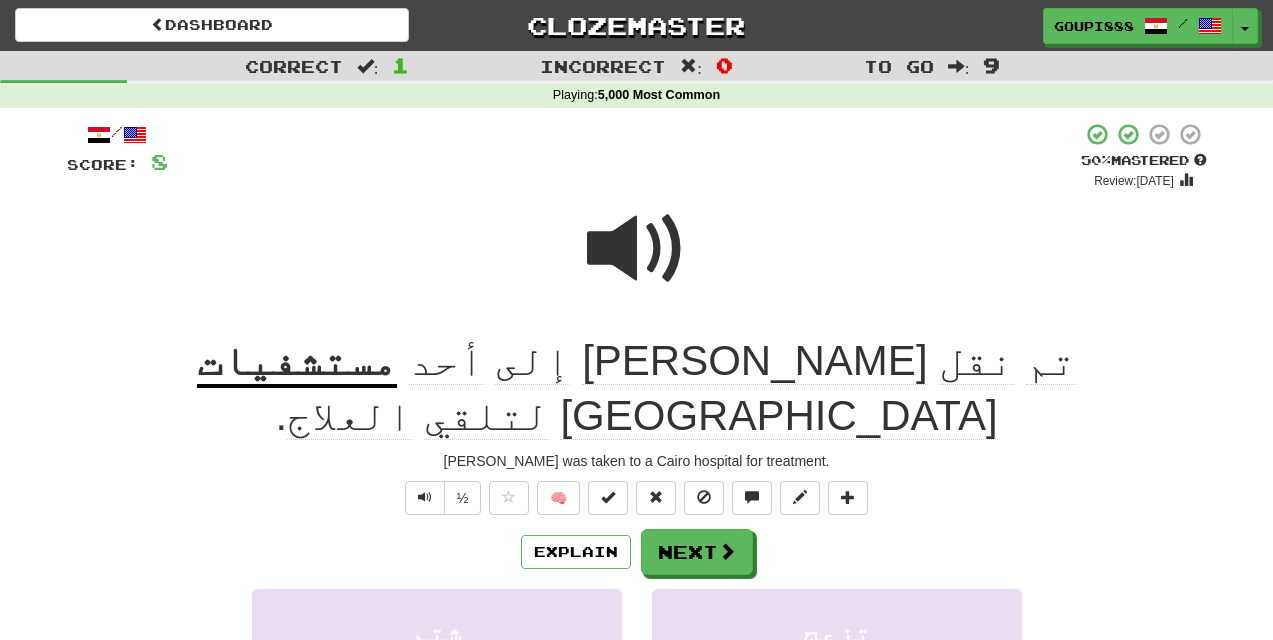 click at bounding box center (637, 249) 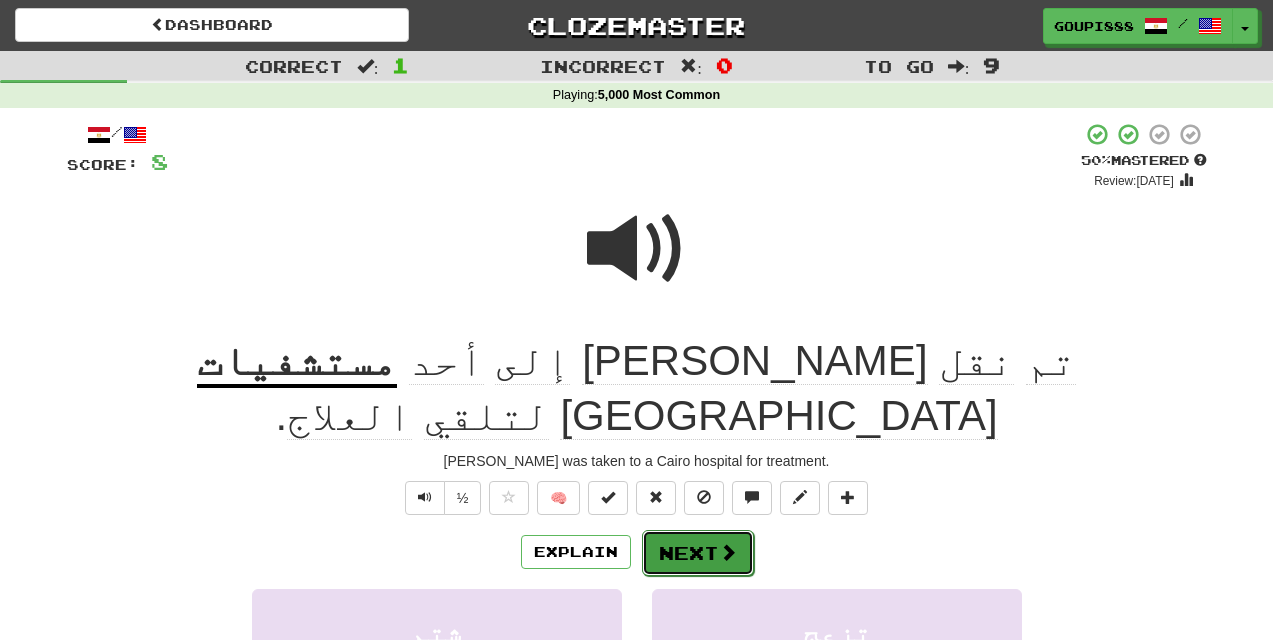click at bounding box center (728, 552) 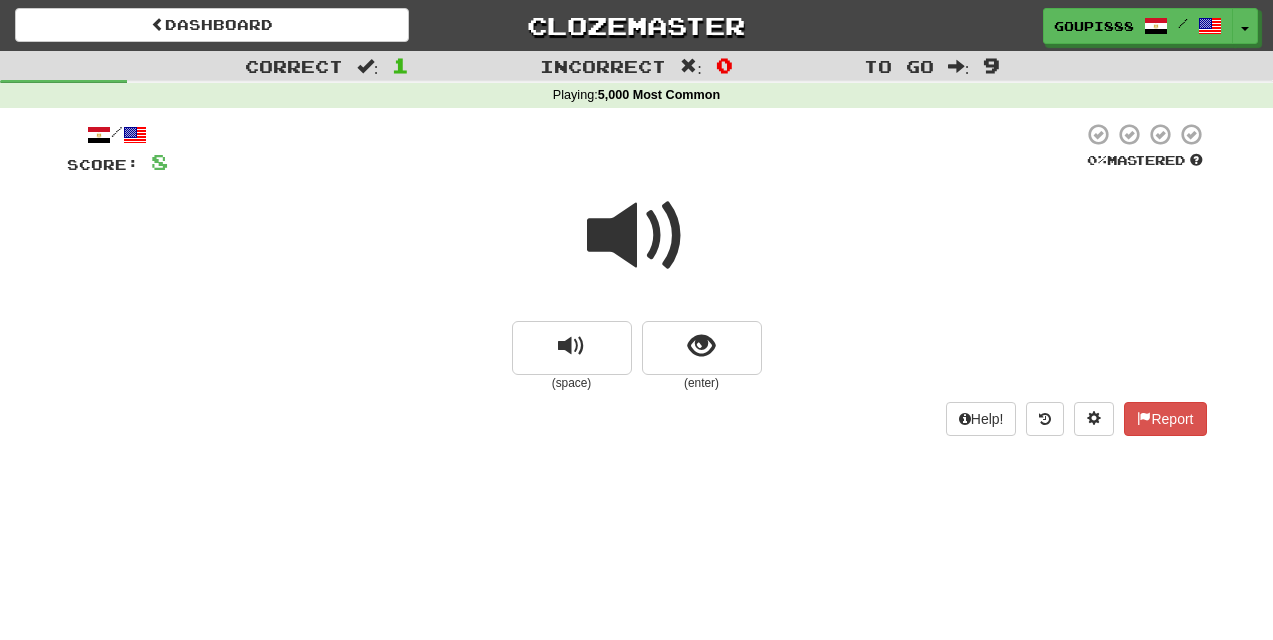 click at bounding box center (637, 236) 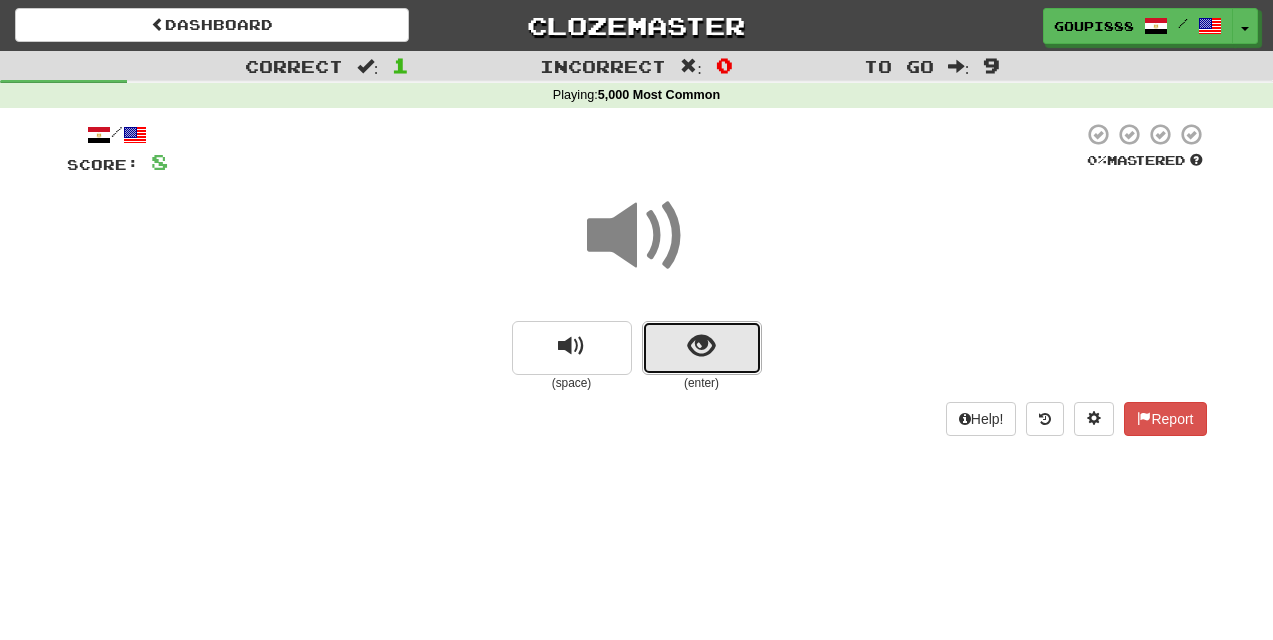 click at bounding box center [701, 346] 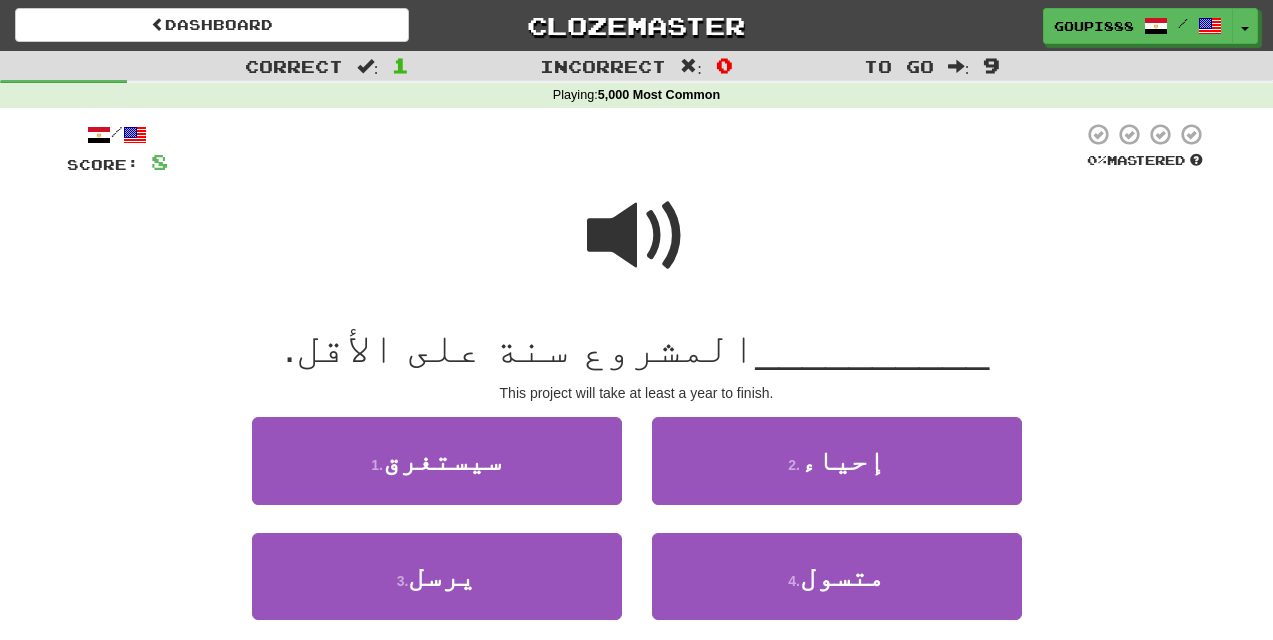 click at bounding box center [637, 236] 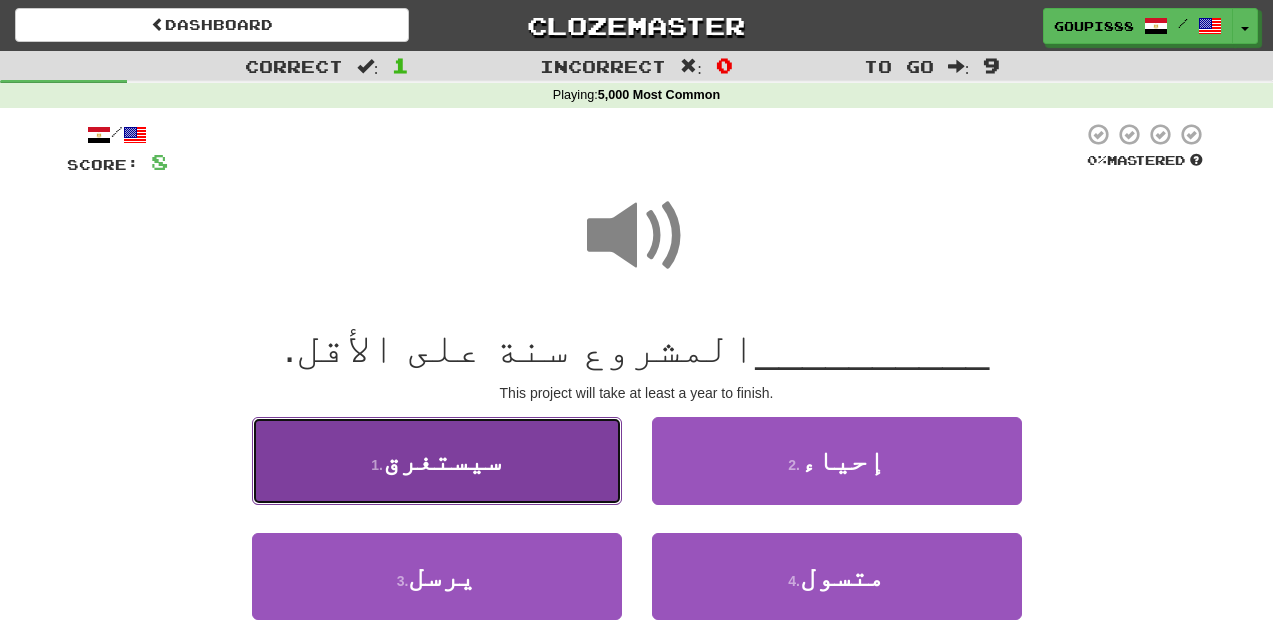 click on "1 .  سيستغرق" at bounding box center (437, 460) 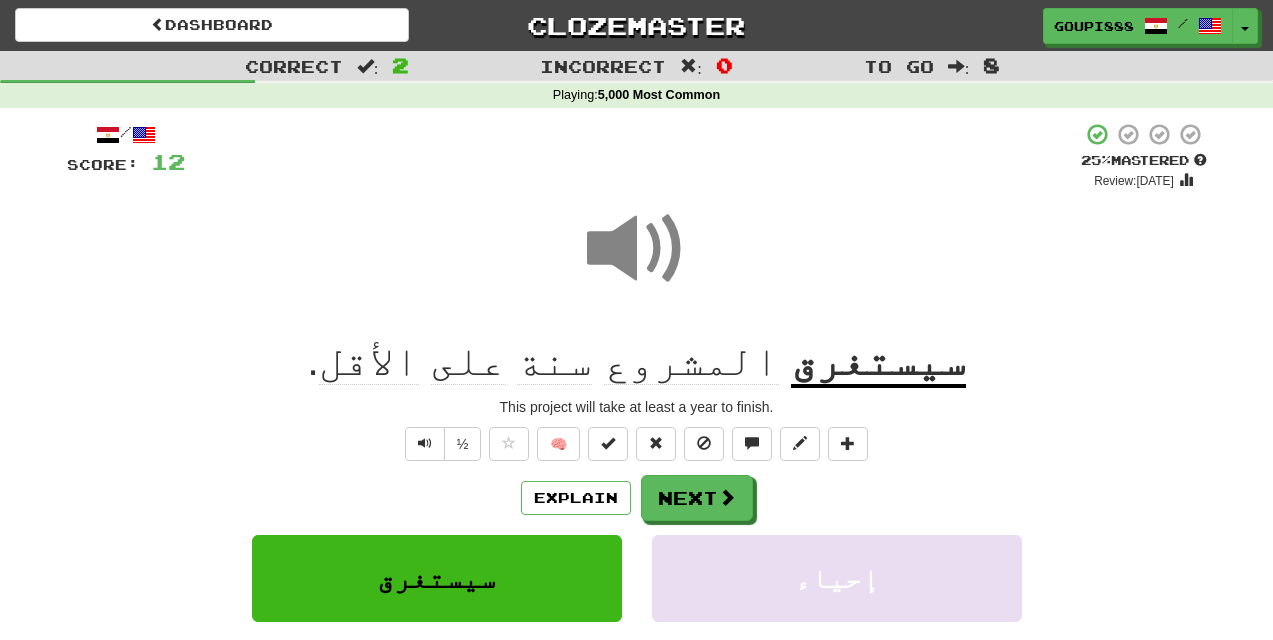 click at bounding box center (637, 249) 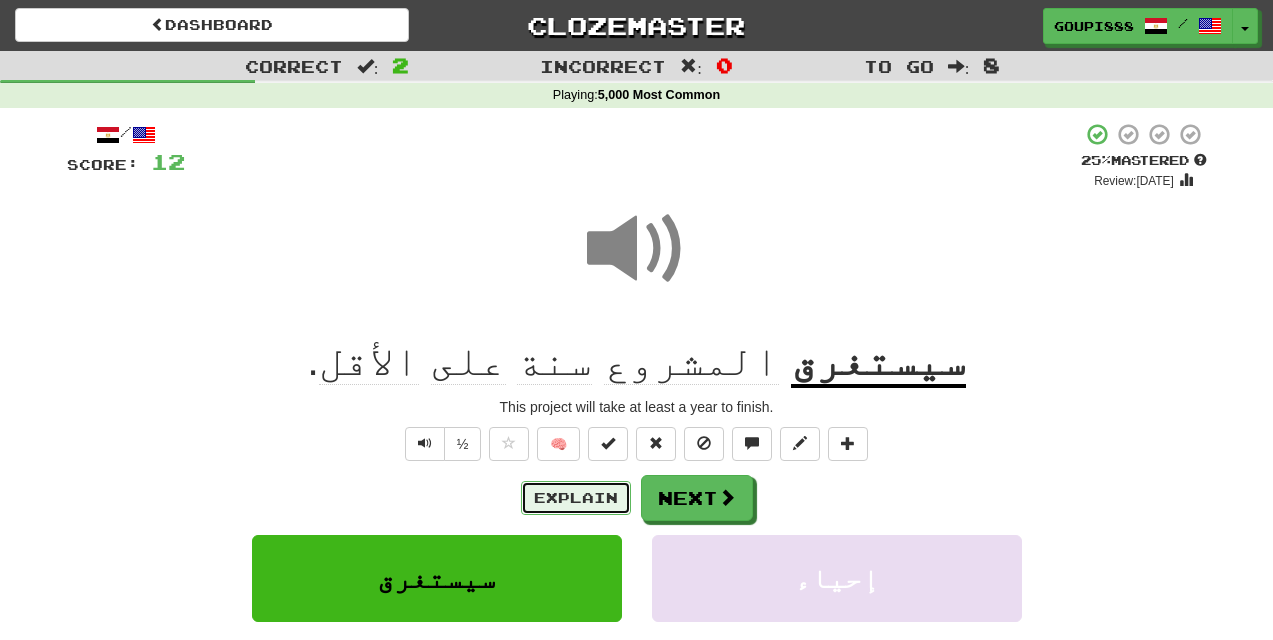 click on "Explain" at bounding box center (576, 498) 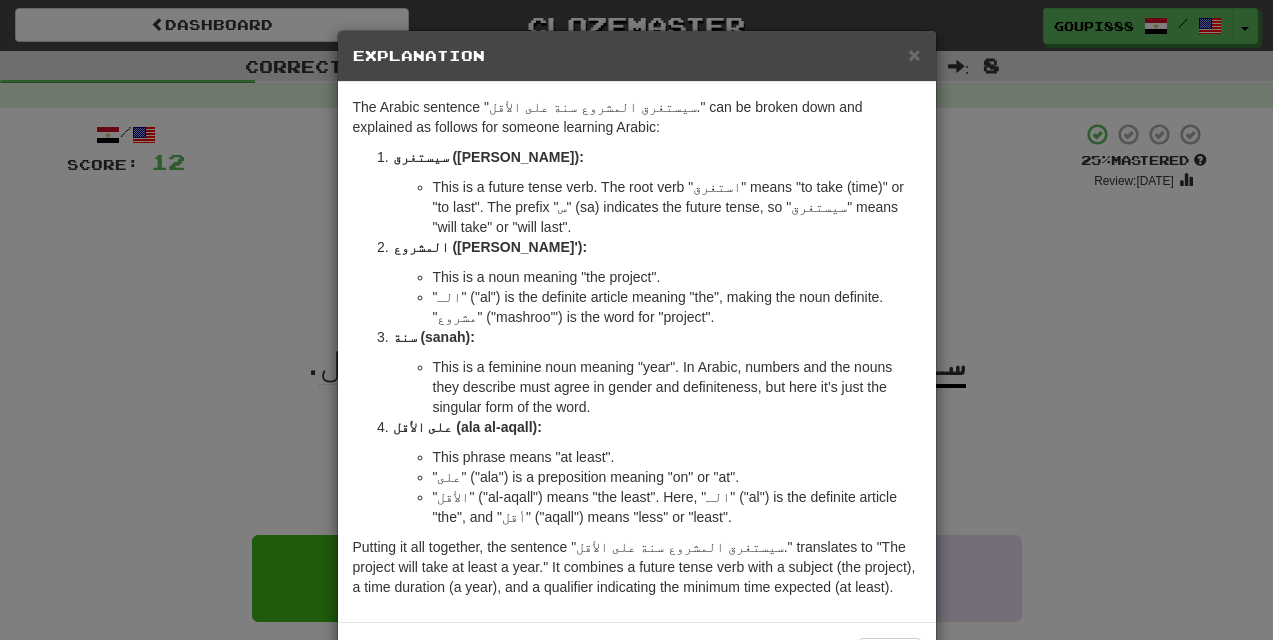 click on "× Explanation The Arabic sentence "[DEMOGRAPHIC_DATA] سنة على الأقل." can be broken down and explained as follows for someone learning Arabic:
سيستغرق (Sayasta-ghriq):
This is a future tense verb. The root verb "استغرق" means "to take (time)" or "to last". The prefix "س" (sa) indicates the future tense, so "سيستغرق" means "will take" or "will last".
[DEMOGRAPHIC_DATA] ([GEOGRAPHIC_DATA]'):
This is a noun meaning "the project".
"الـ" ("al") is the definite article meaning "the", making the noun definite. "مشروع" ("mashroo'") is the word for "project".
سنة (sanah):
This is a feminine noun meaning "year". In Arabic, numbers and the nouns they describe must agree in gender and definiteness, but here it’s just the singular form of the word.
على الأقل ([GEOGRAPHIC_DATA]):
This phrase means "at least".
"على" ("ala") is a preposition meaning "on" or "at".
In beta. Generated by ChatGPT. Like it? Hate it?  !" at bounding box center (636, 320) 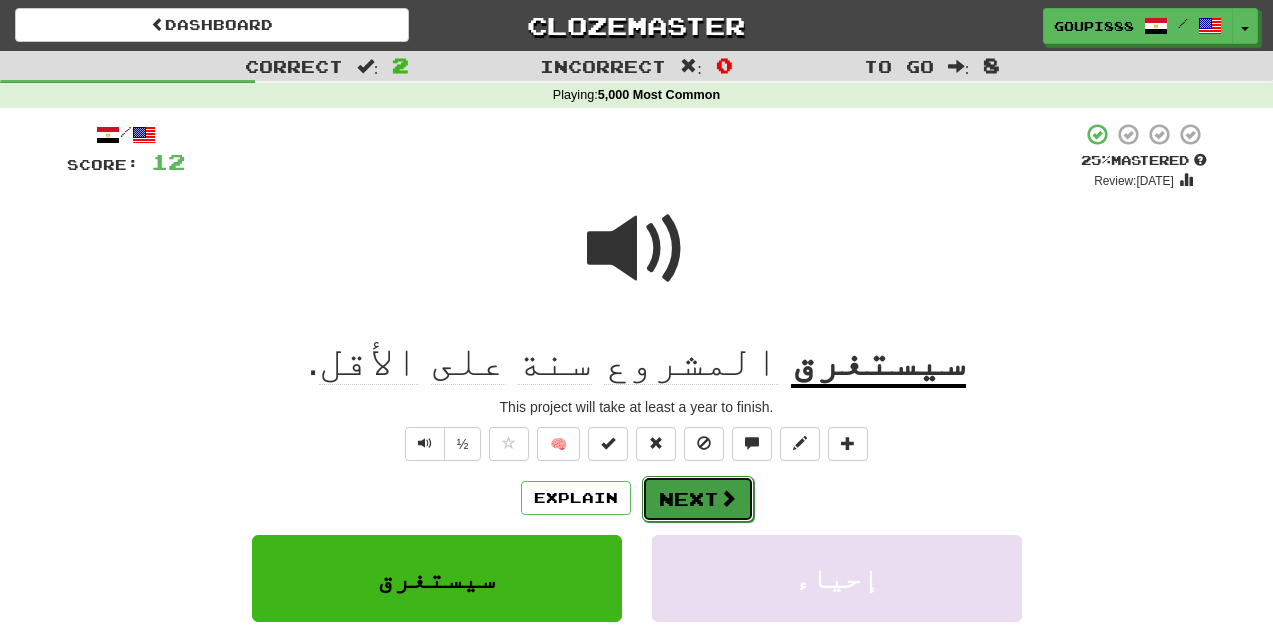 click at bounding box center (728, 498) 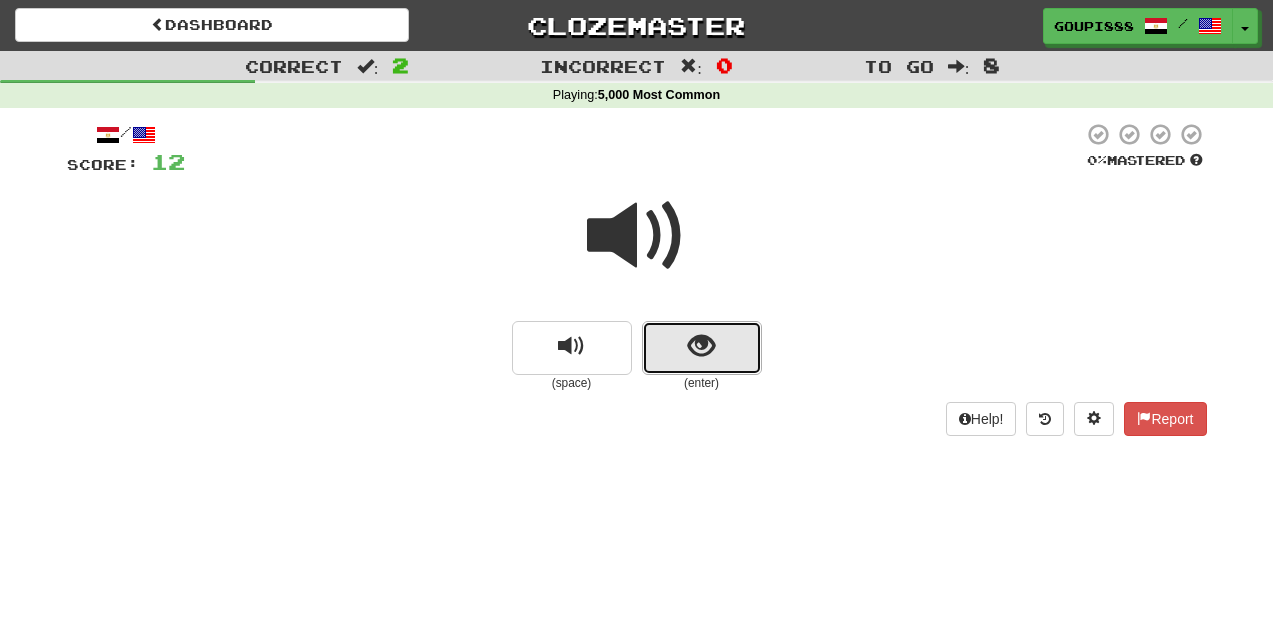 click at bounding box center (701, 346) 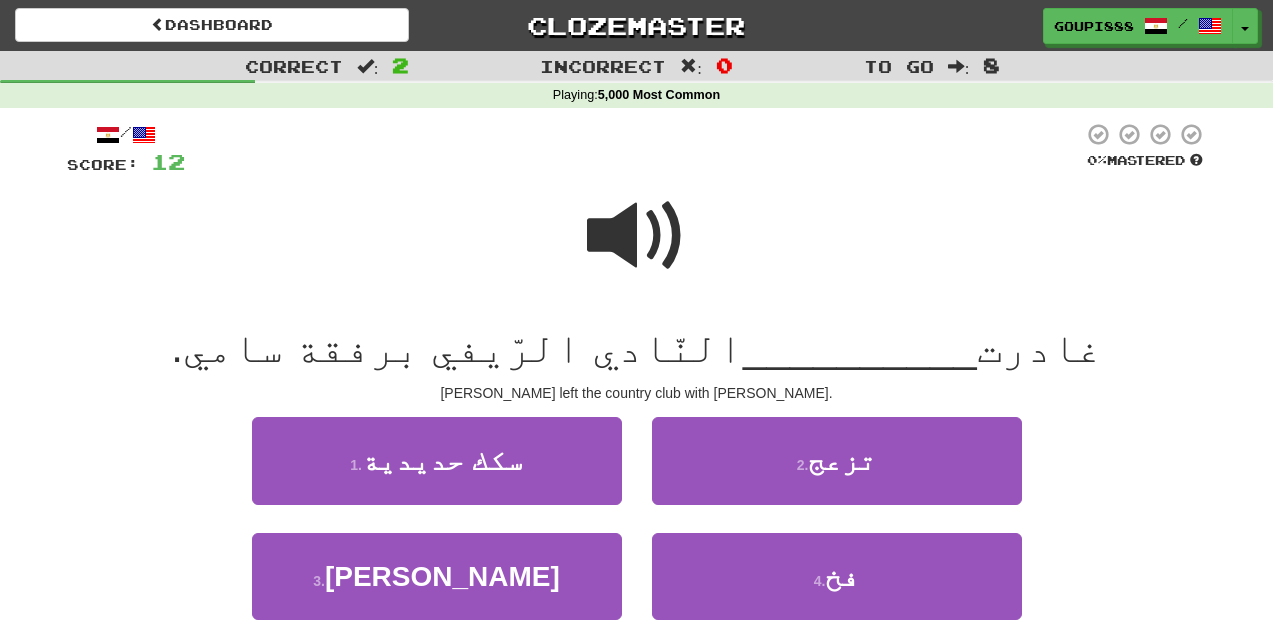click at bounding box center (637, 236) 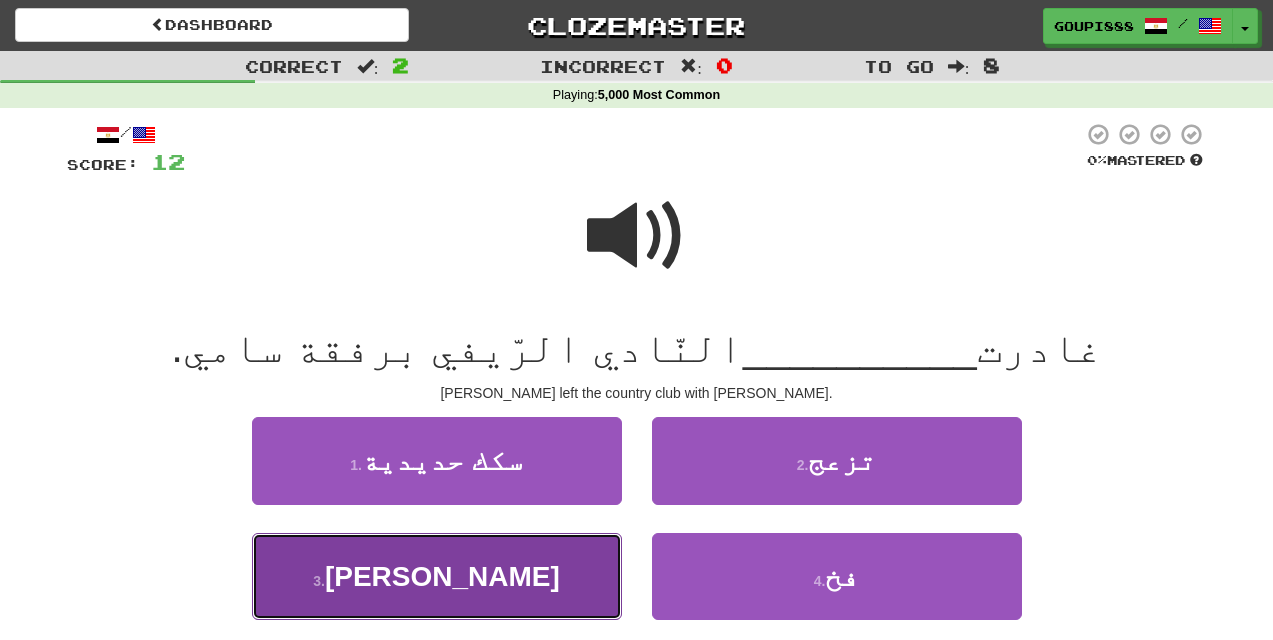 click on "3 .  [PERSON_NAME]" at bounding box center (437, 576) 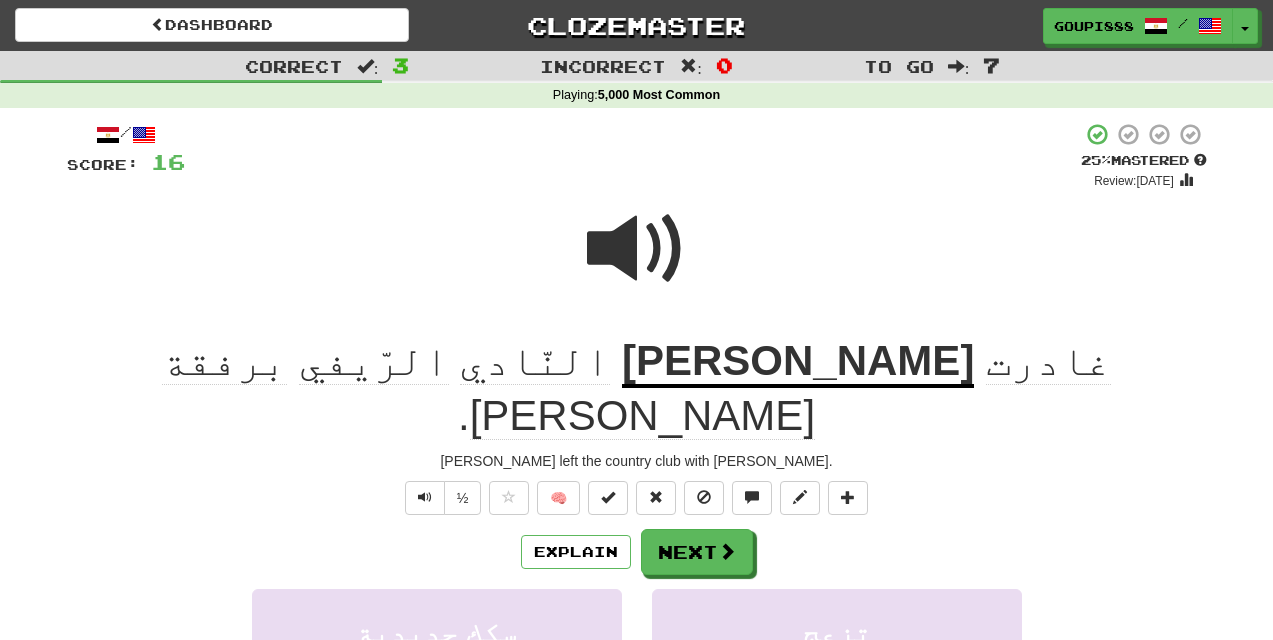 click at bounding box center (637, 249) 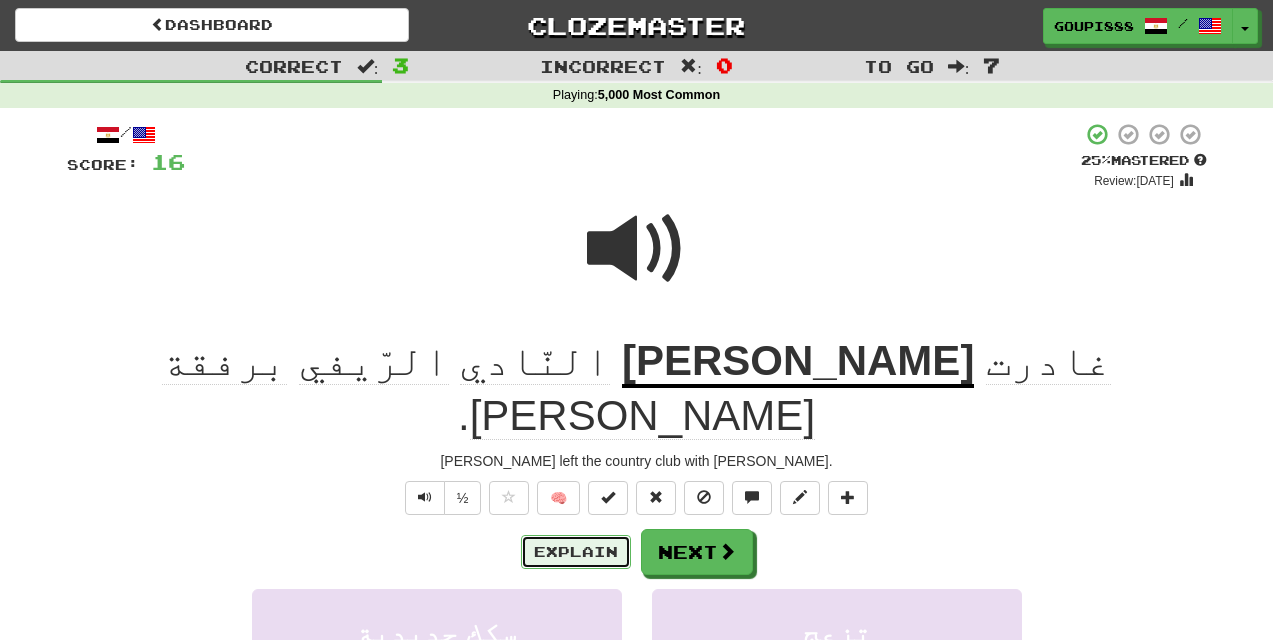 click on "Explain" at bounding box center (576, 552) 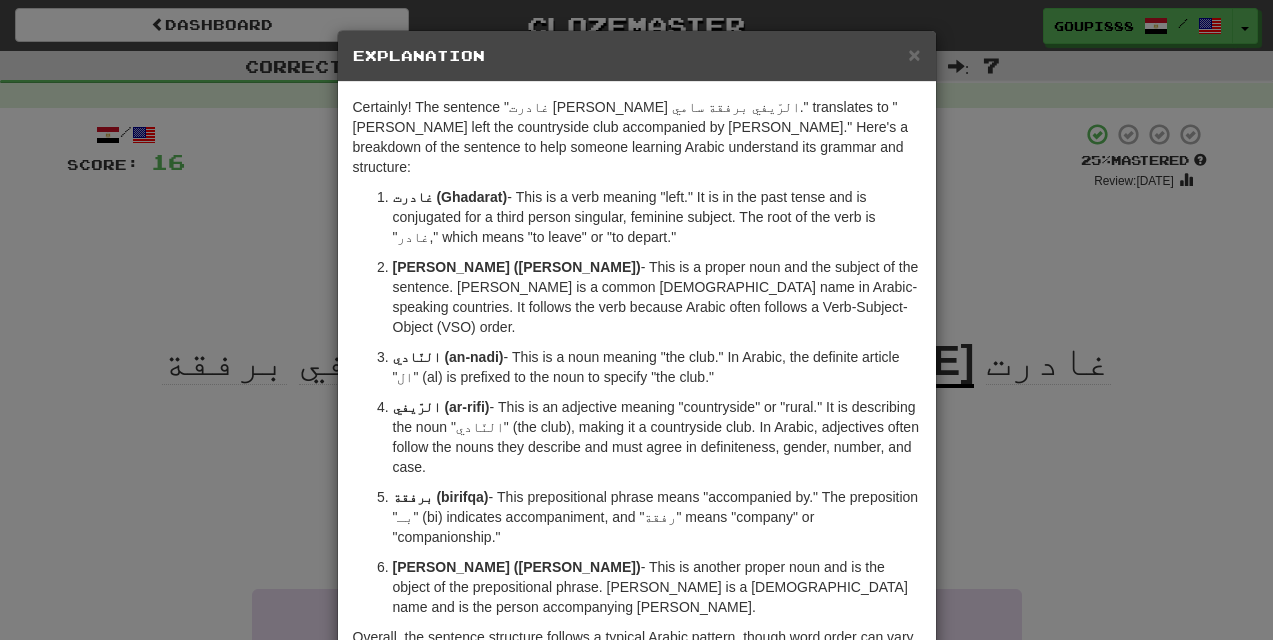 click on "× Explanation Certainly! The sentence "غادرت [PERSON_NAME] الرّيفي برفقة سامي." translates to "[PERSON_NAME] left the countryside club accompanied by [PERSON_NAME]." Here's a breakdown of the sentence to help someone learning Arabic understand its grammar and structure:
غادرت (Ghadarat)  - This is a verb meaning "left." It is in the past tense and is conjugated for a third person singular, feminine subject. The root of the verb is "غادر," which means "to leave" or "to depart."
[PERSON_NAME] ([PERSON_NAME])  - This is a proper noun and the subject of the sentence. [PERSON_NAME] is a common [DEMOGRAPHIC_DATA] name in Arabic-speaking countries. It follows the verb because Arabic often follows a Verb-Subject-Object (VSO) order.
النّادي (an-nadi)  - This is a noun meaning "the club." In Arabic, the definite article "ال" (al) is prefixed to the noun to specify "the club."
الرّيفي (ar-rifi)
برفقة (birifqa)
[PERSON_NAME])
Let us know ! Close" at bounding box center (636, 320) 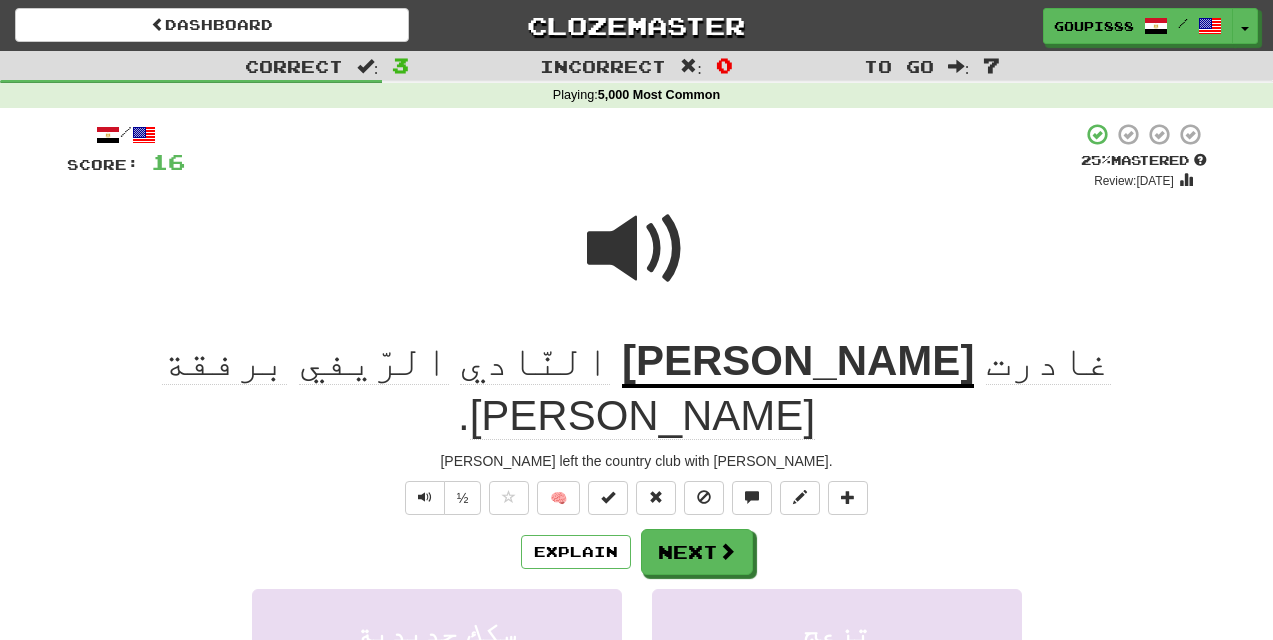 click at bounding box center [637, 249] 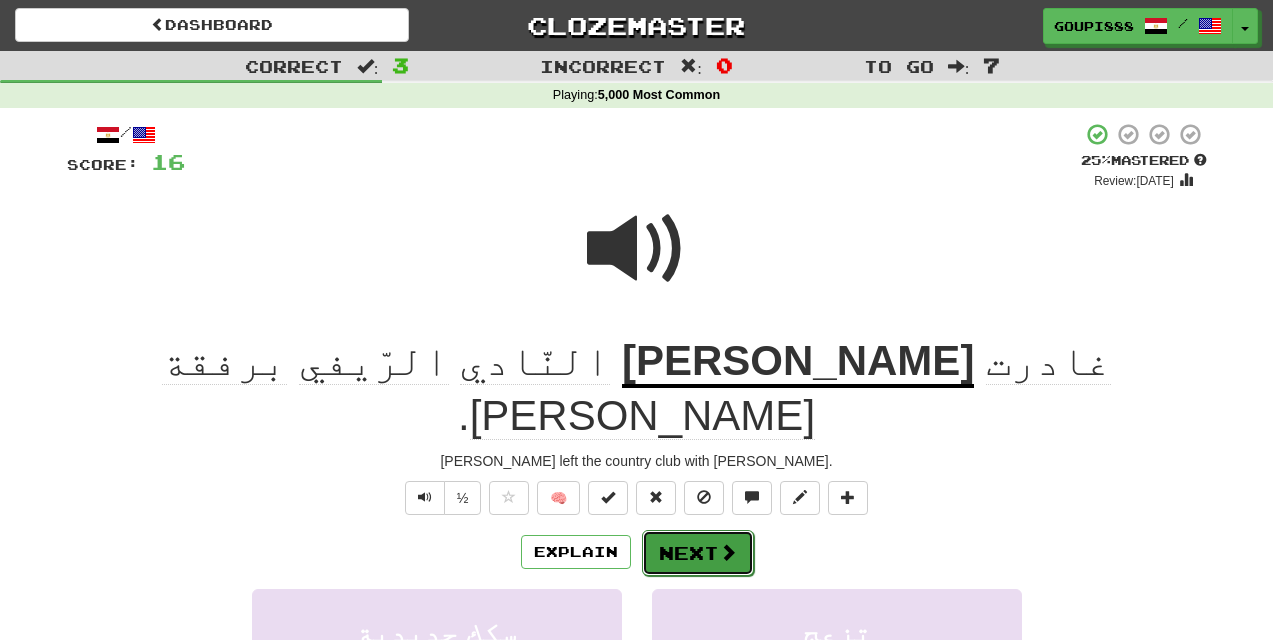 click on "Next" at bounding box center [698, 553] 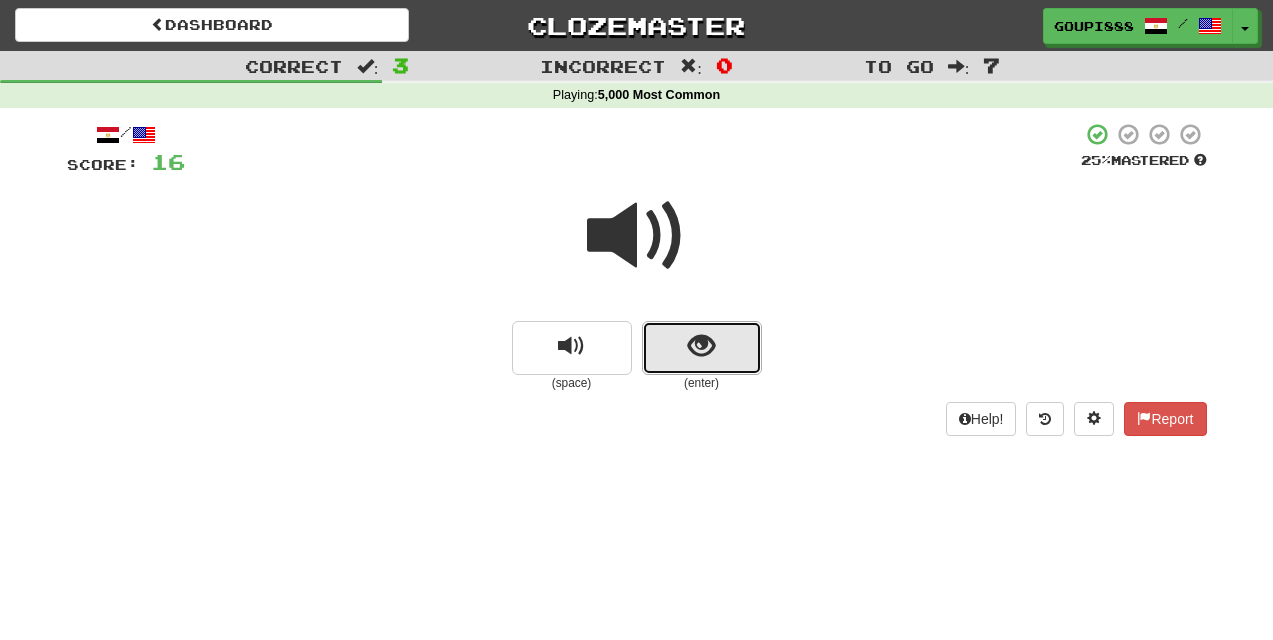click at bounding box center [702, 348] 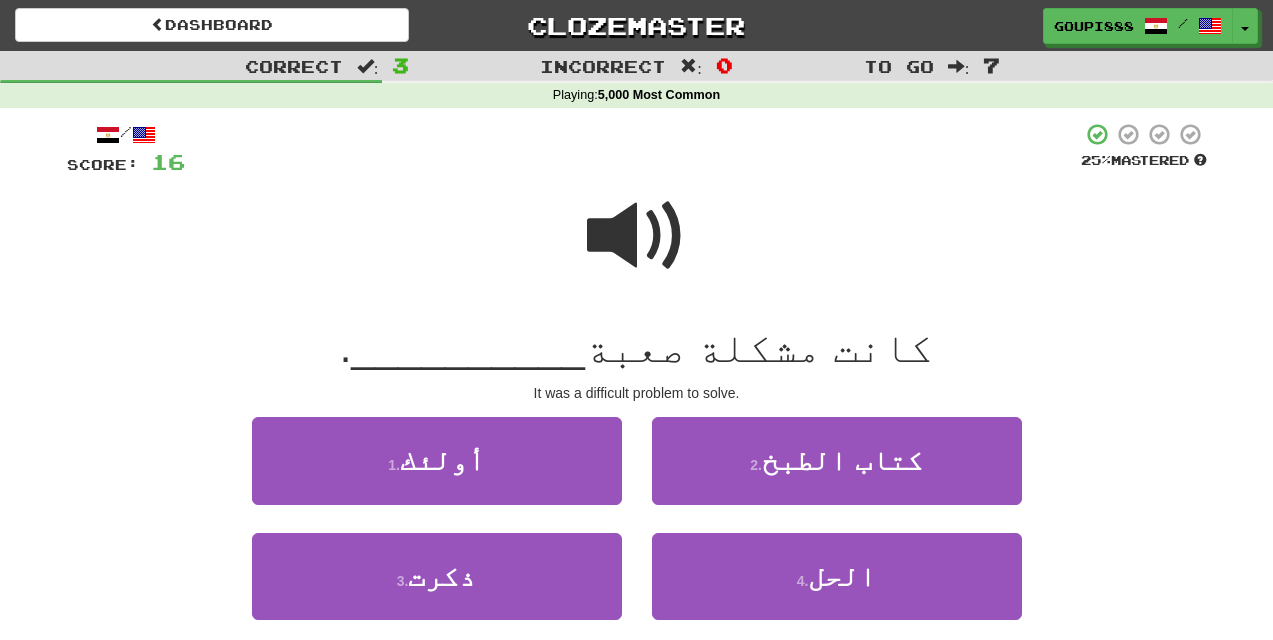 click at bounding box center [637, 236] 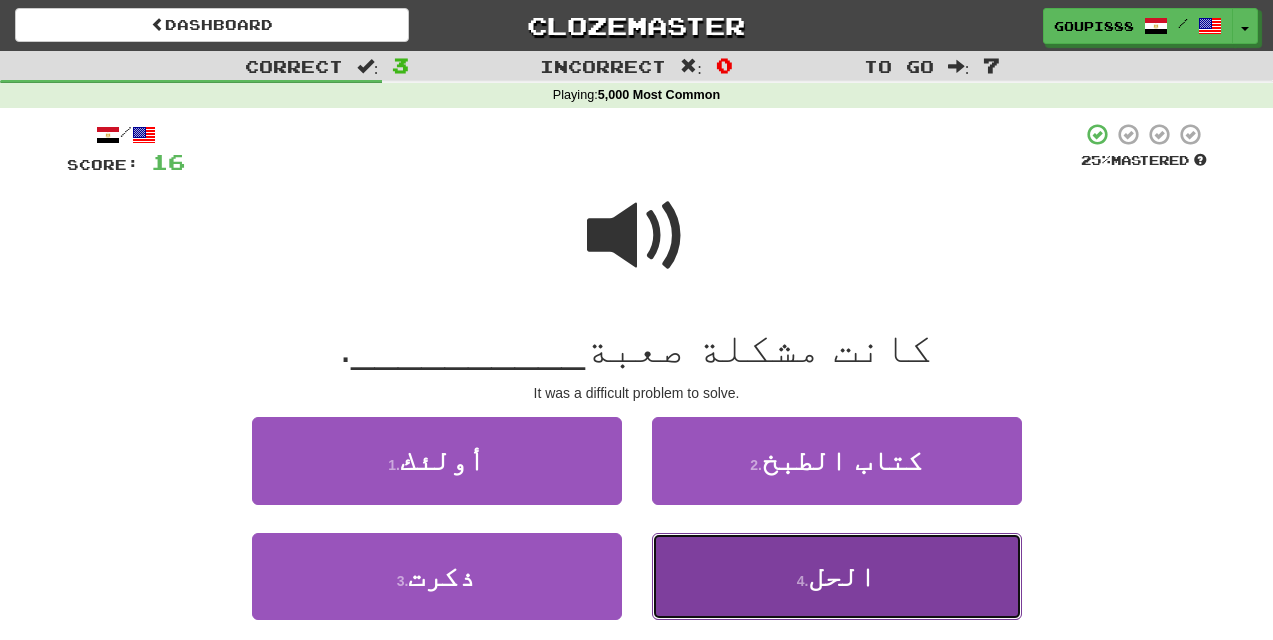 click on "الحل" at bounding box center (842, 576) 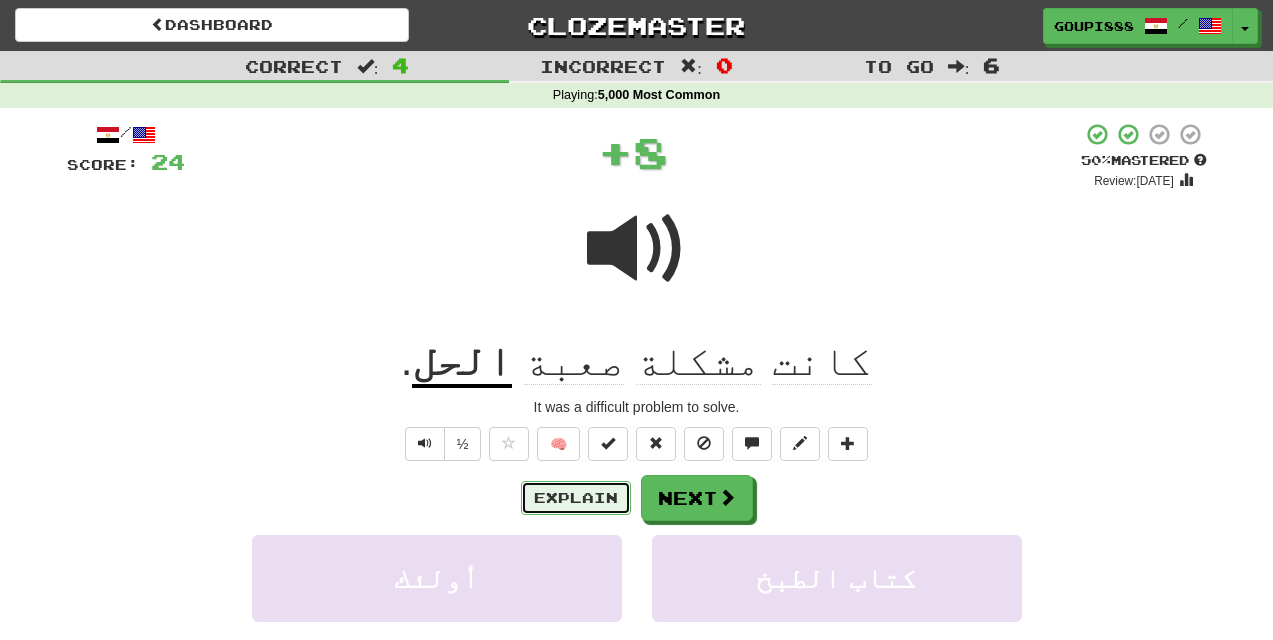 click on "Explain" at bounding box center (576, 498) 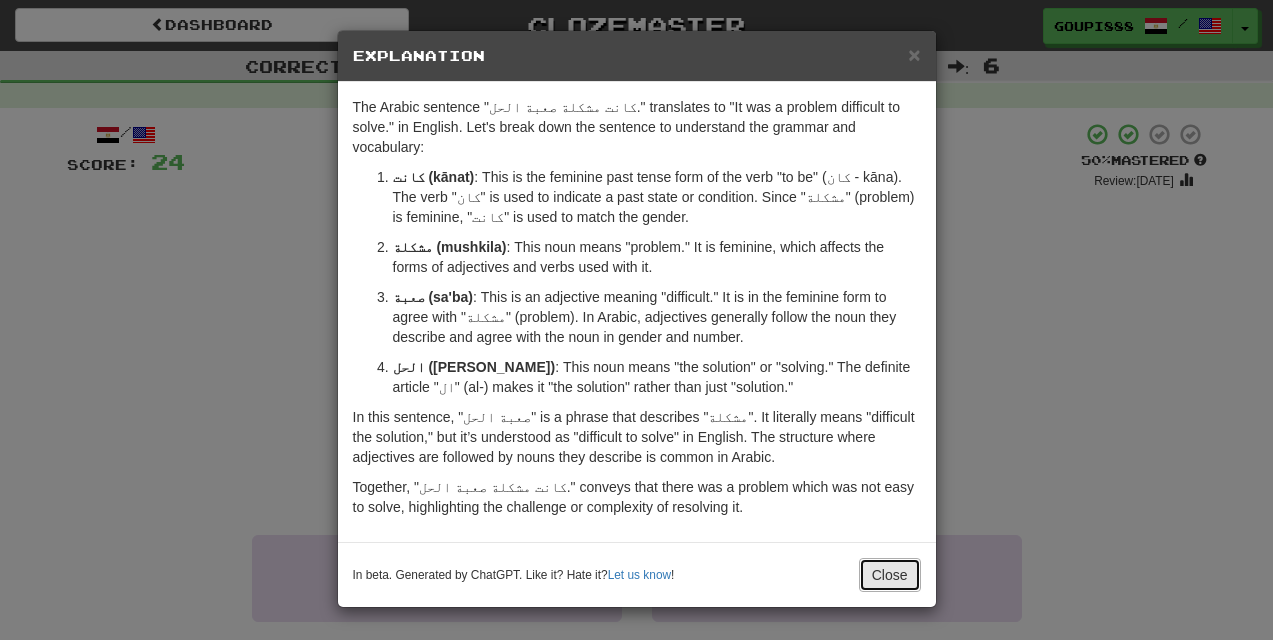 click on "Close" at bounding box center [890, 575] 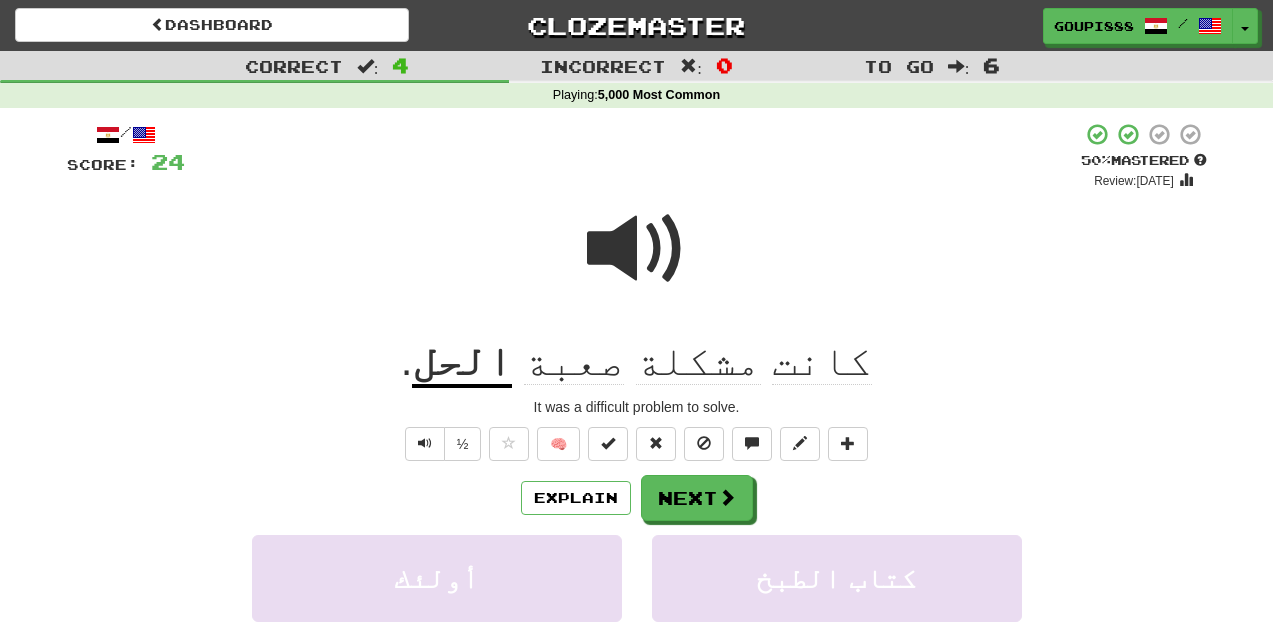 click at bounding box center (637, 249) 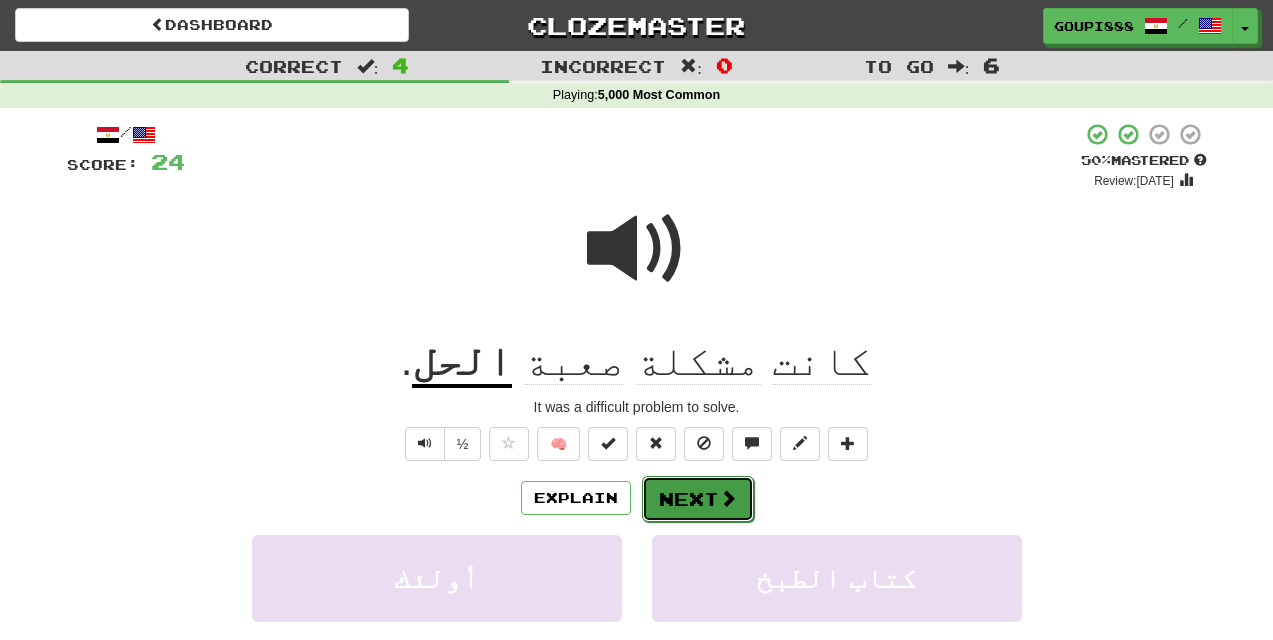 click at bounding box center [728, 498] 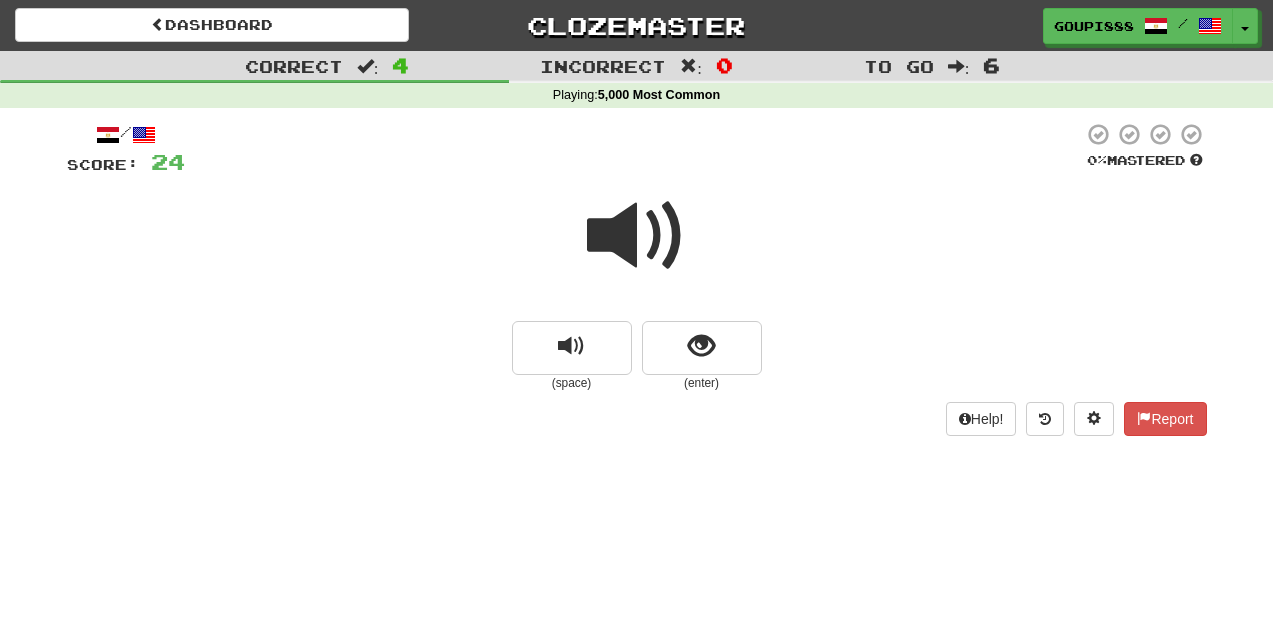 click at bounding box center (637, 236) 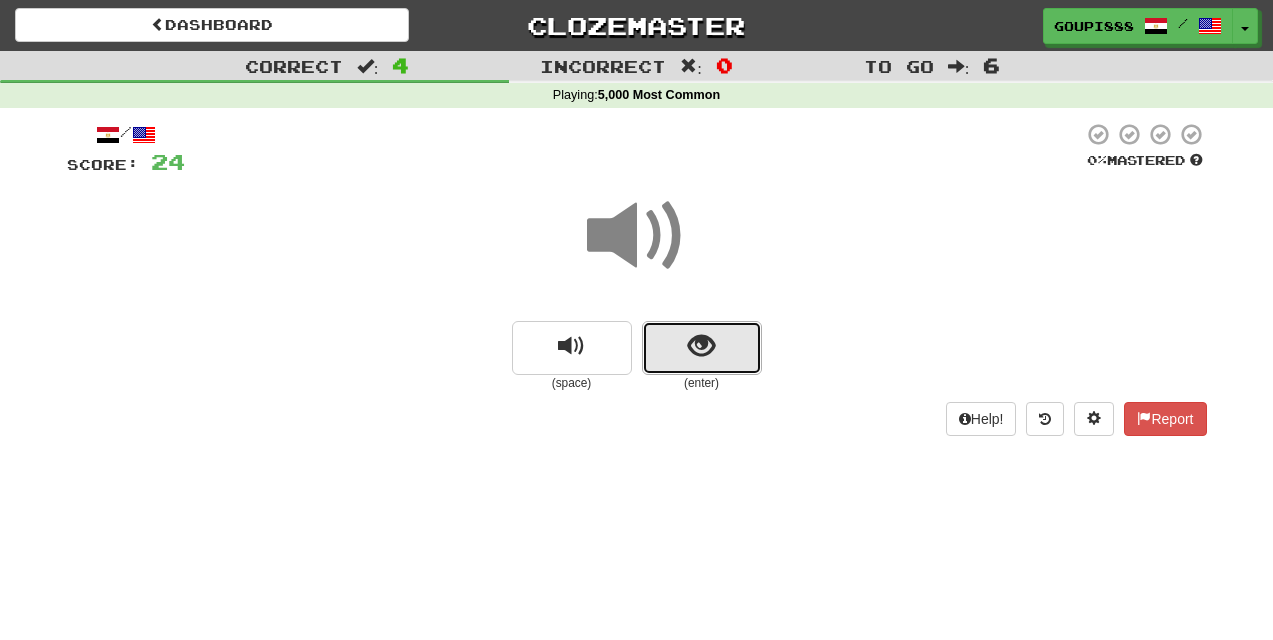 click at bounding box center (701, 346) 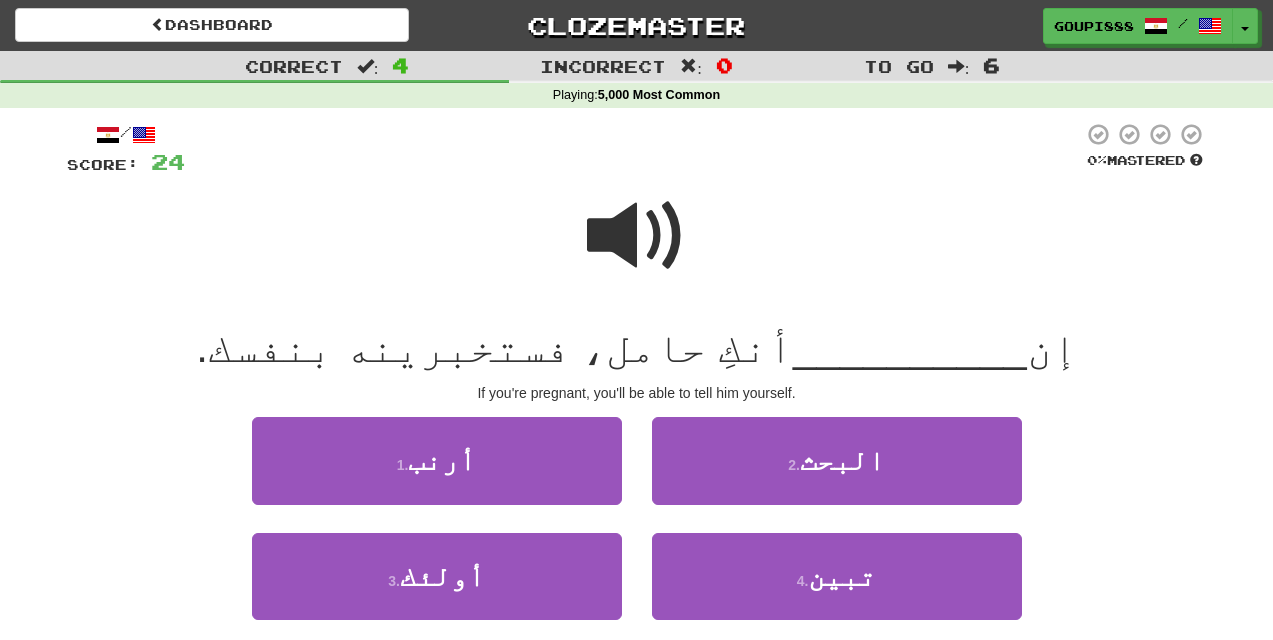 click at bounding box center (637, 236) 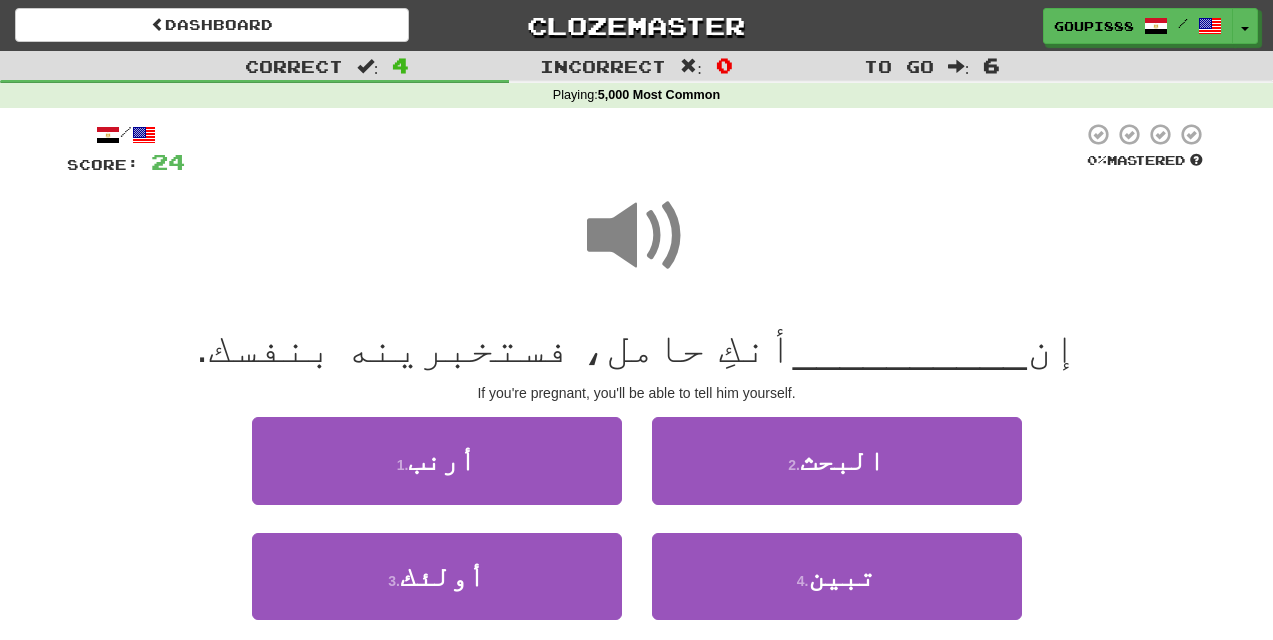click at bounding box center (637, 236) 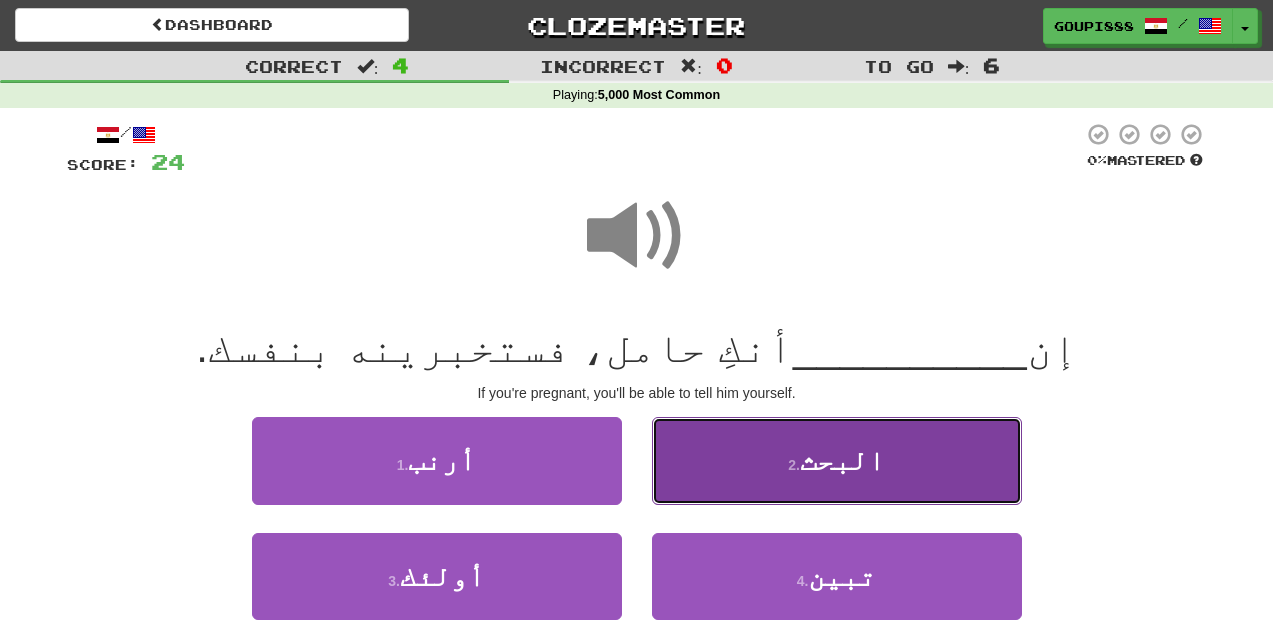 click on "2 ." at bounding box center [794, 465] 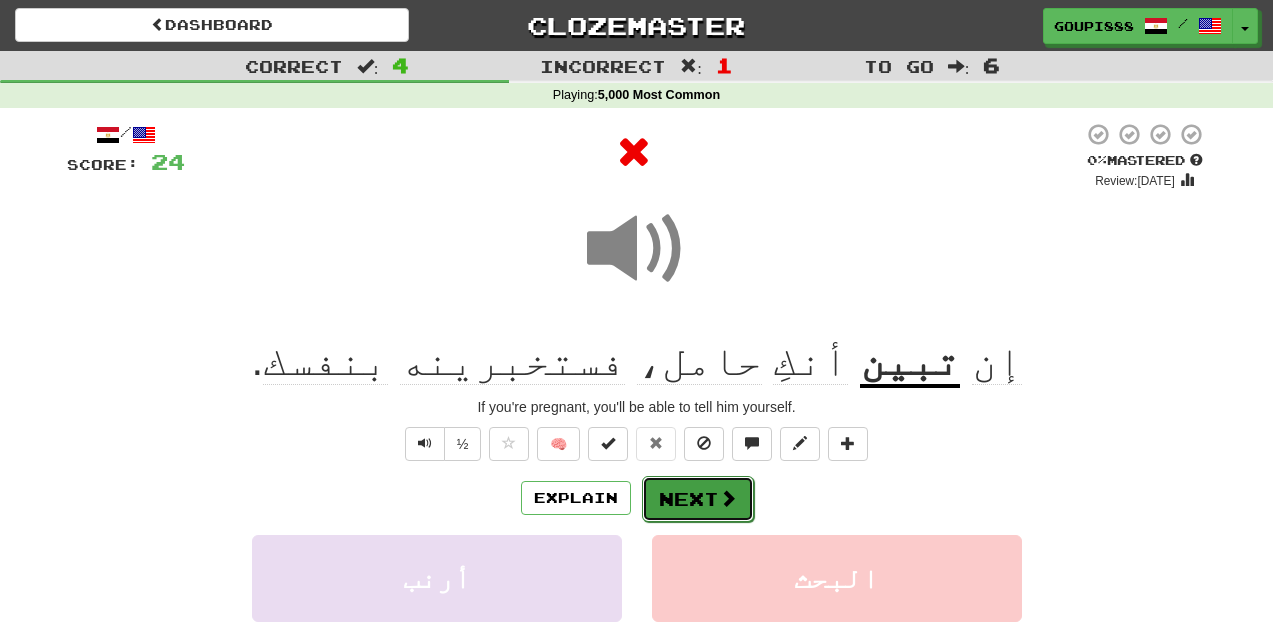 click on "Next" at bounding box center [698, 499] 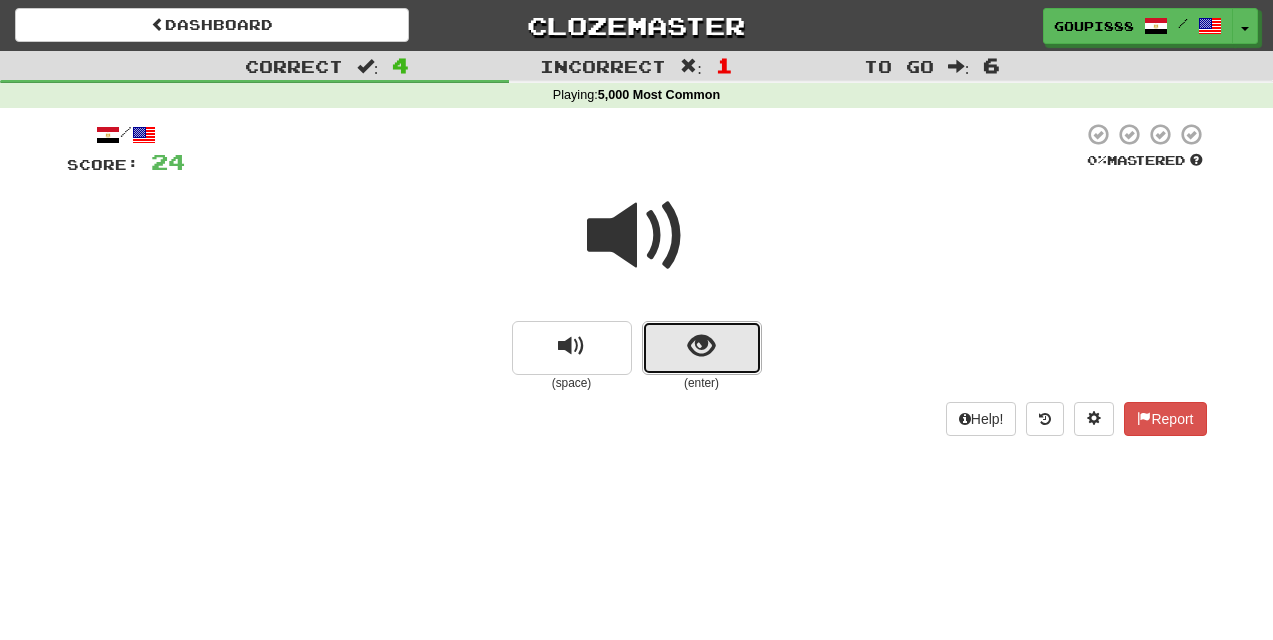 click at bounding box center (701, 346) 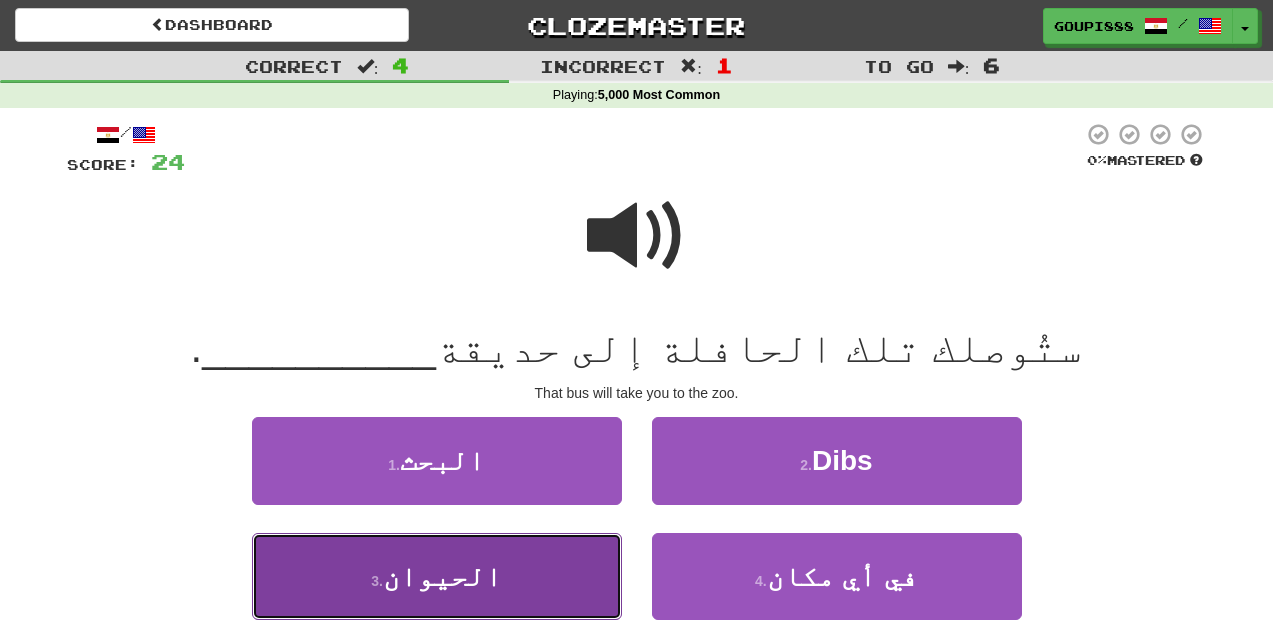 click on "الحيوان" at bounding box center [442, 576] 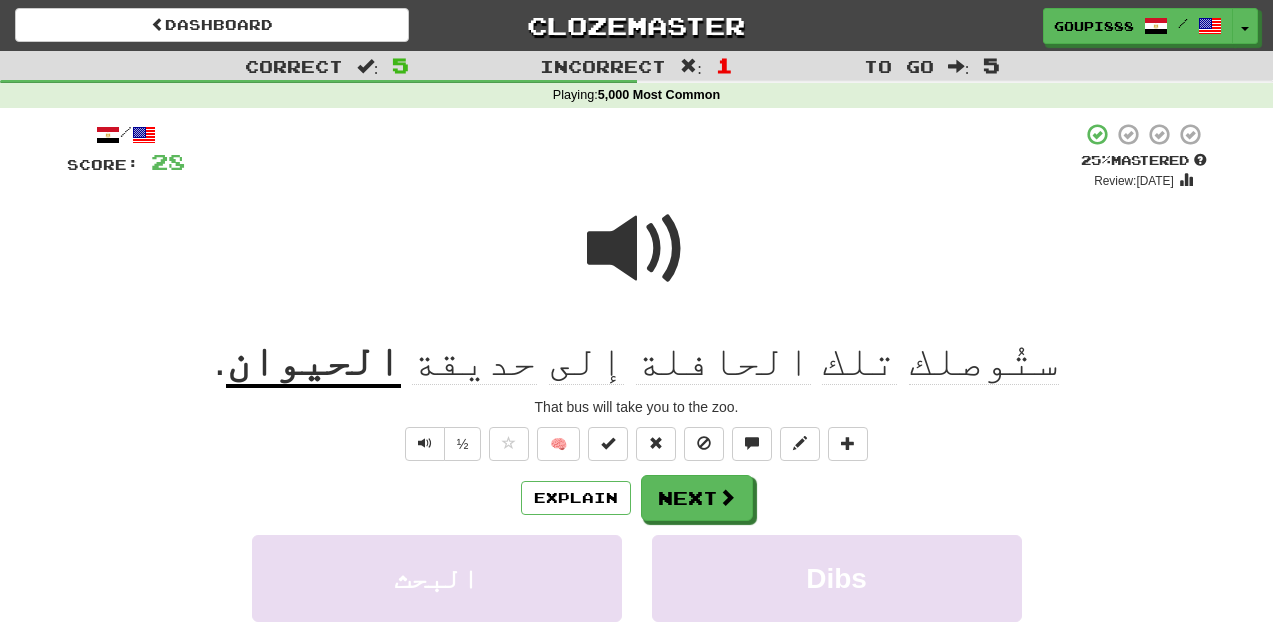 click at bounding box center (637, 249) 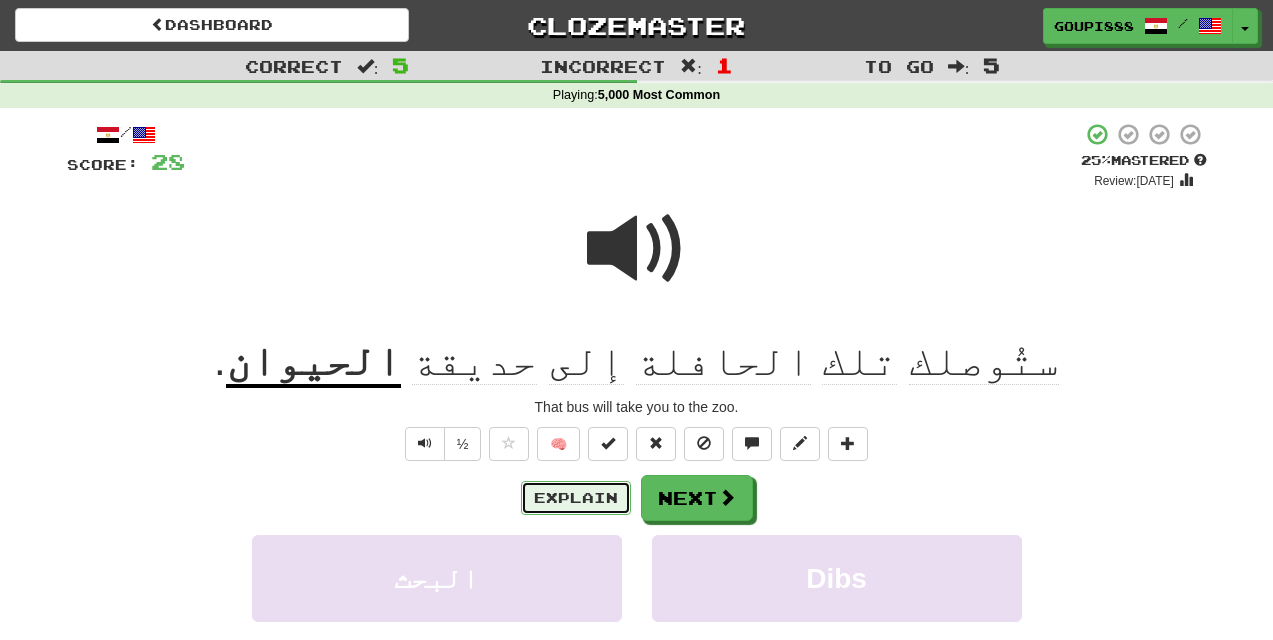 click on "Explain" at bounding box center [576, 498] 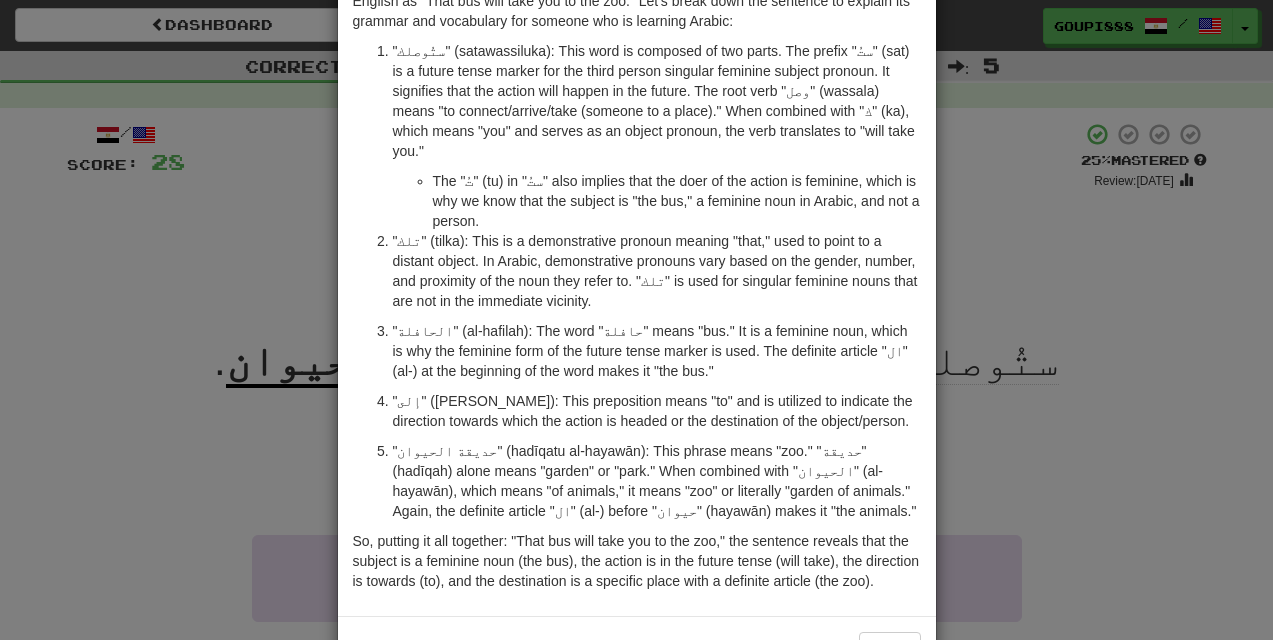 scroll, scrollTop: 218, scrollLeft: 0, axis: vertical 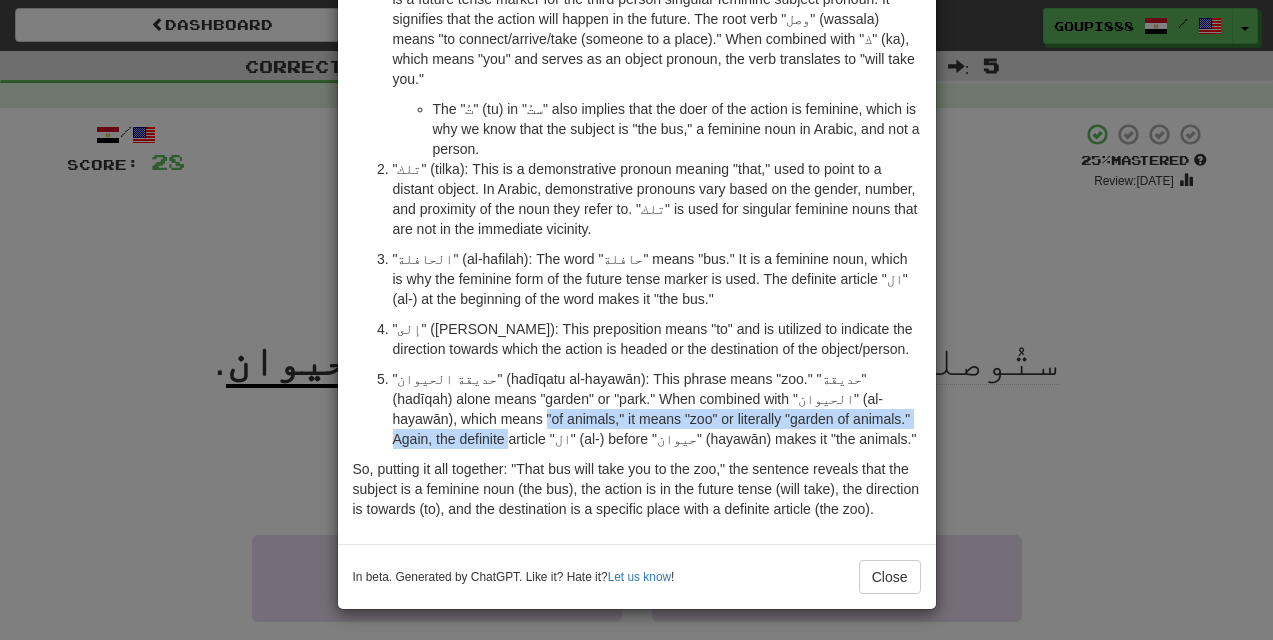 click on "× Explanation Certainly! The phrase "ستُوصلك تلك الحافلة إلى حديقة الحيوان." can be translated into English as "That bus will take you to the zoo." Let's break down the sentence to explain its grammar and vocabulary for someone who is learning Arabic:
"ستُوصلك" (satawassiluka): This word is composed of two parts. The prefix "ستُ" (sat) is a future tense marker for the third person singular feminine subject pronoun. It signifies that the action will happen in the future. The root verb "وصل" (wassala) means "to connect/arrive/take (someone to a place)." When combined with "ك" (ka), which means "you" and serves as an object pronoun, the verb translates to "will take you."
The "تُ" (tu) in "ستُ" also implies that the doer of the action is feminine, which is why we know that the subject is "the bus," a feminine noun in Arabic, and not a person.
In beta. Generated by ChatGPT. Like it? Hate it?  Let us know ! Close" at bounding box center (636, 320) 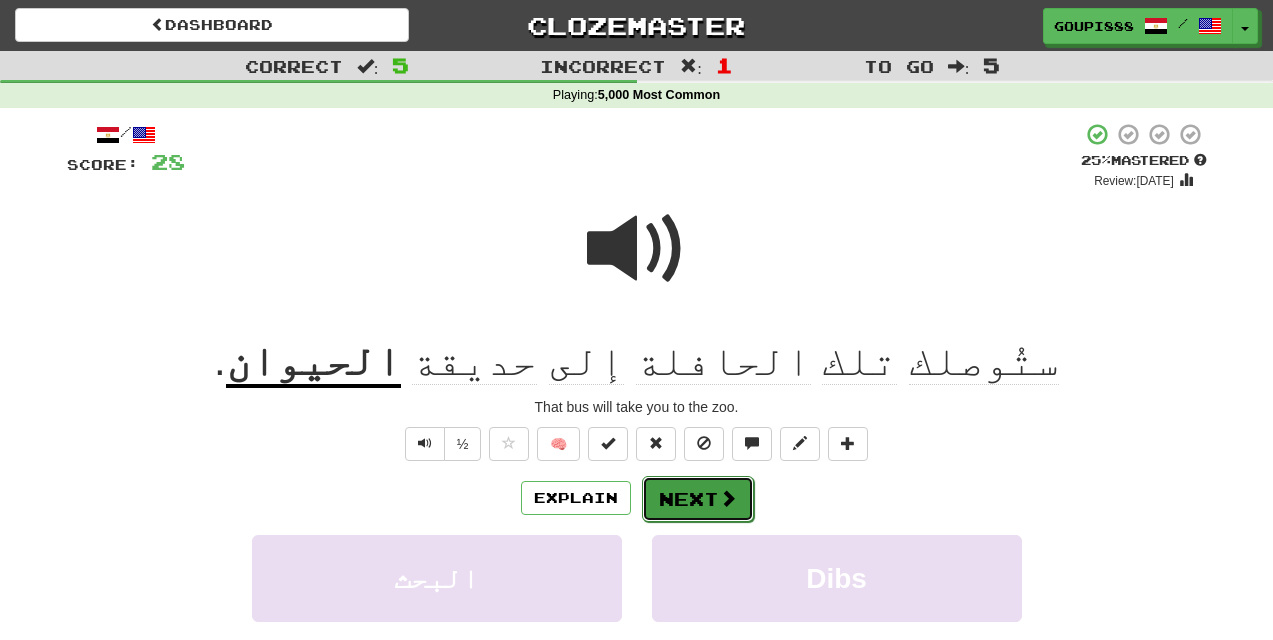 click at bounding box center (728, 498) 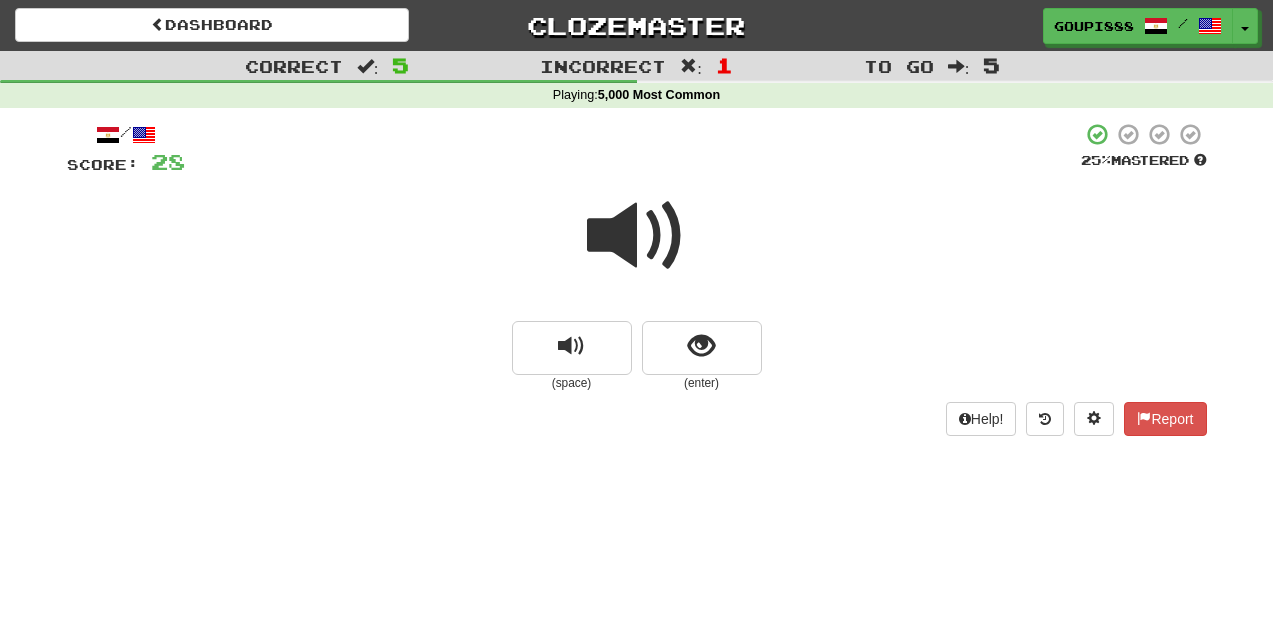 click at bounding box center (637, 236) 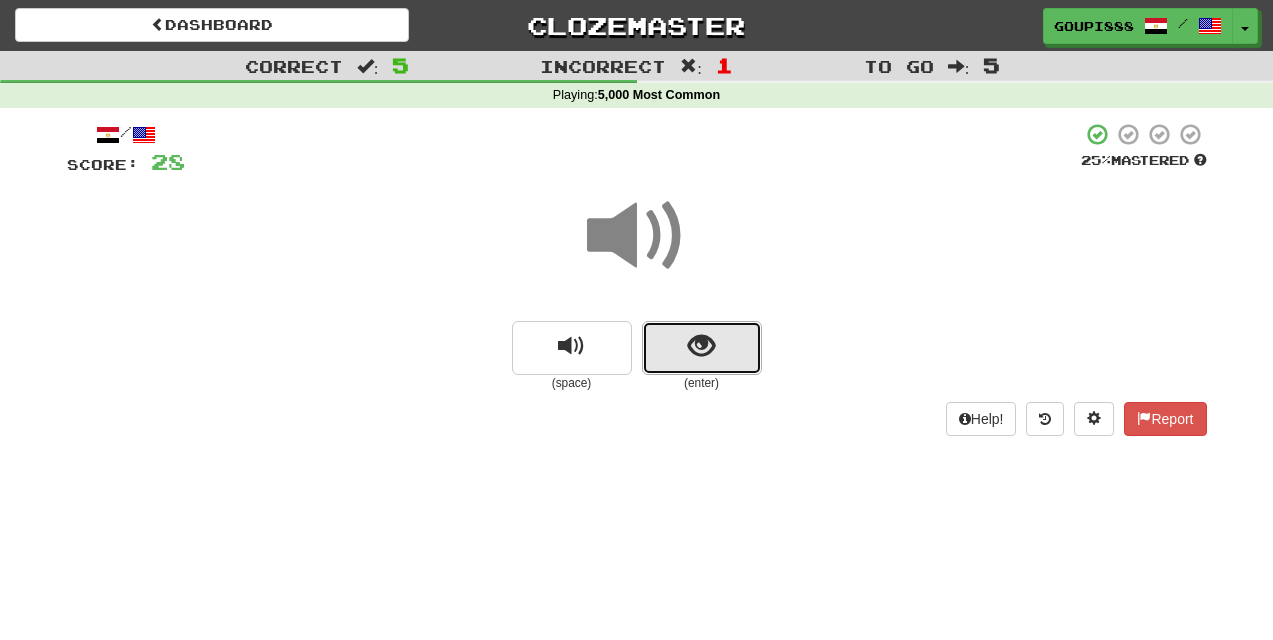 click at bounding box center [701, 346] 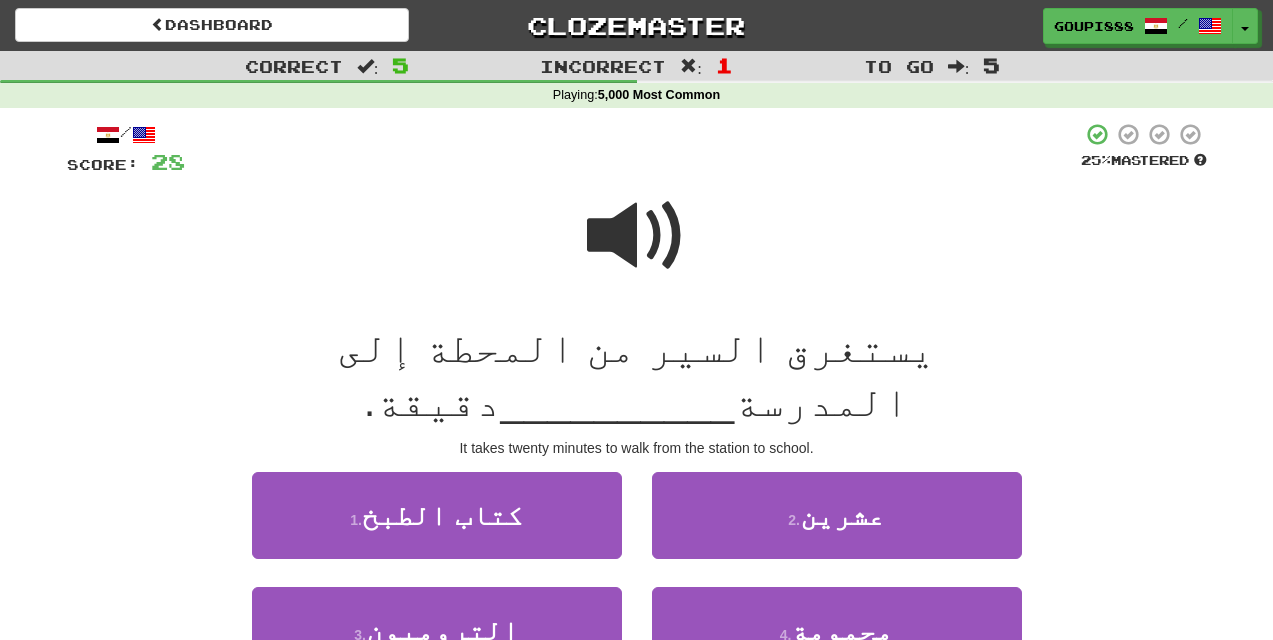 click at bounding box center (637, 236) 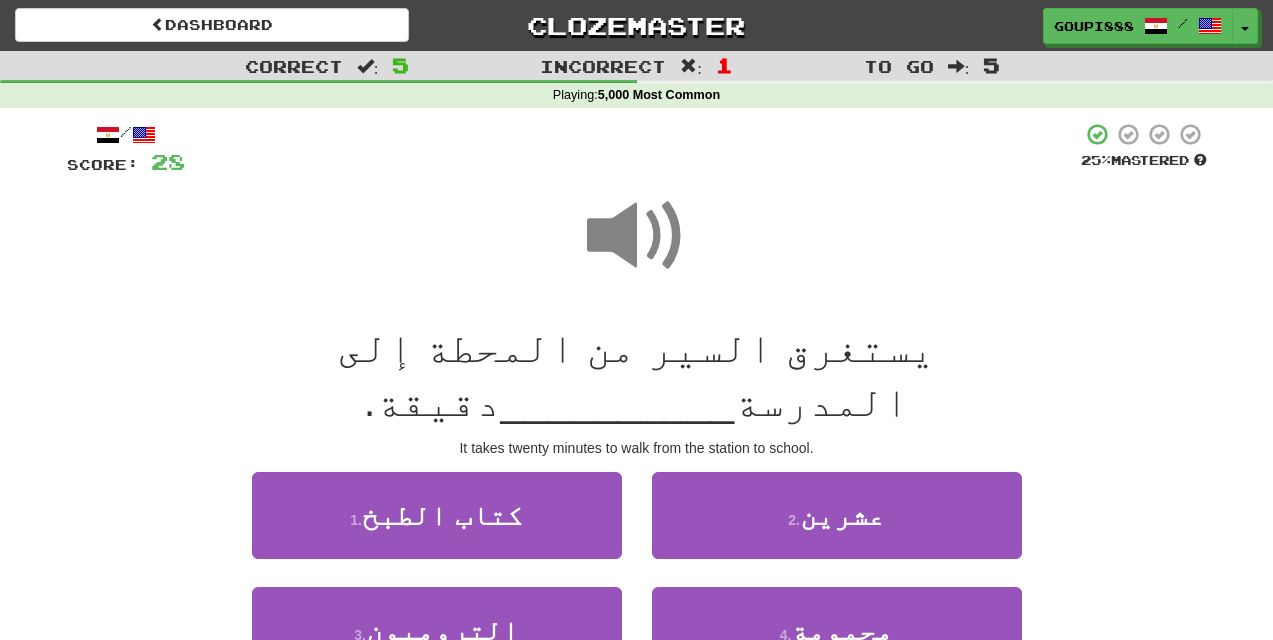 click at bounding box center (637, 236) 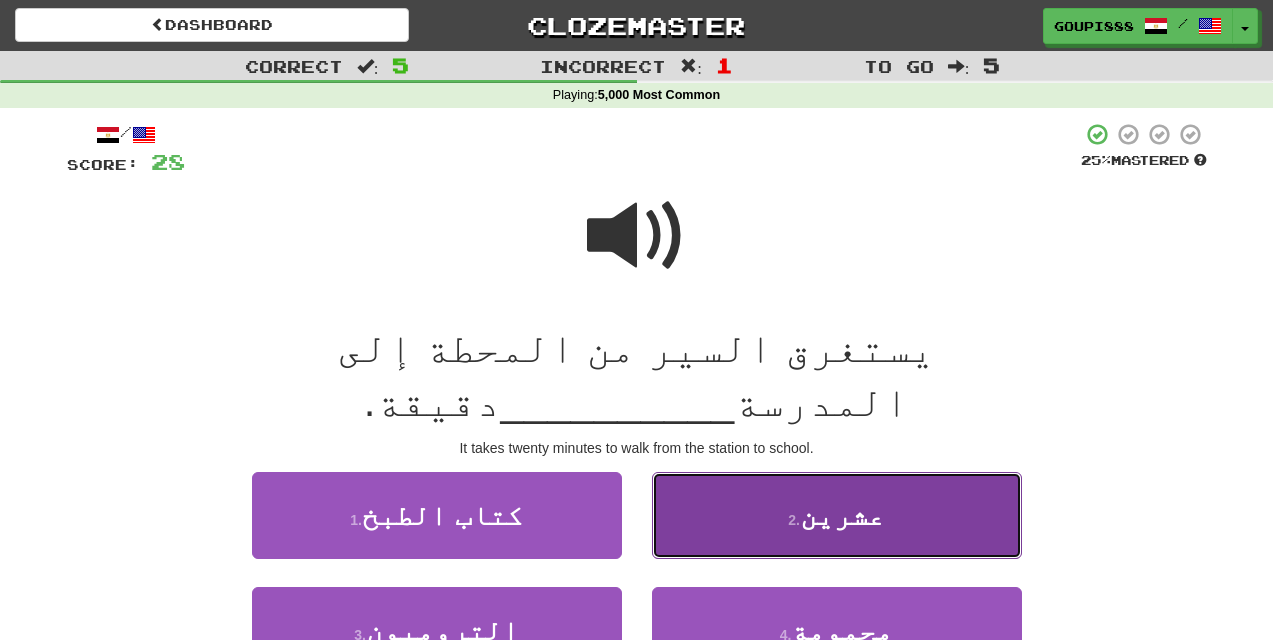 click on "عشرين" at bounding box center [842, 515] 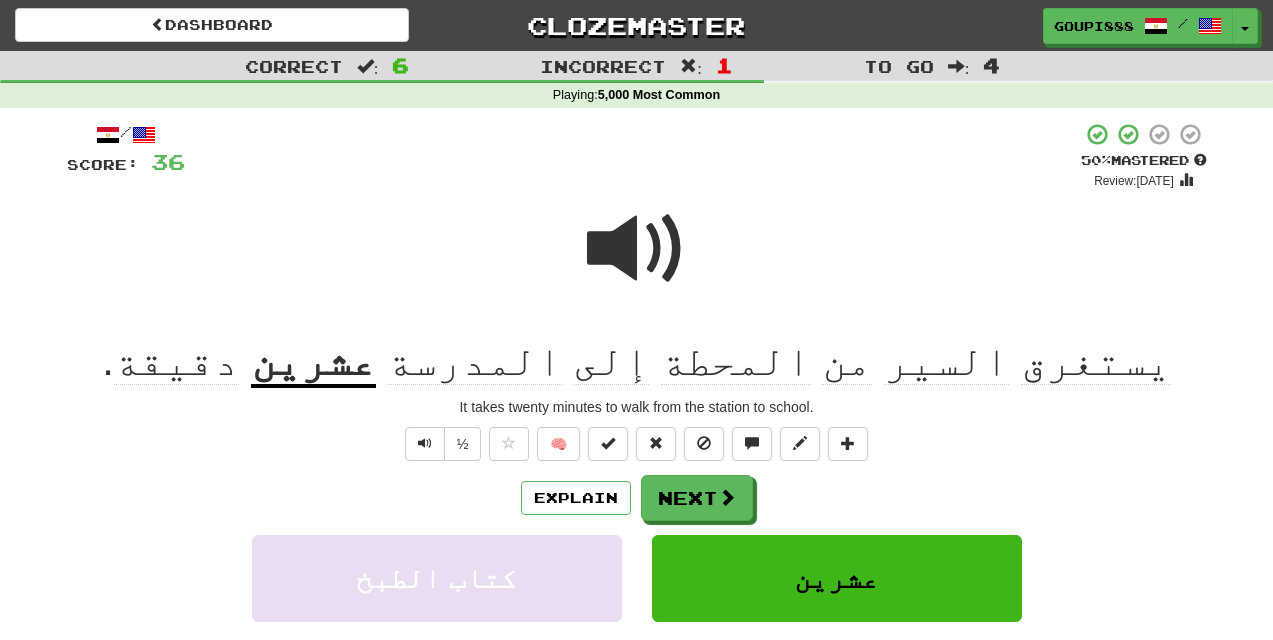 click on "يستغرق" 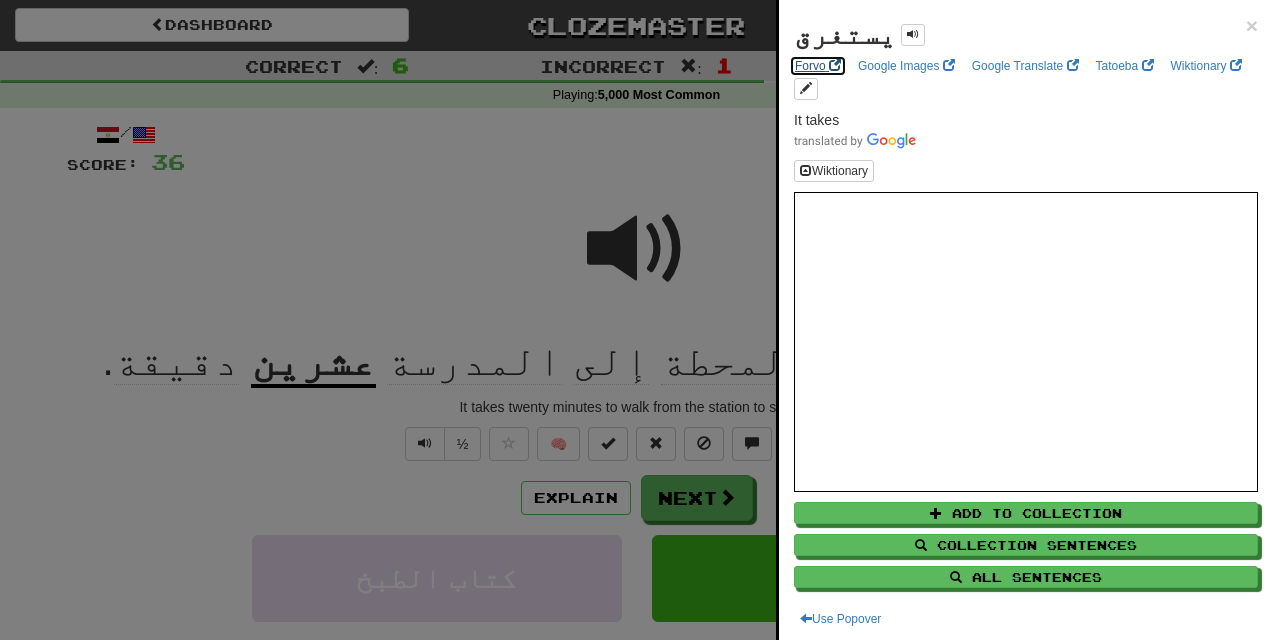 click on "Forvo" at bounding box center (818, 66) 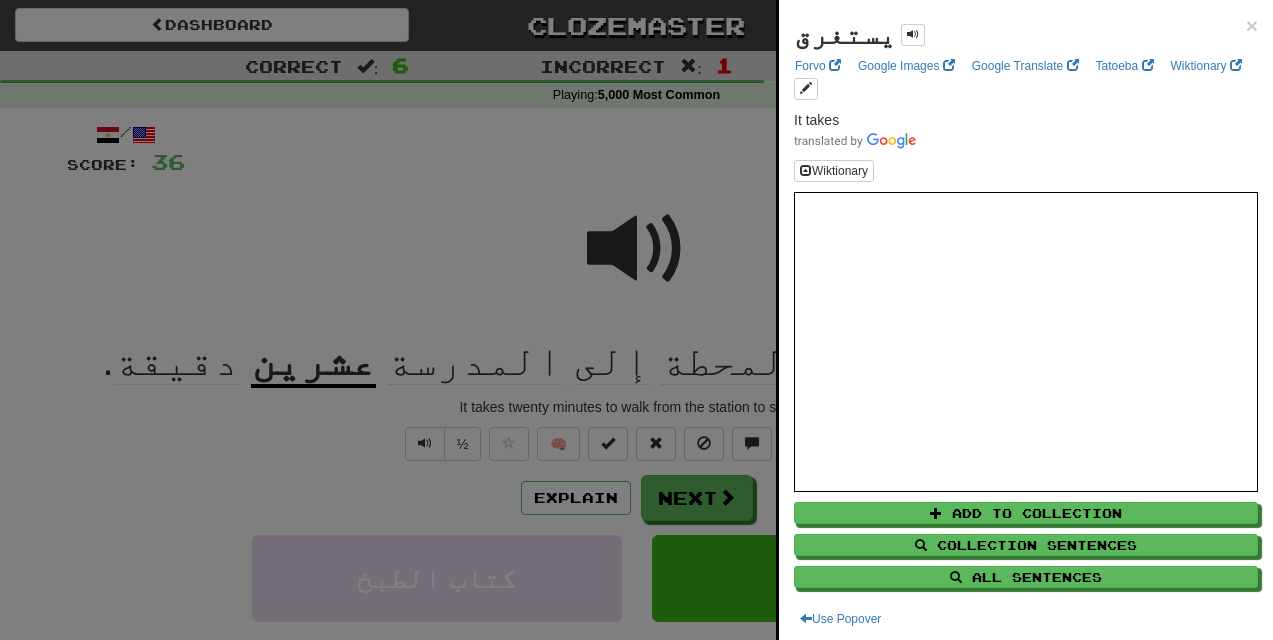 click at bounding box center [636, 320] 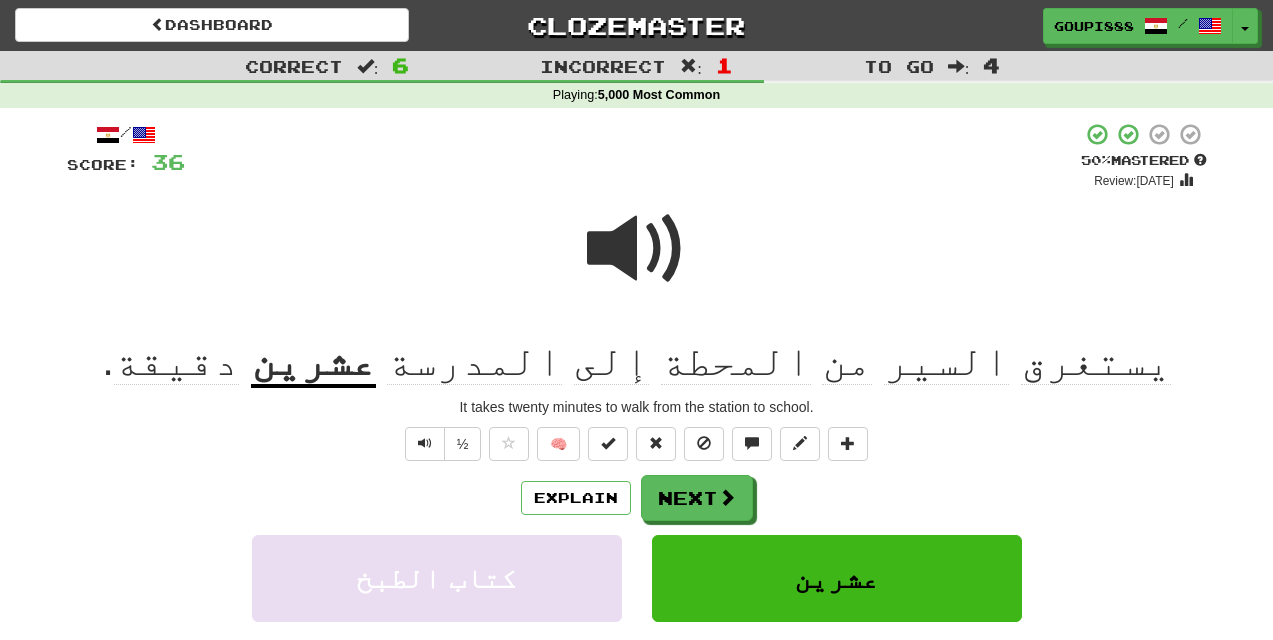 click at bounding box center [637, 249] 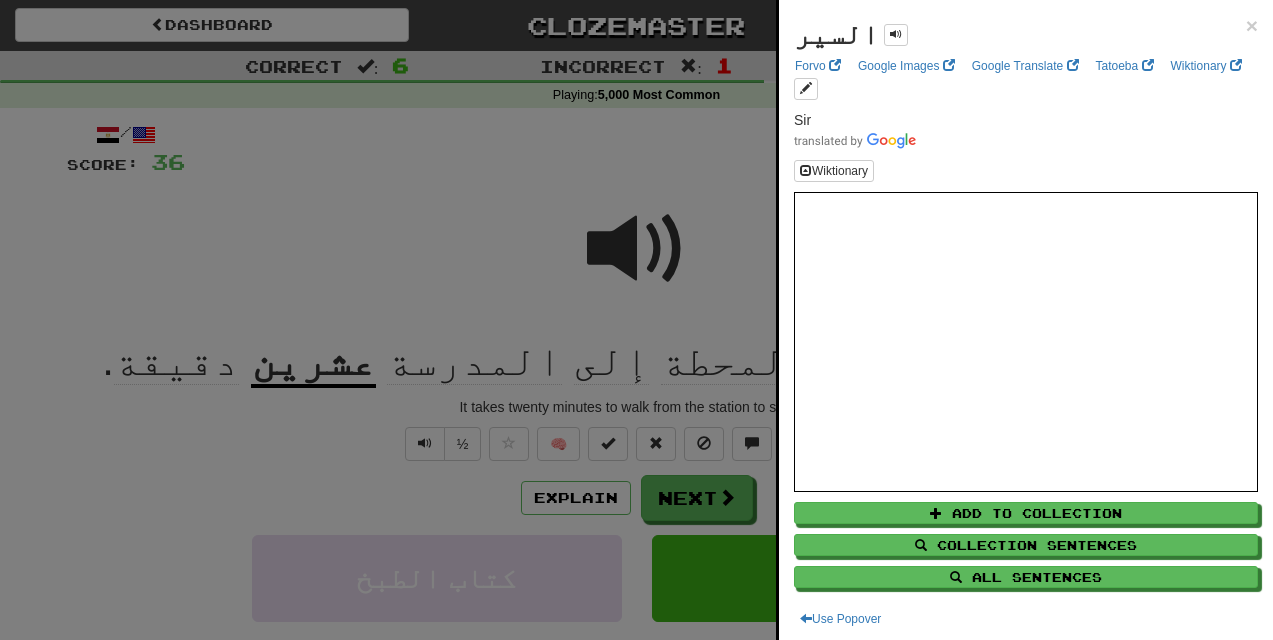 click at bounding box center (636, 320) 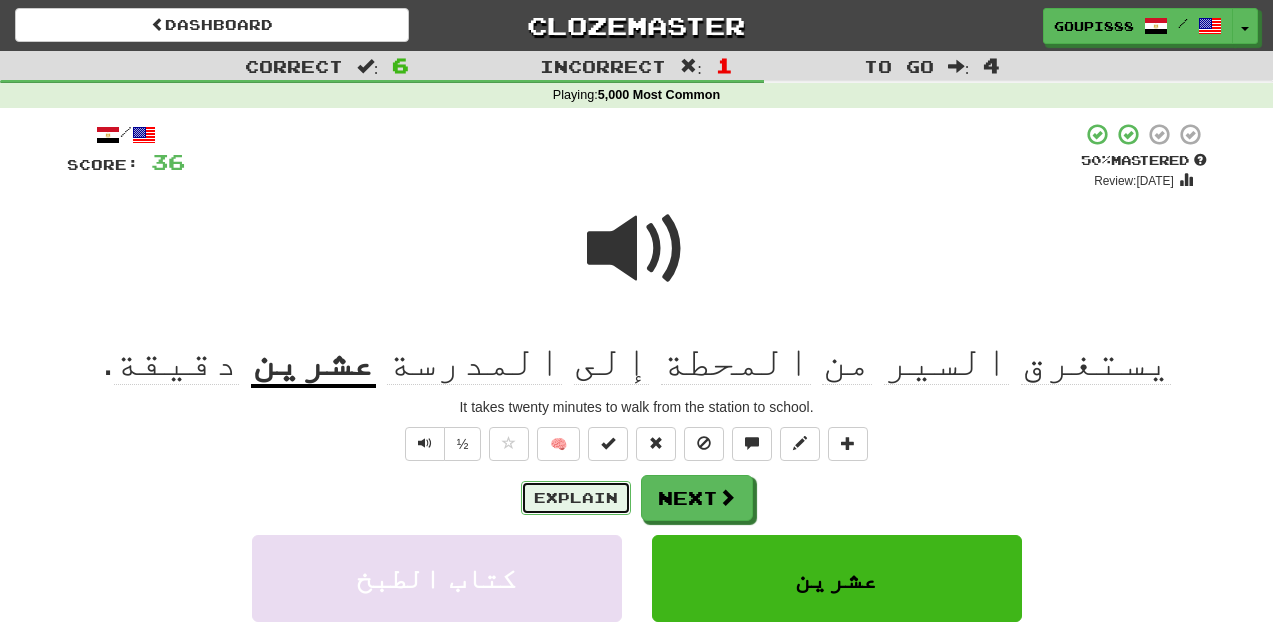 click on "Explain" at bounding box center (576, 498) 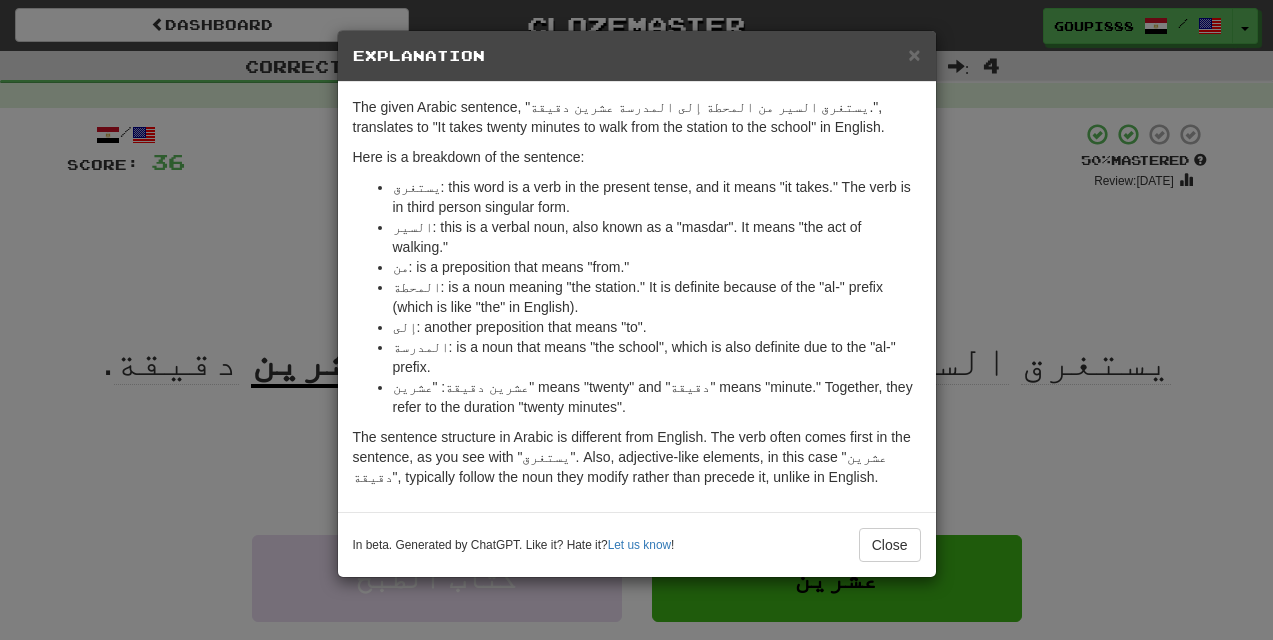 click on "× Explanation The given Arabic sentence, "يستغرق السير من المحطة إلى المدرسة عشرين دقيقة.", translates to "It takes twenty minutes to walk from the station to the school" in English.
Here is a breakdown of the sentence:
يستغرق: this word is a verb in the present tense, and it means "it takes." The verb is in third person singular form.
السير: this is a verbal noun, also known as a "masdar". It means "the act of walking."
من: is a preposition that means "from."
المحطة: is a noun meaning "the station." It is definite because of the "al-" prefix (which is like "the" in English).
إلى: another preposition that means "to".
المدرسة: is a noun that means "the school", which is also definite due to the "al-" prefix.
عشرين دقيقة: "عشرين" means "twenty" and "دقيقة" means "minute." Together, they refer to the duration "twenty minutes".
In beta. Generated by ChatGPT. Like it? Hate it?  Let us know ! Close" at bounding box center [636, 320] 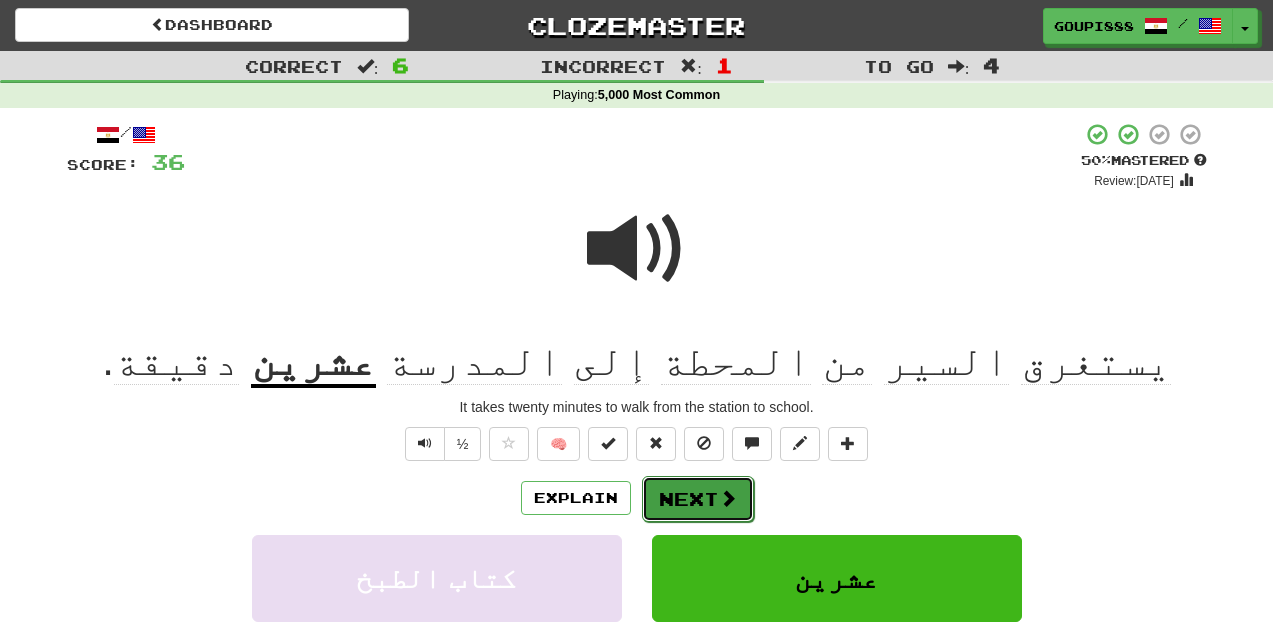 click at bounding box center (728, 498) 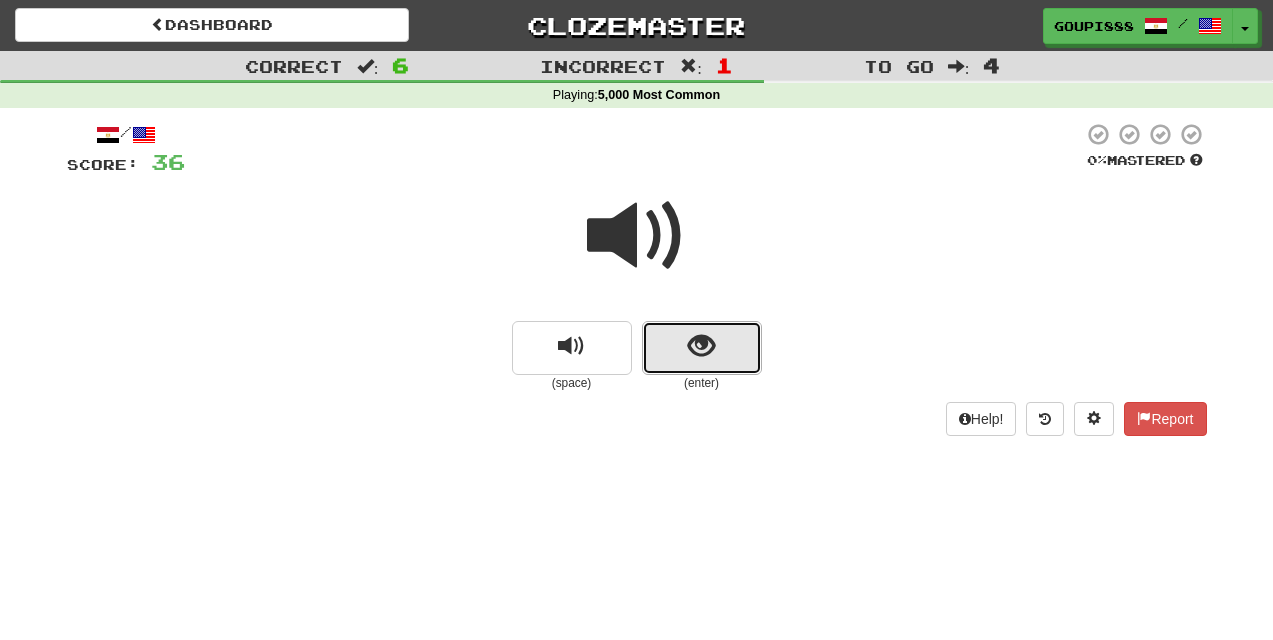 click at bounding box center (702, 348) 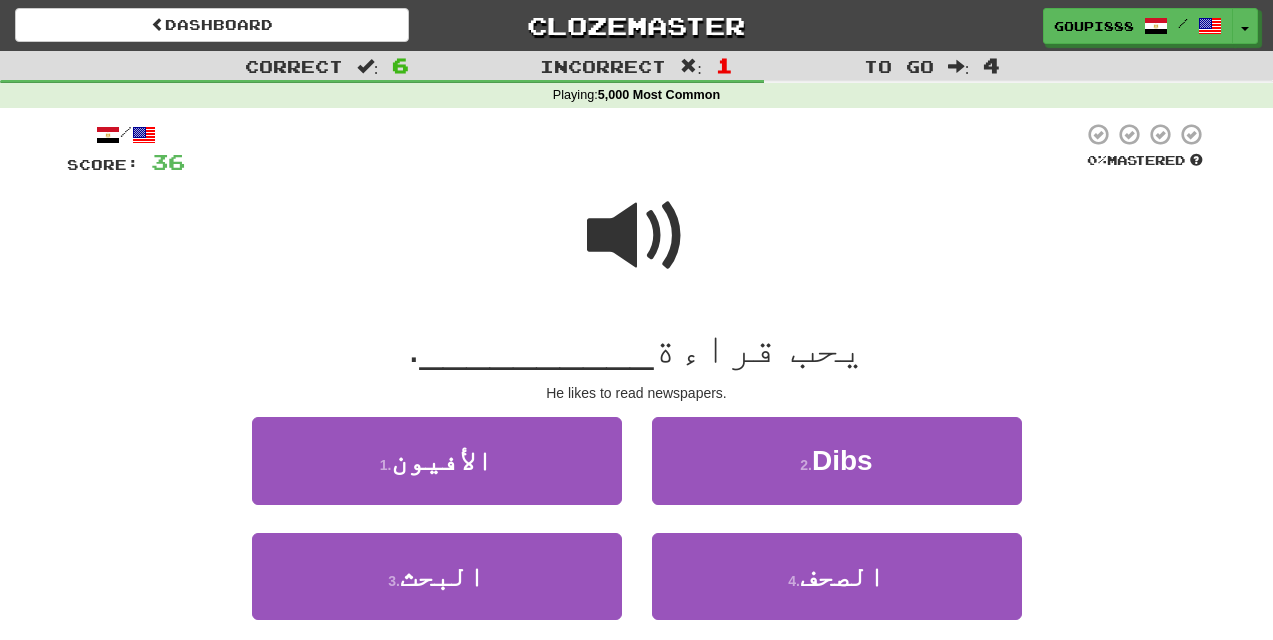 click at bounding box center [637, 236] 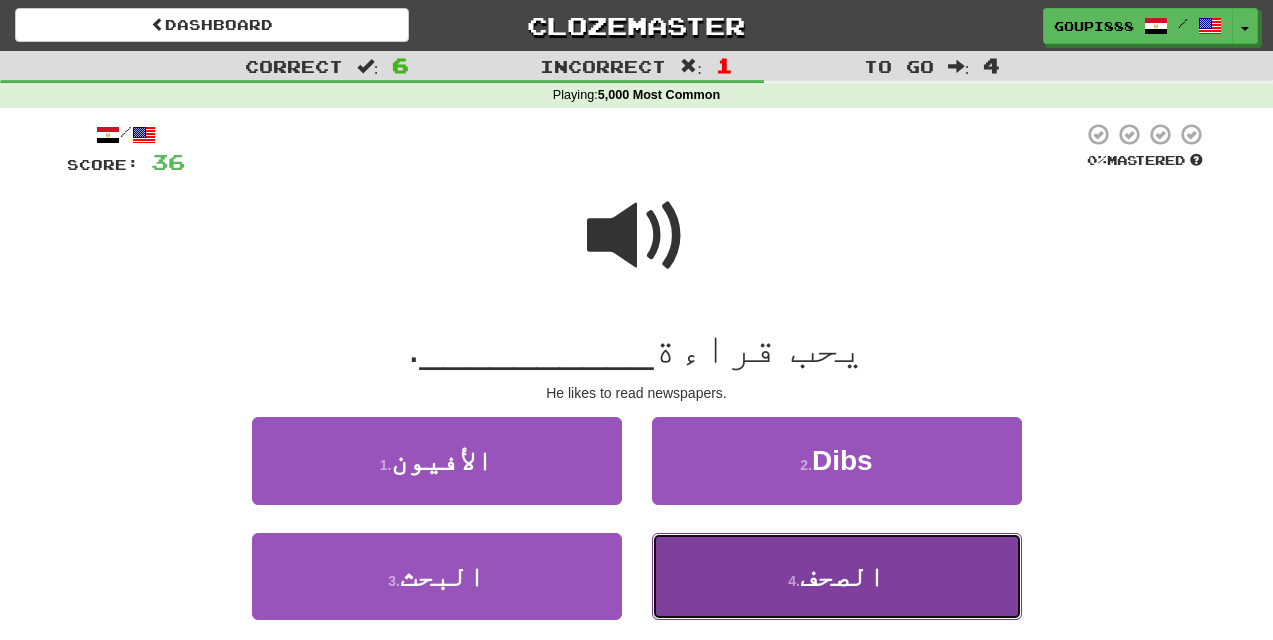 click on "4 ." at bounding box center (794, 581) 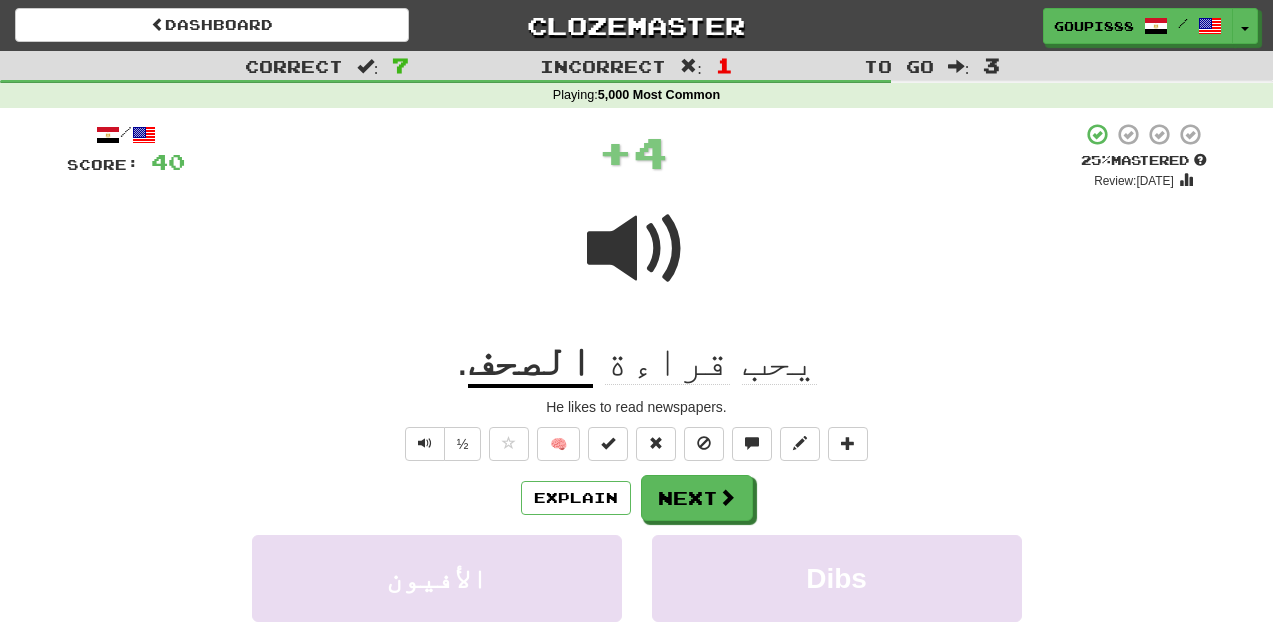 click on "الصحف" at bounding box center [530, 362] 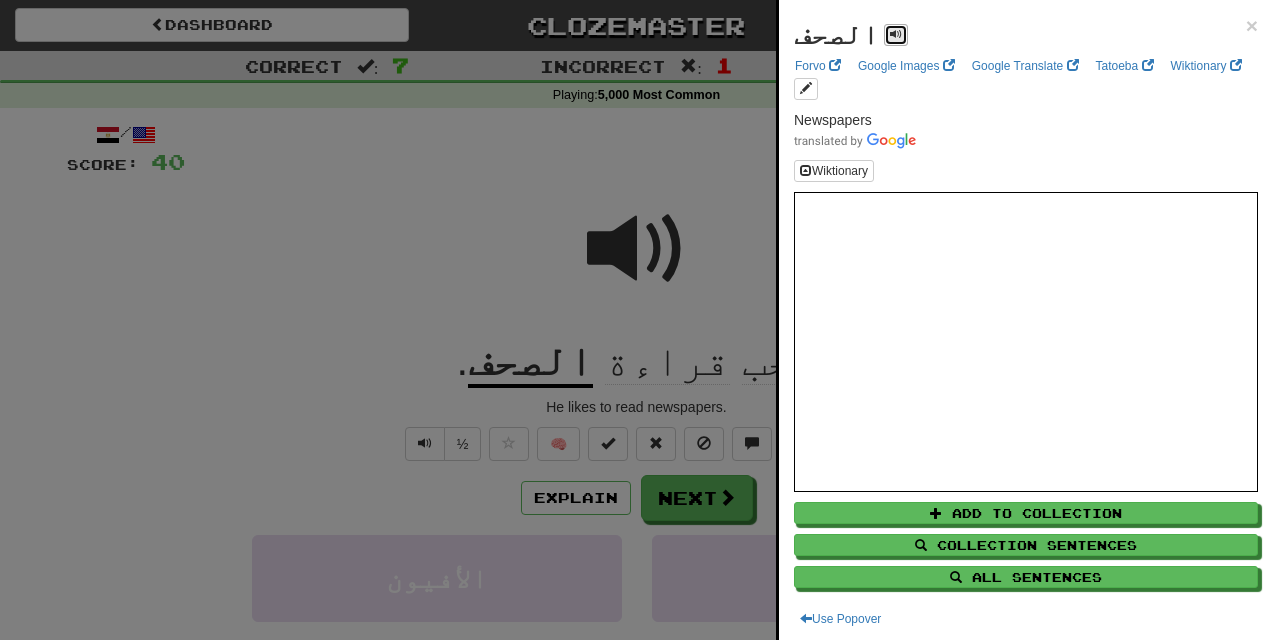 click at bounding box center [896, 35] 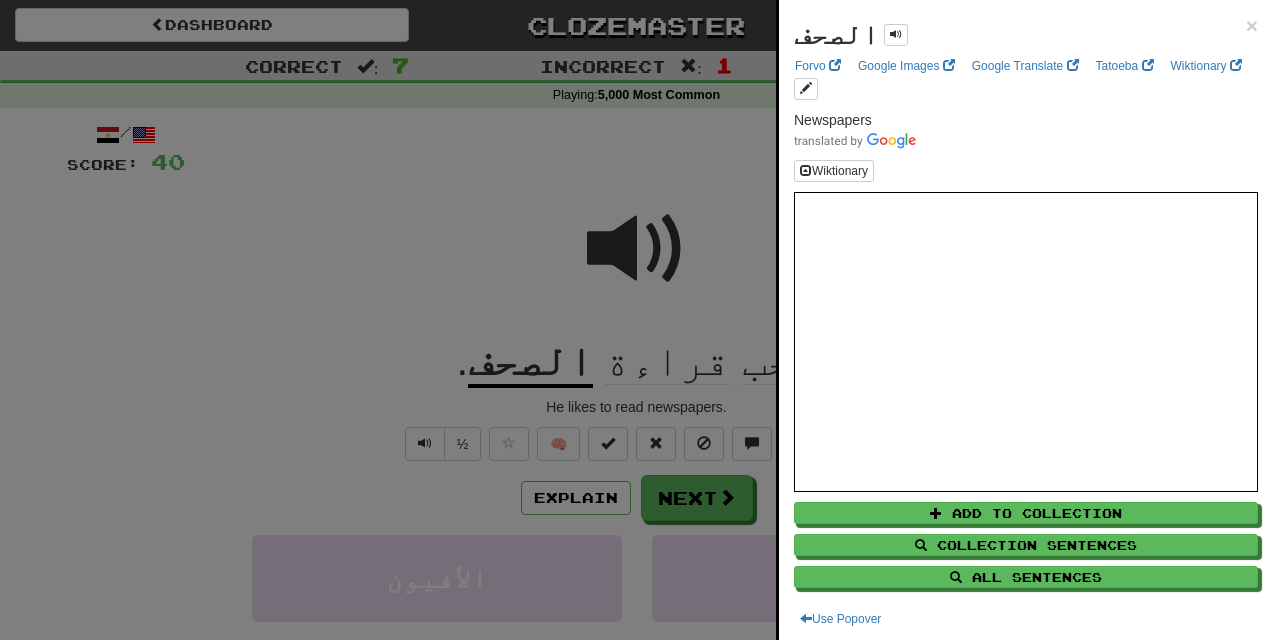 click at bounding box center (636, 320) 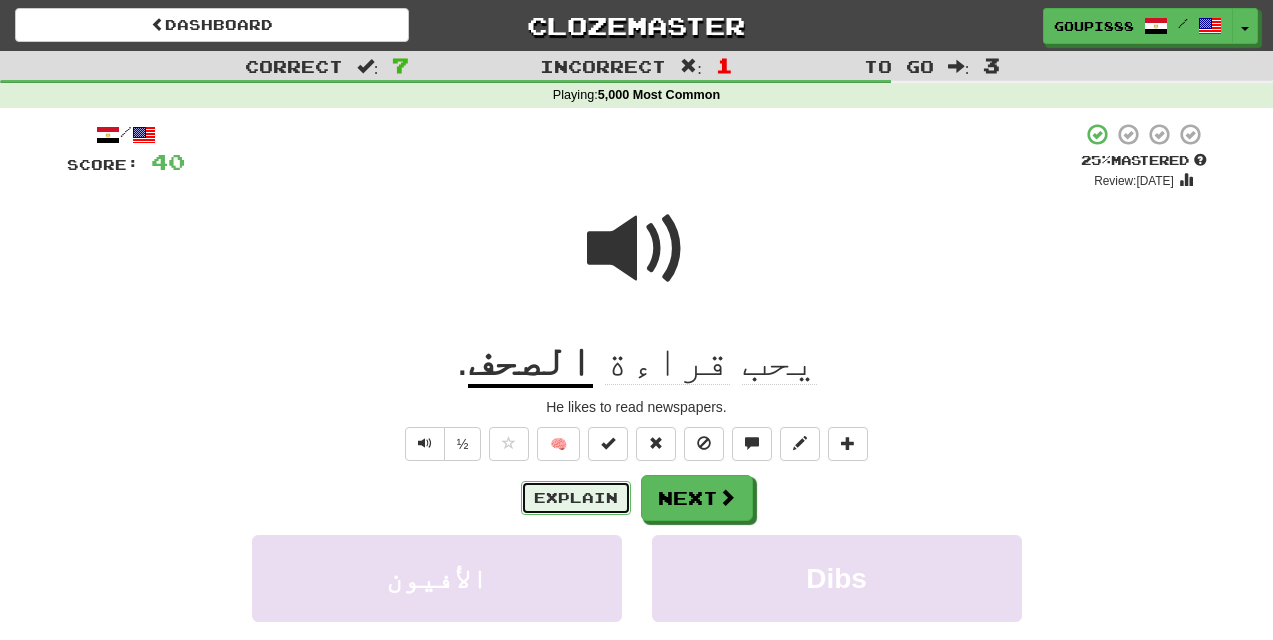 click on "Explain" at bounding box center [576, 498] 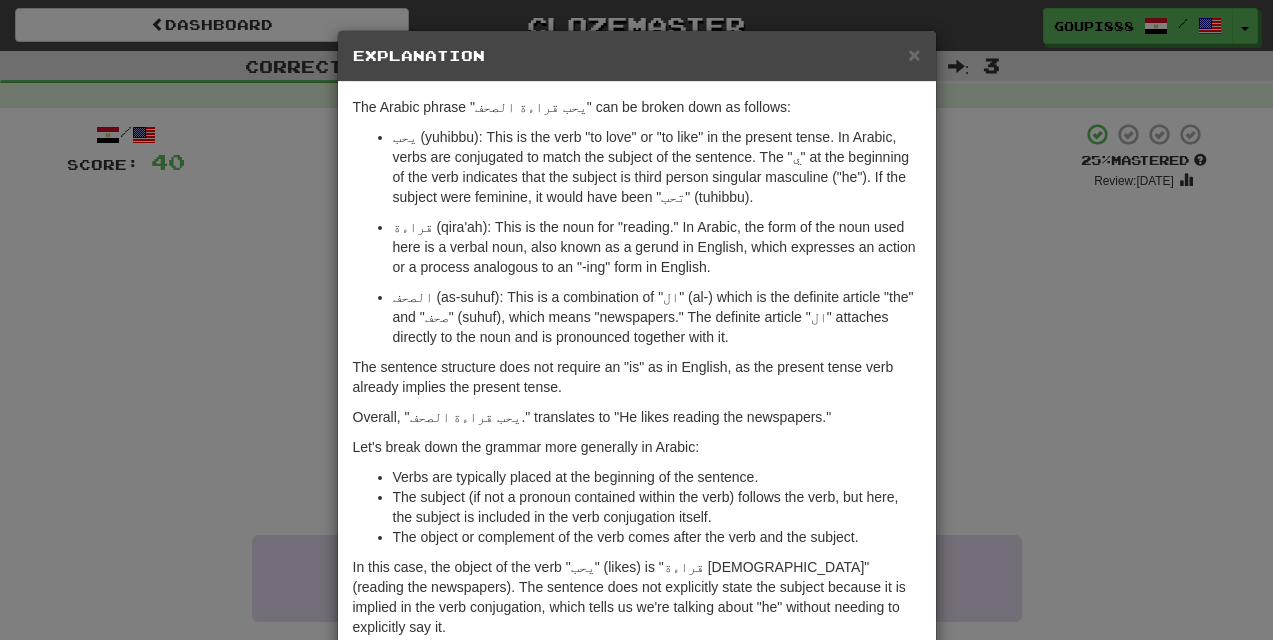 click on "× Explanation The Arabic phrase "يحب قراءة الصحف" can be broken down as follows:
يحب (yuhibbu): This is the verb "to love" or "to like" in the present tense. In Arabic, verbs are conjugated to match the subject of the sentence. The "ي" at the beginning of the verb indicates that the subject is third person singular masculine ("he"). If the subject were feminine, it would have been "تحب" (tuhibbu).
قراءة (qira'ah): This is the noun for "reading." In Arabic, the form of the noun used here is a verbal noun, also known as a gerund in English, which expresses an action or a process analogous to an "-ing" form in English.
الصحف (as-suhuf): This is a combination of "ال" (al-) which is the definite article "the" and "صحف" (suhuf), which means "newspapers." The definite article "ال" attaches directly to the noun and is pronounced together with it.
Overall, "يحب قراءة الصحف." translates to "He likes reading the newspapers."
!" at bounding box center [636, 320] 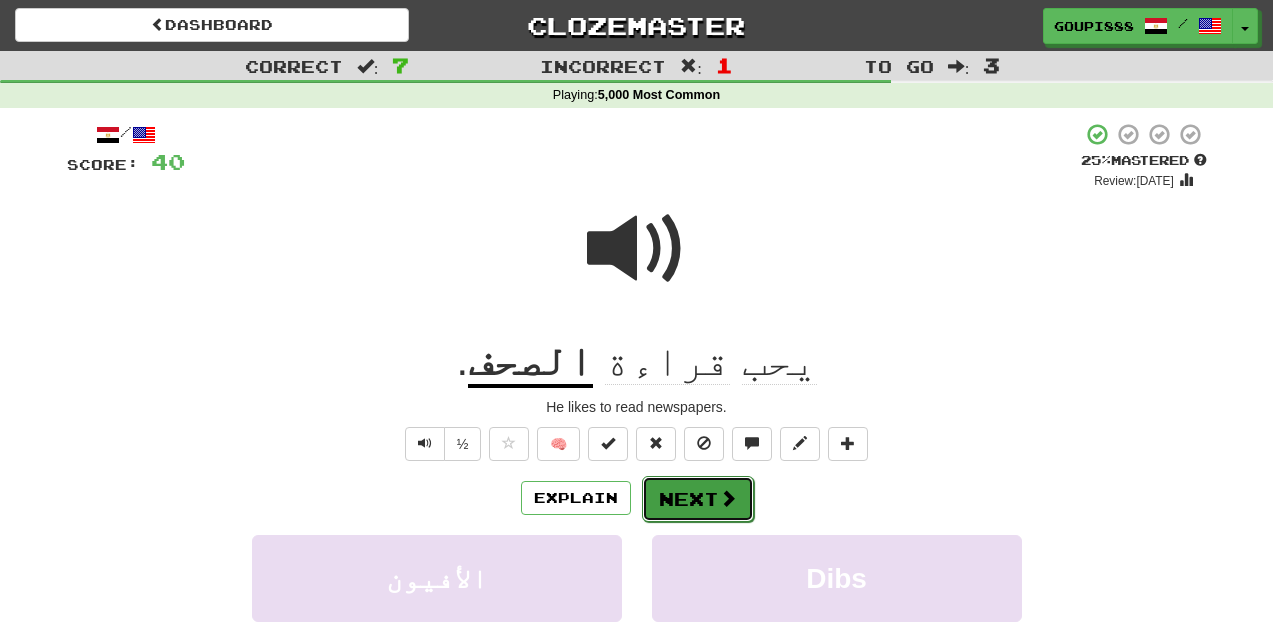 click at bounding box center [728, 498] 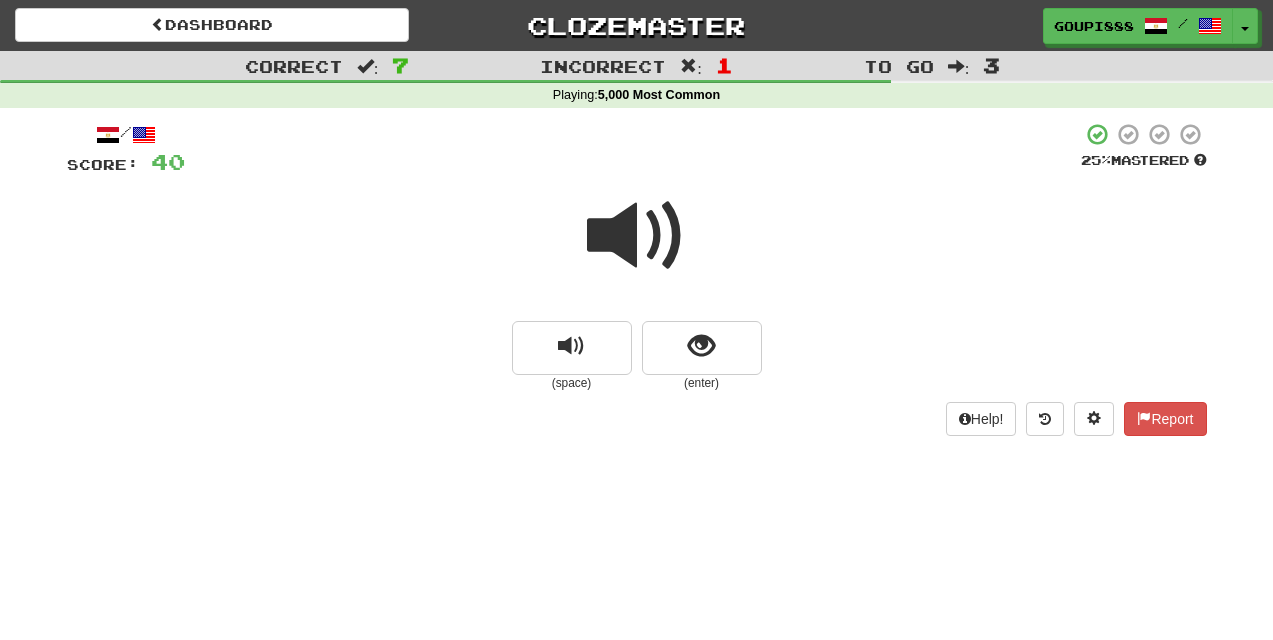 click at bounding box center [637, 236] 